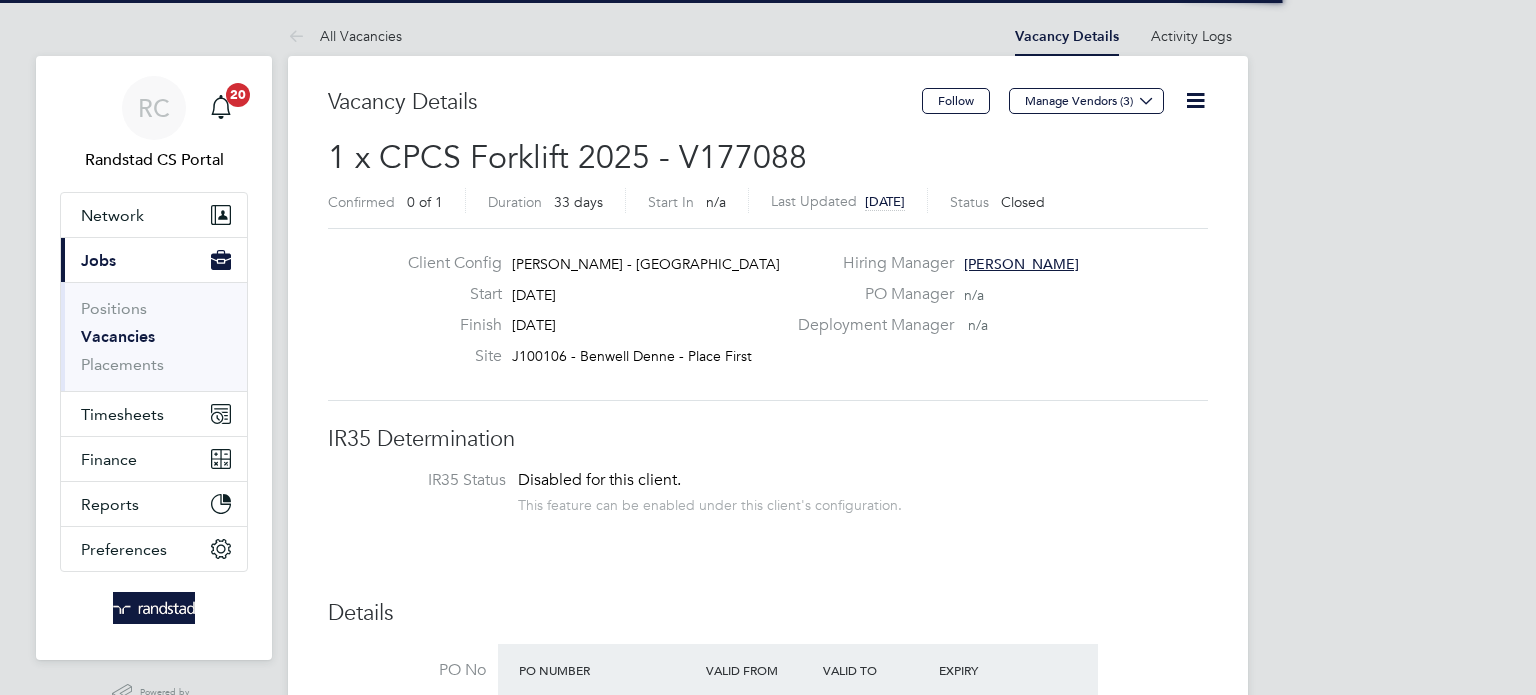 scroll, scrollTop: 0, scrollLeft: 0, axis: both 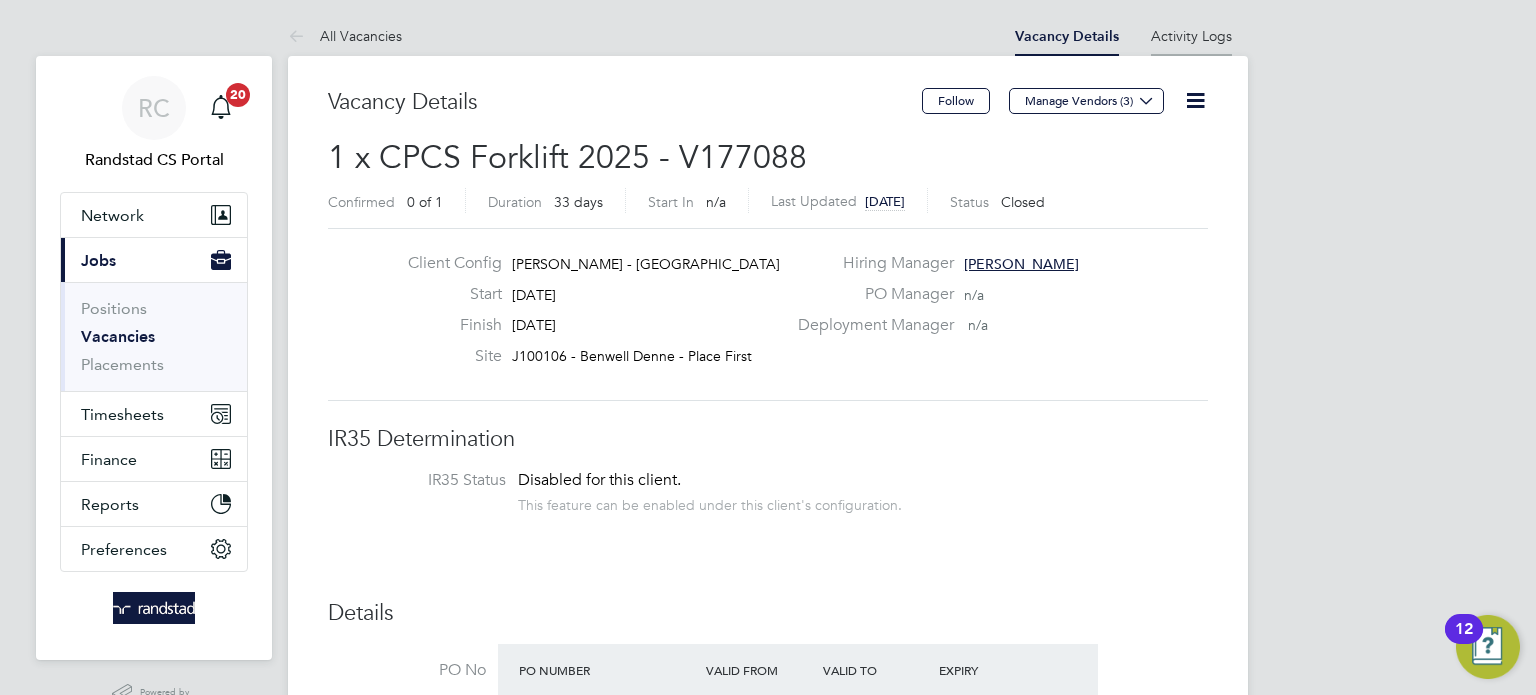click on "Activity Logs" at bounding box center (1191, 36) 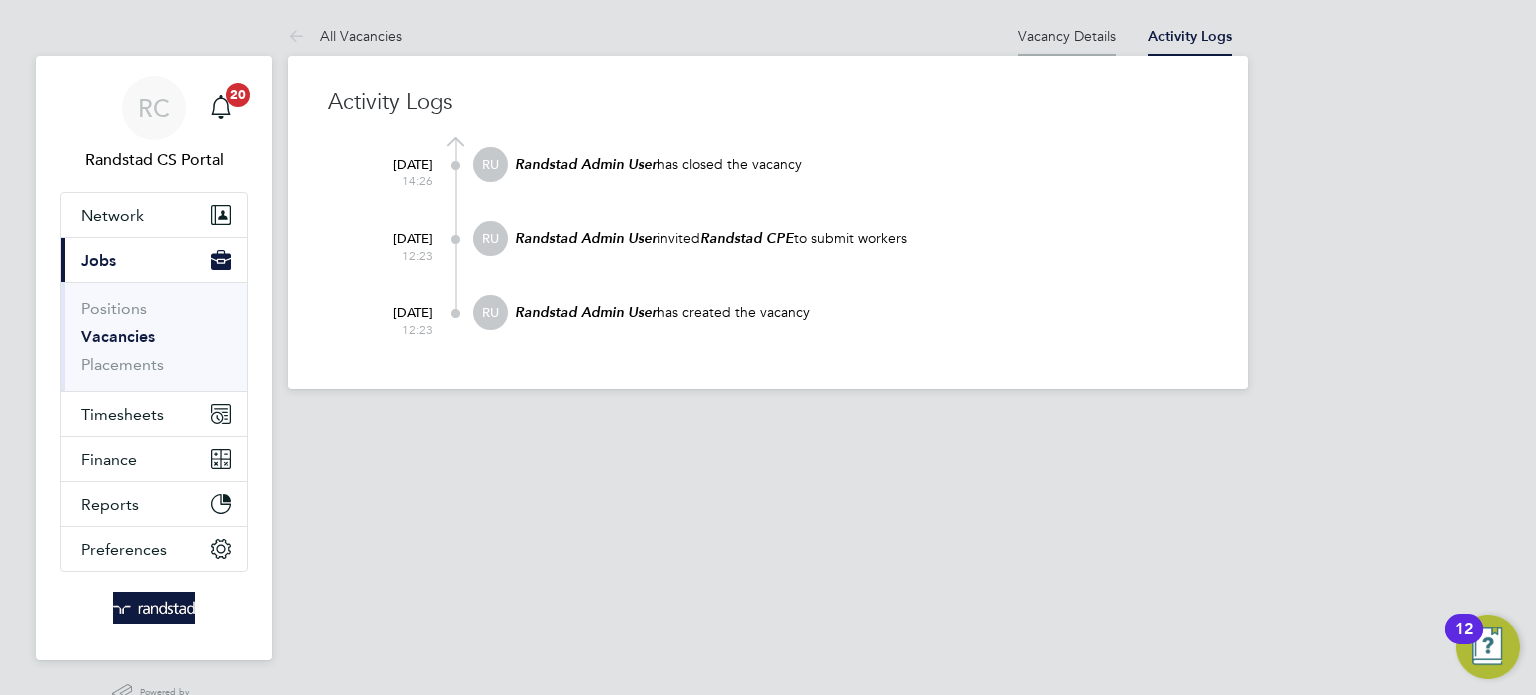 click on "Vacancy Details" at bounding box center [1067, 36] 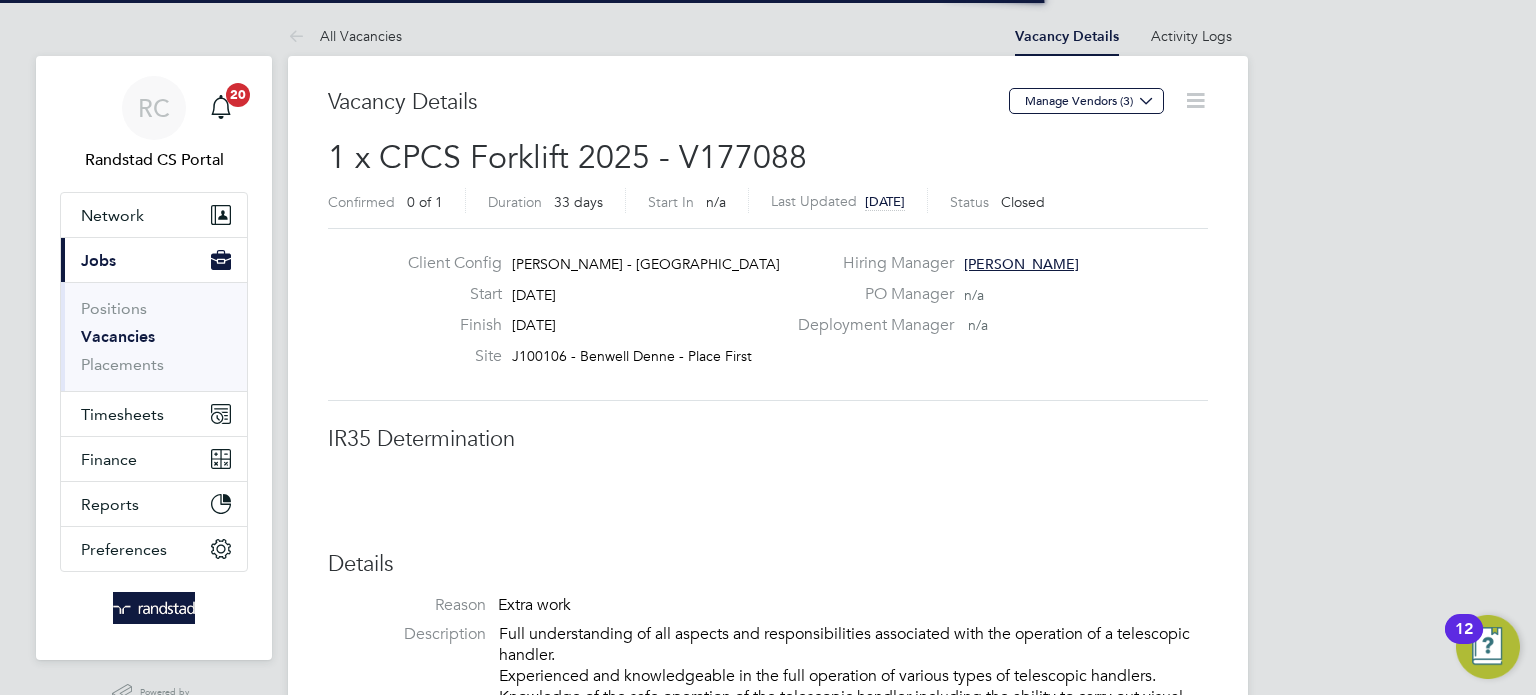scroll, scrollTop: 10, scrollLeft: 9, axis: both 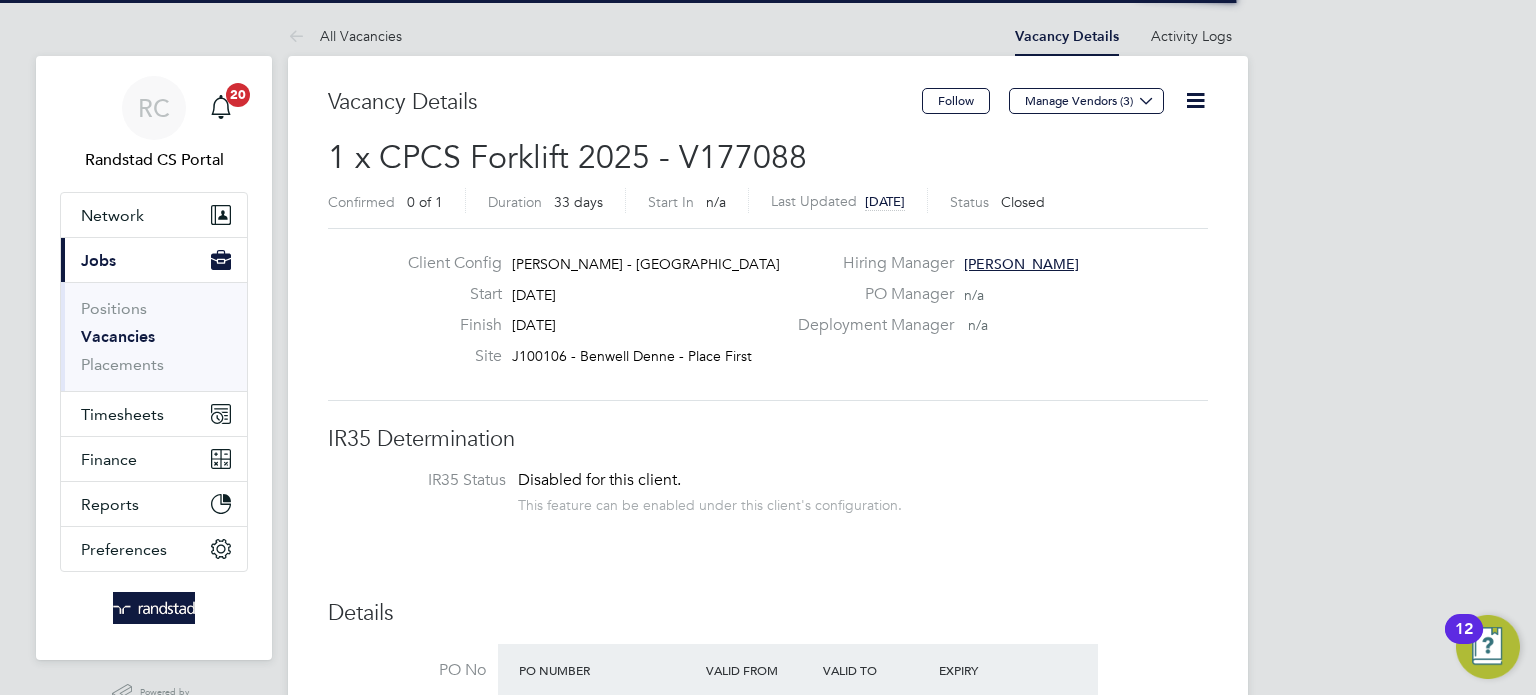click 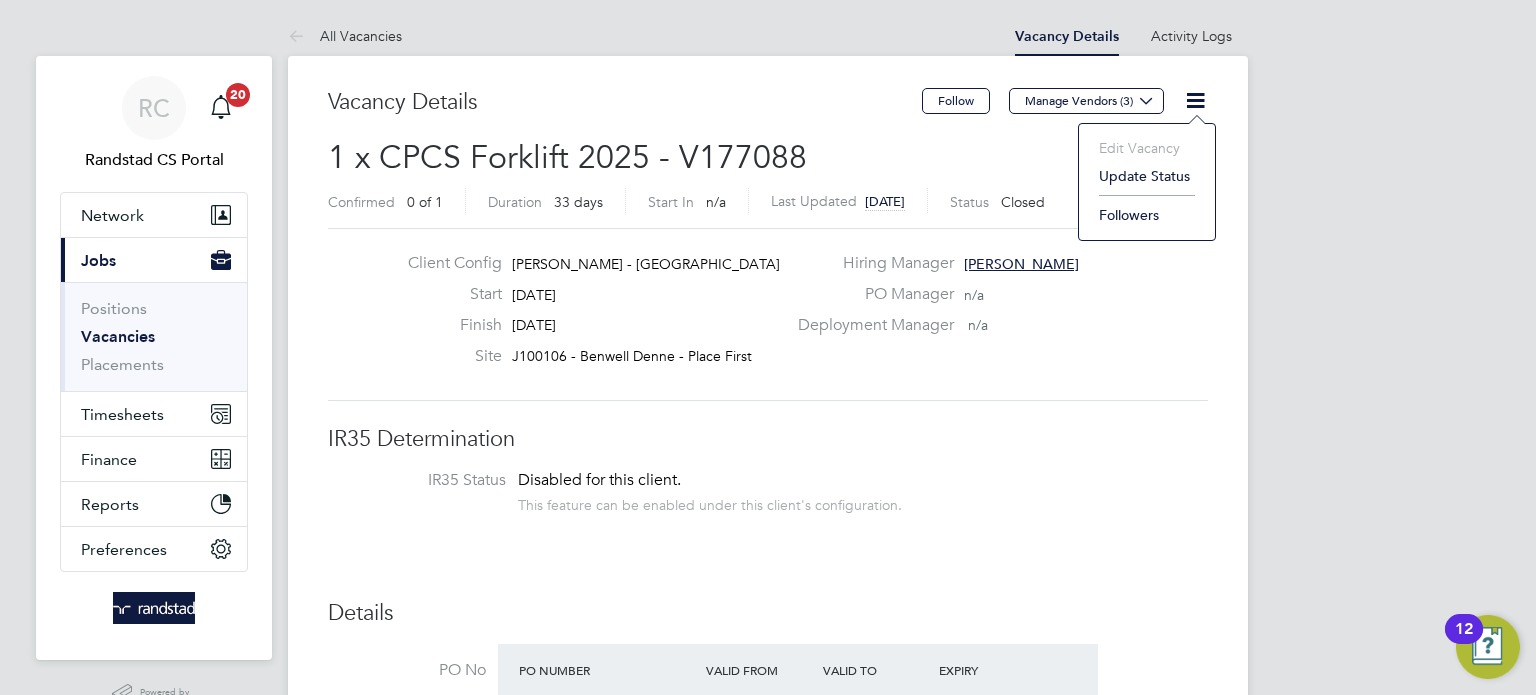 click on "Update Status" 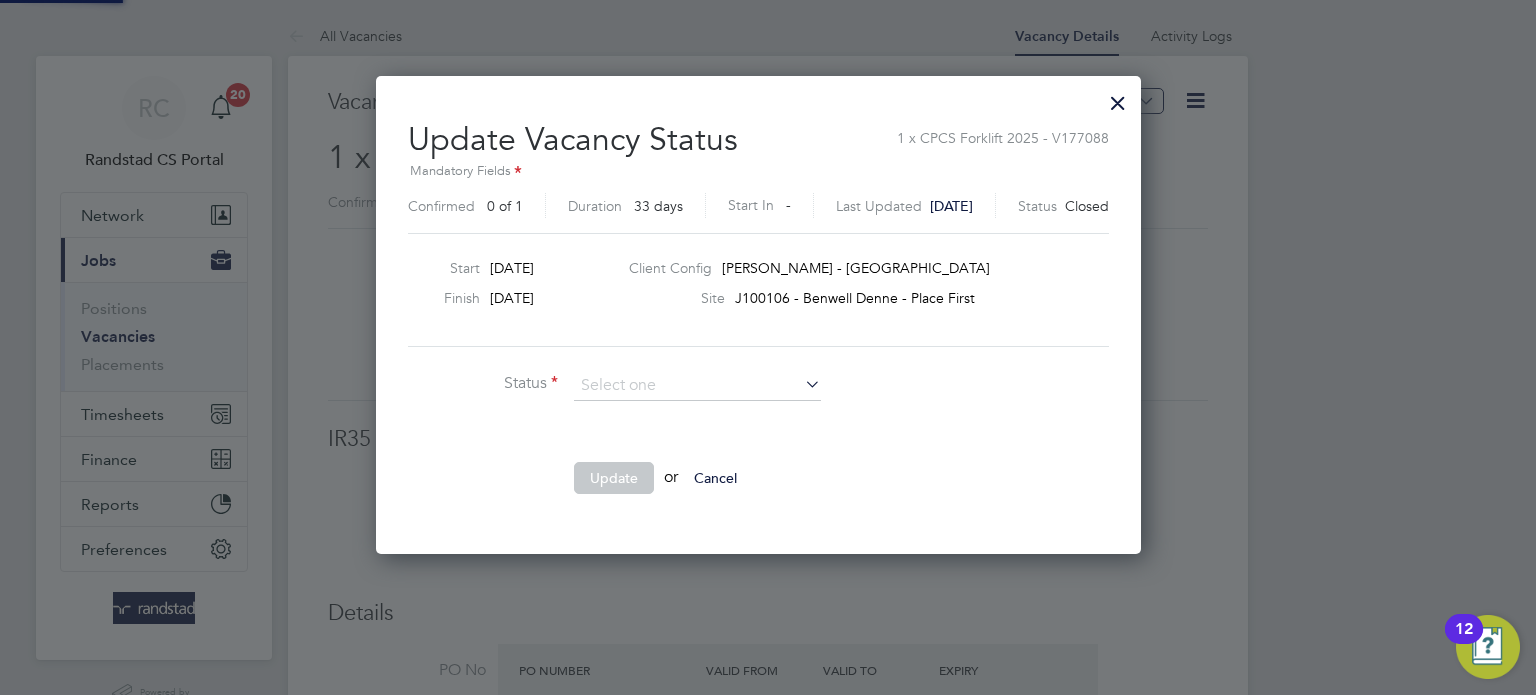 scroll, scrollTop: 10, scrollLeft: 10, axis: both 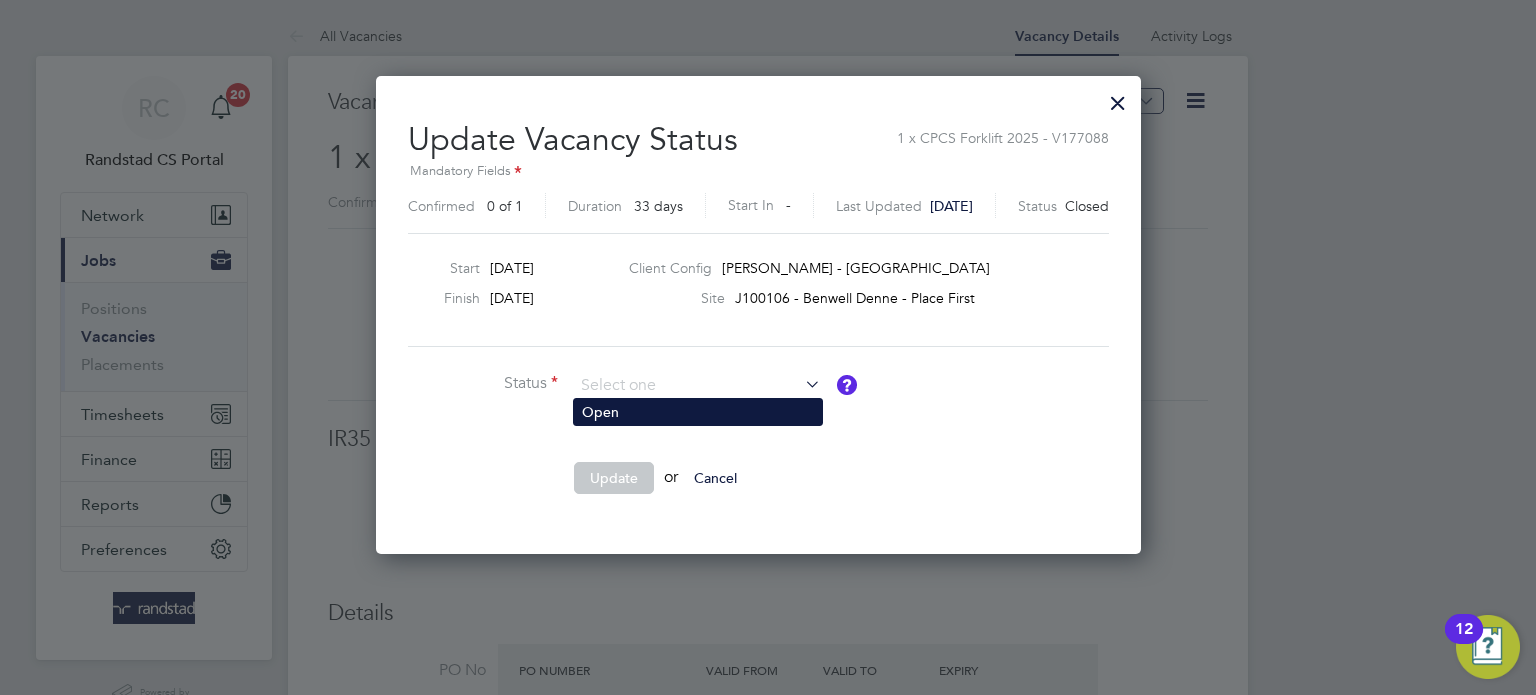 click on "Open" 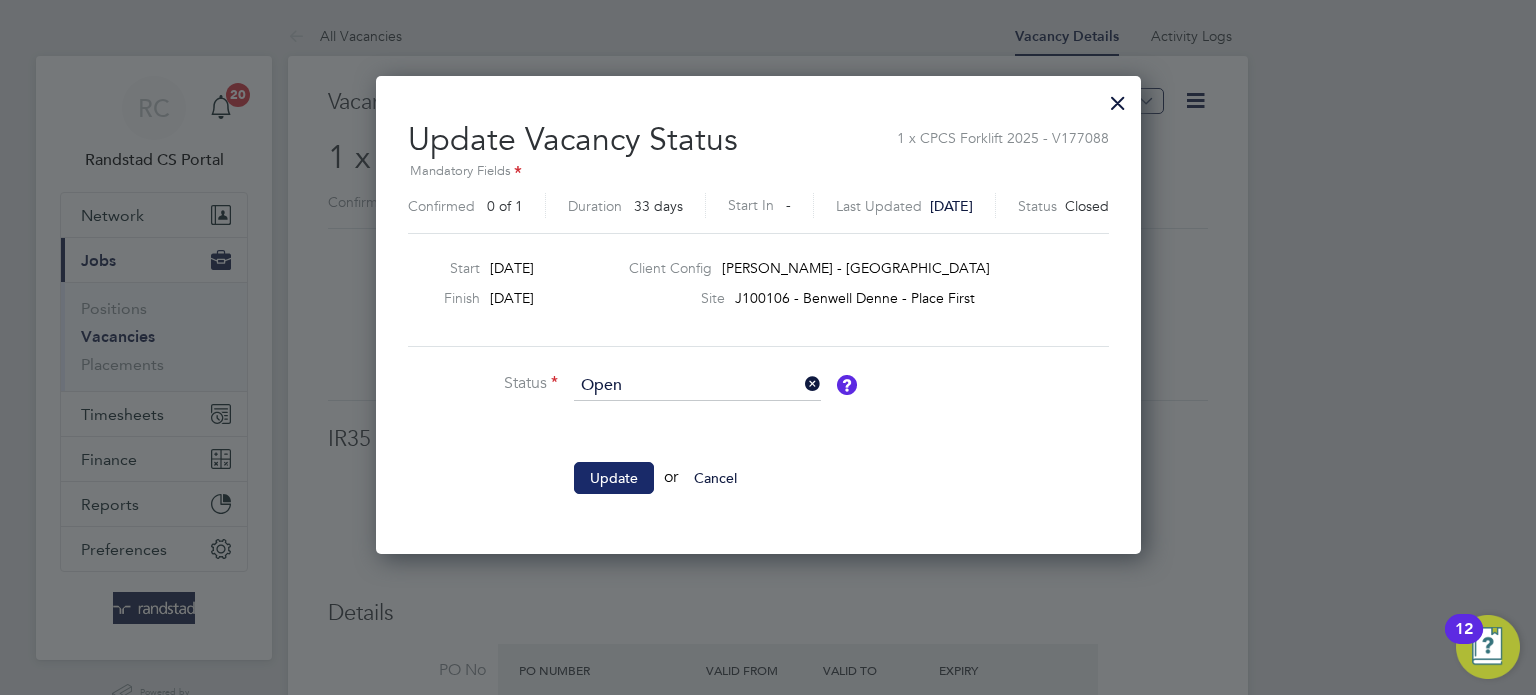 click on "Update" at bounding box center [614, 478] 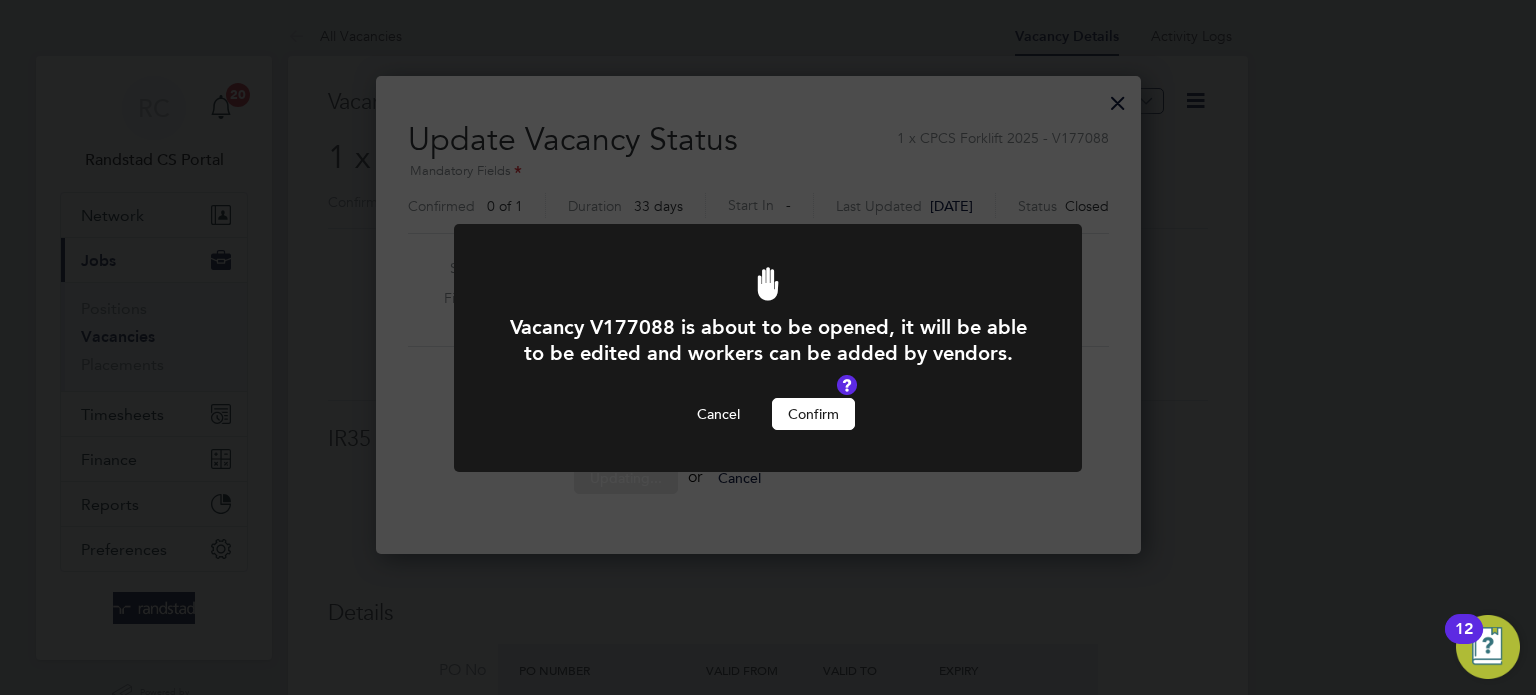 click on "Confirm" at bounding box center (813, 414) 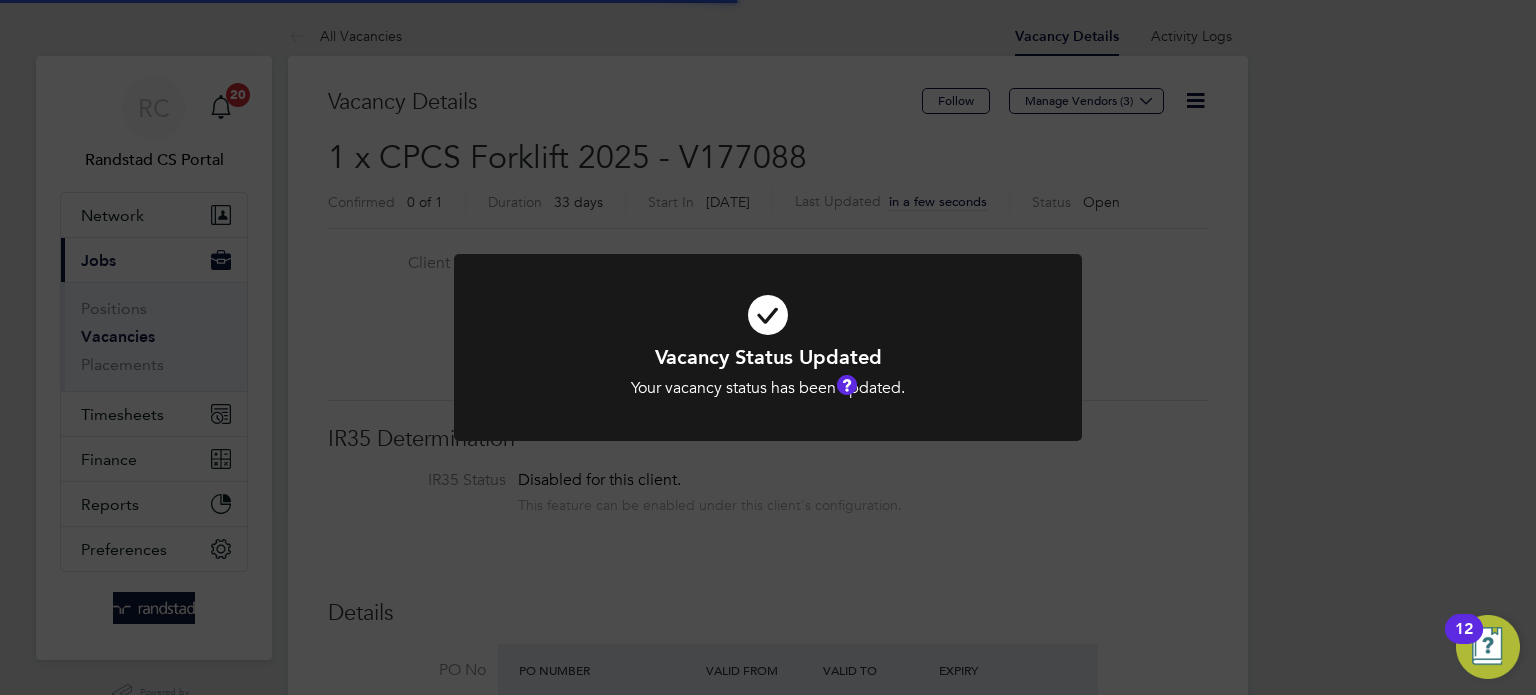 scroll, scrollTop: 9, scrollLeft: 9, axis: both 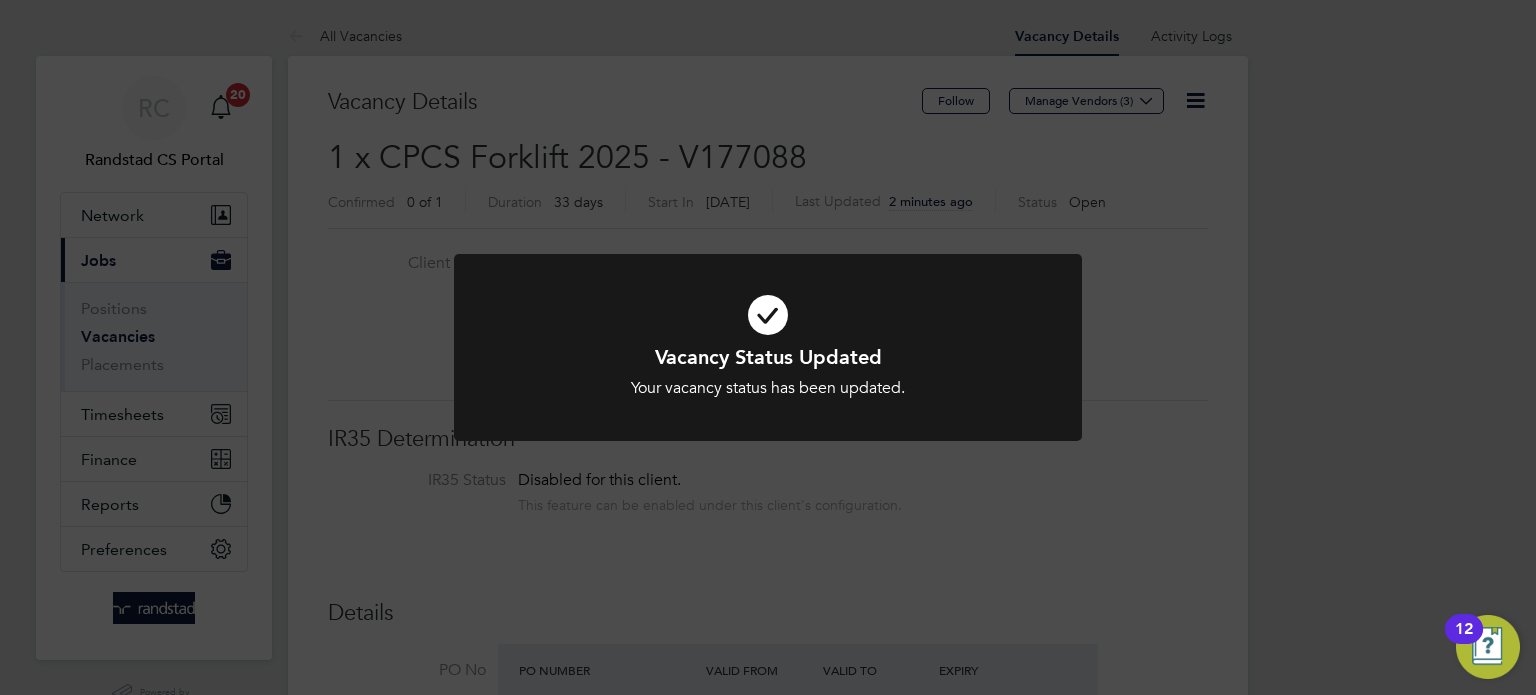 click on "Vacancy Status Updated Your vacancy status has been updated. Cancel Okay" 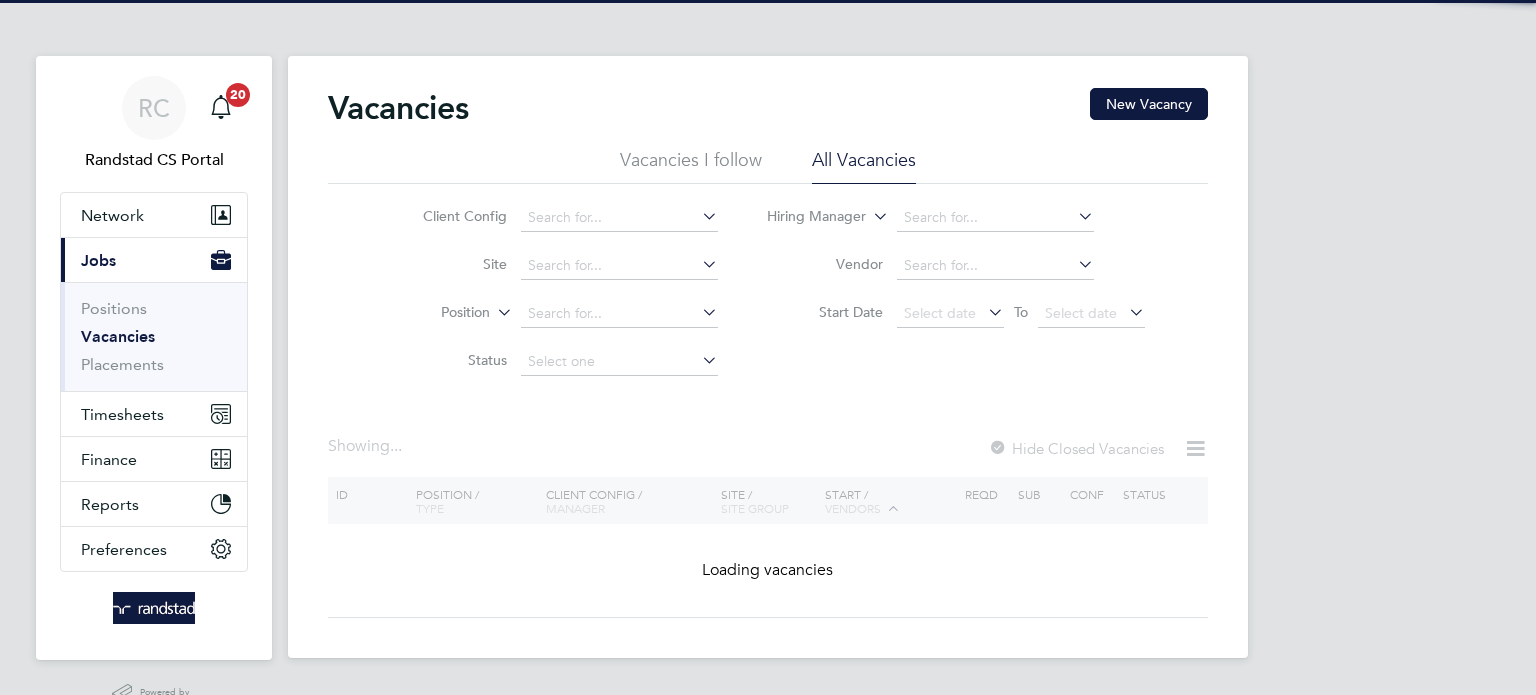 scroll, scrollTop: 0, scrollLeft: 0, axis: both 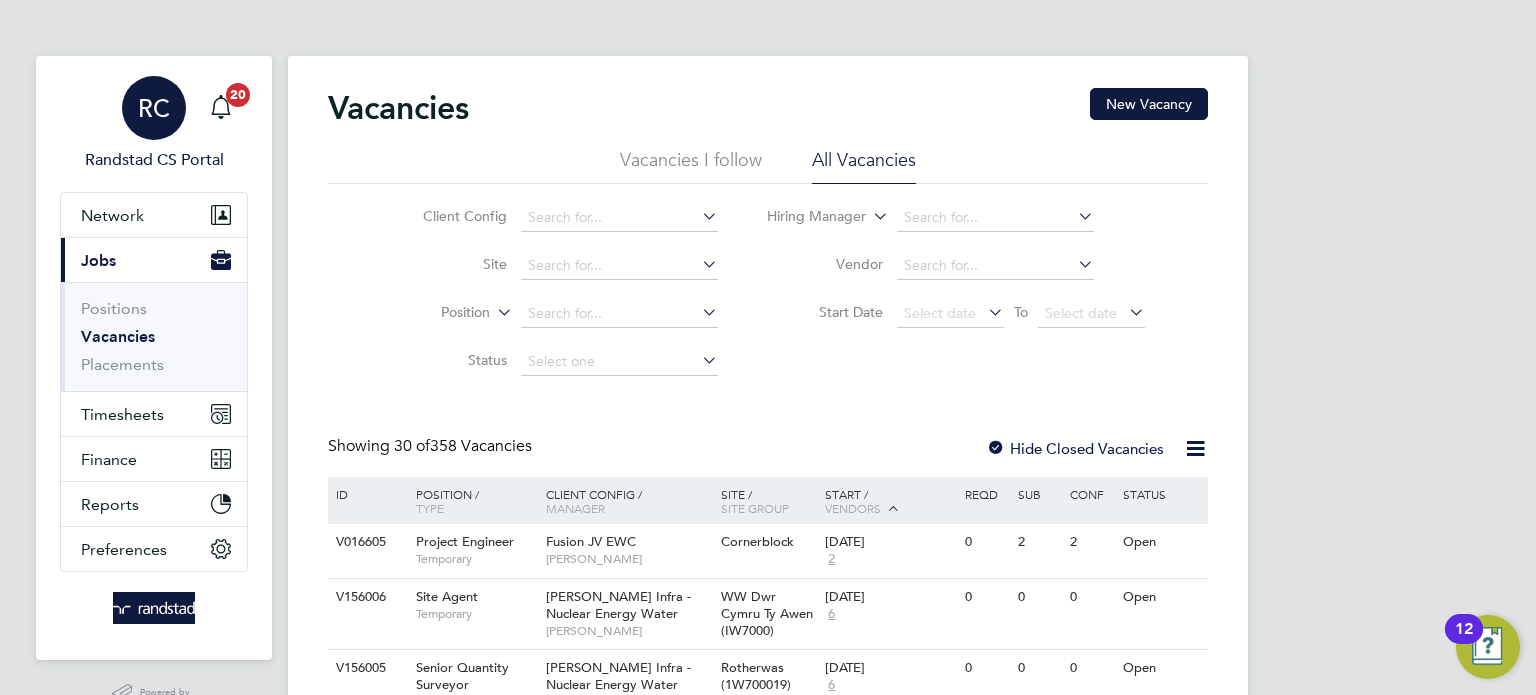 click on "RC" at bounding box center [154, 108] 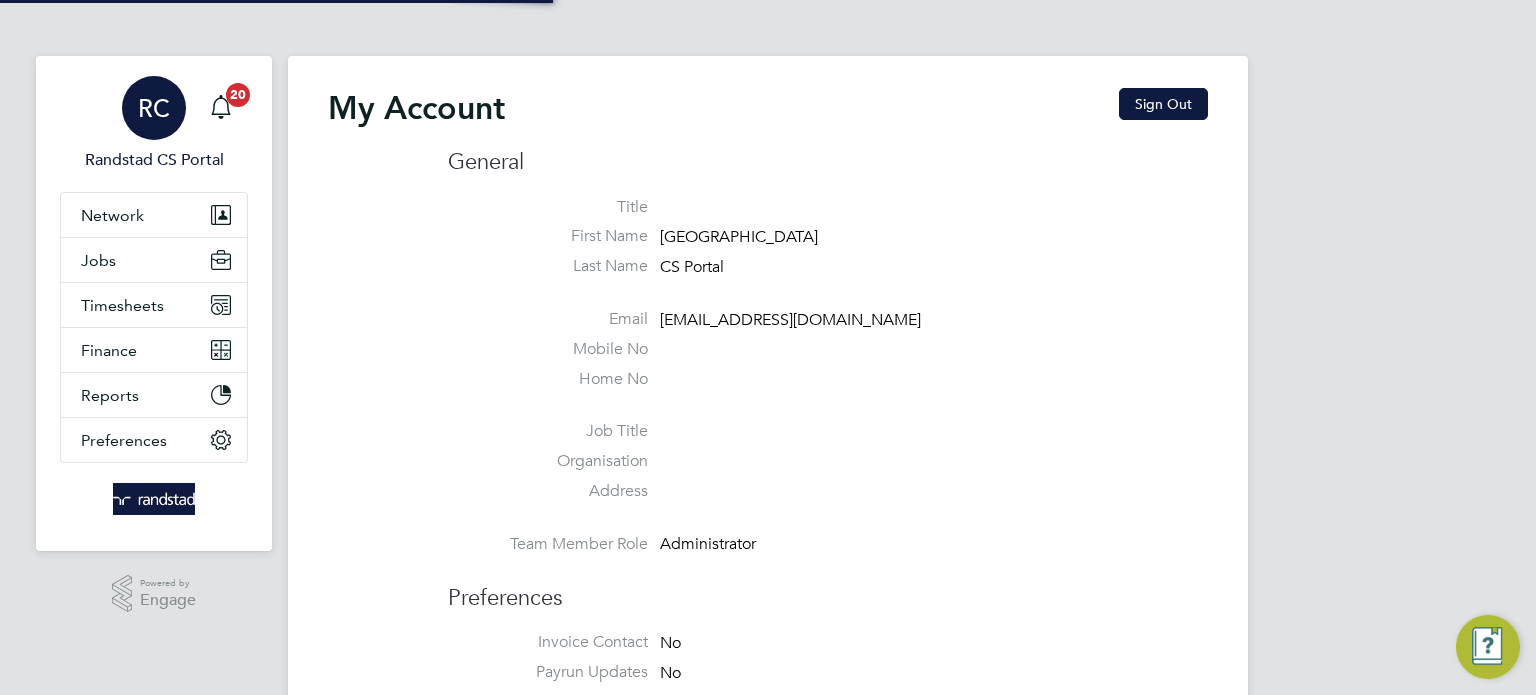 type on "cscportals@randstadcpe.com" 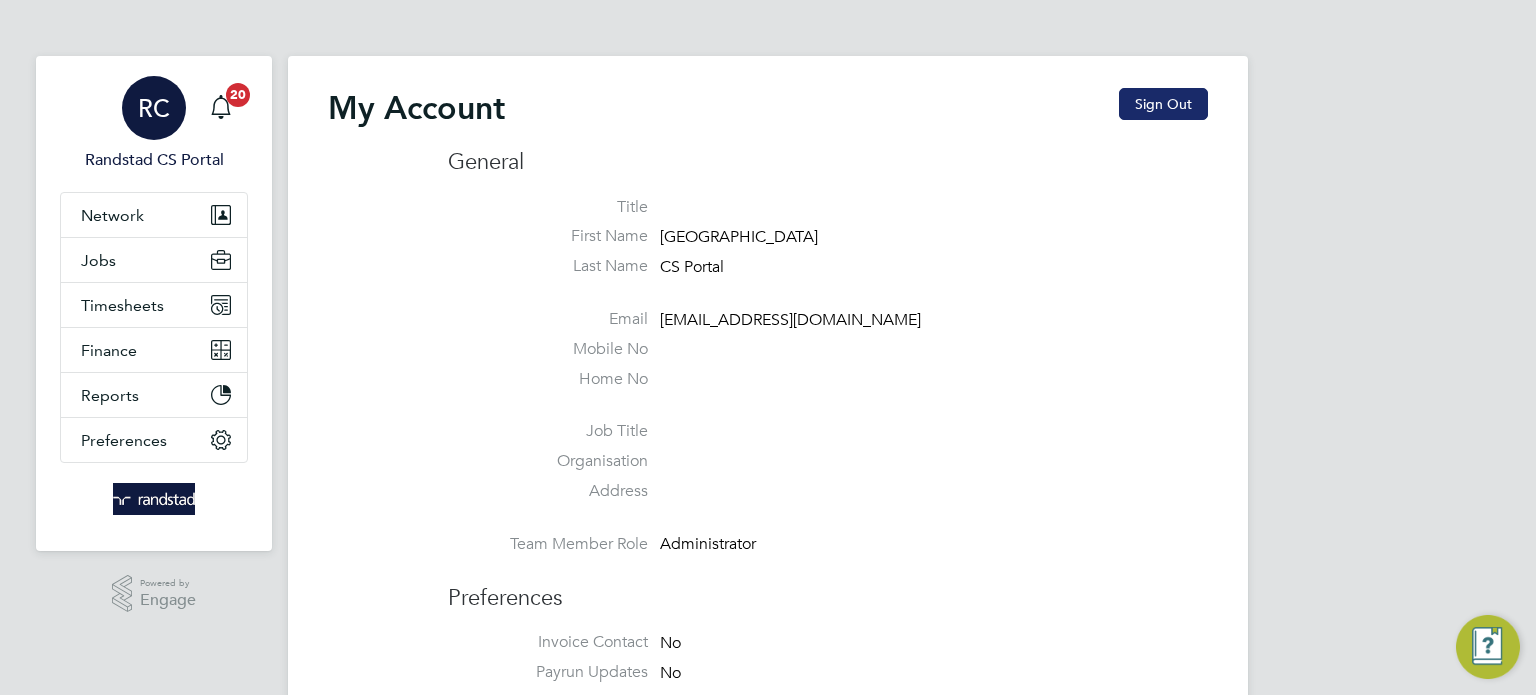 click on "Sign Out" at bounding box center (1163, 104) 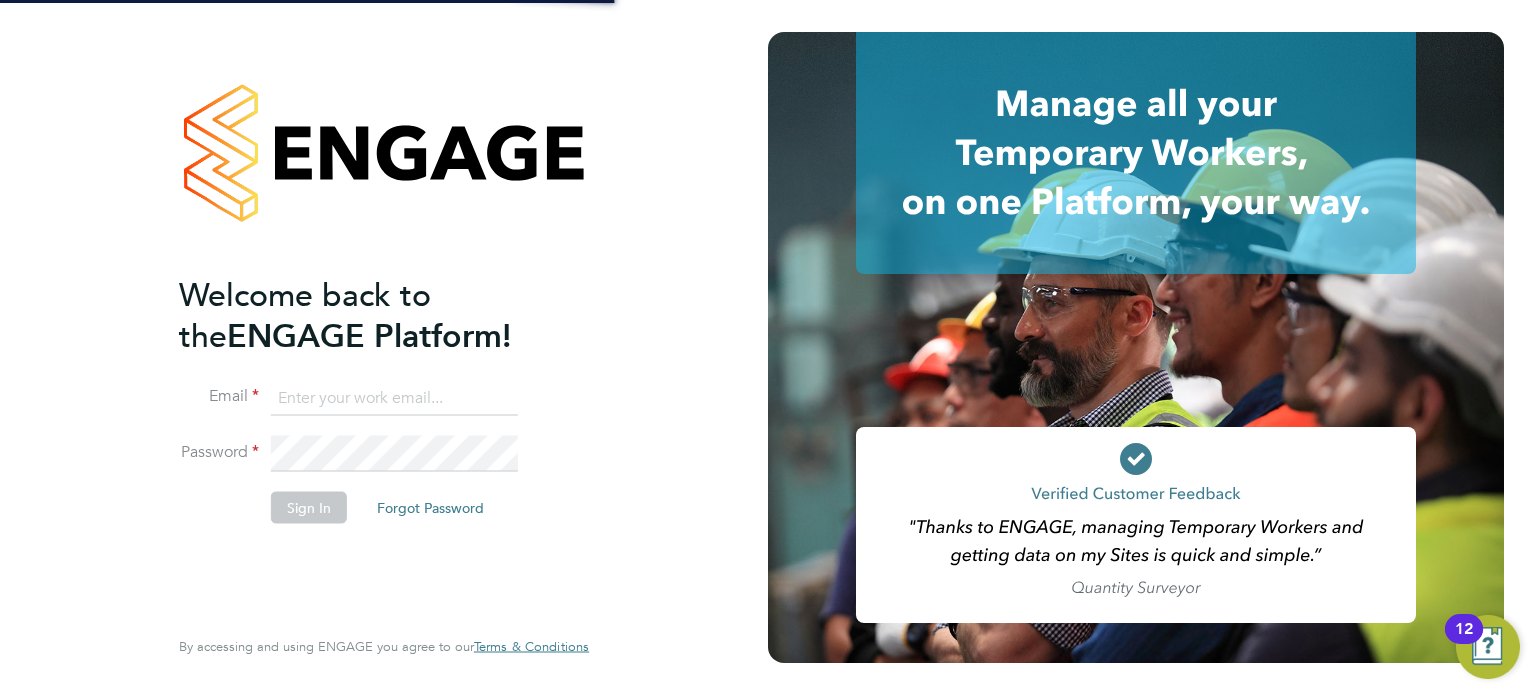 type on "cscportals@randstadcpe.com" 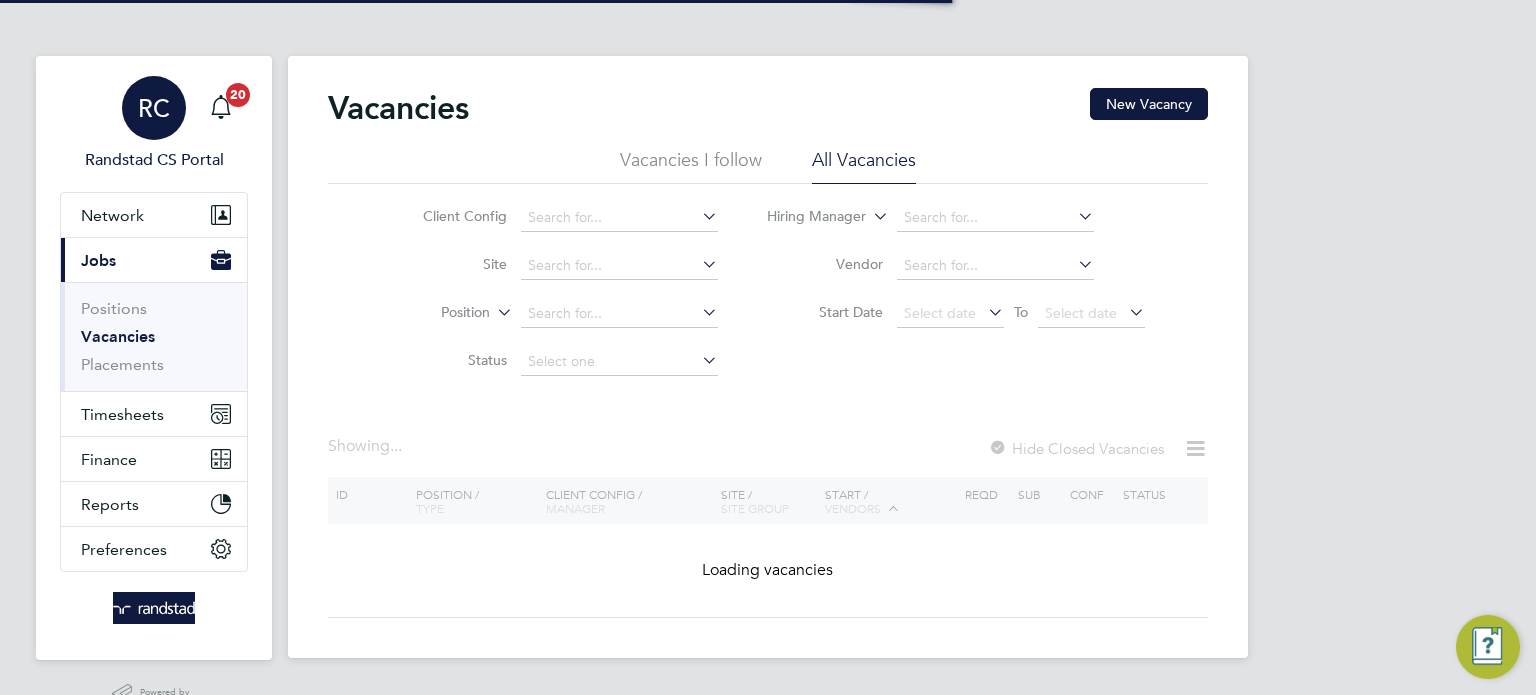 scroll, scrollTop: 0, scrollLeft: 0, axis: both 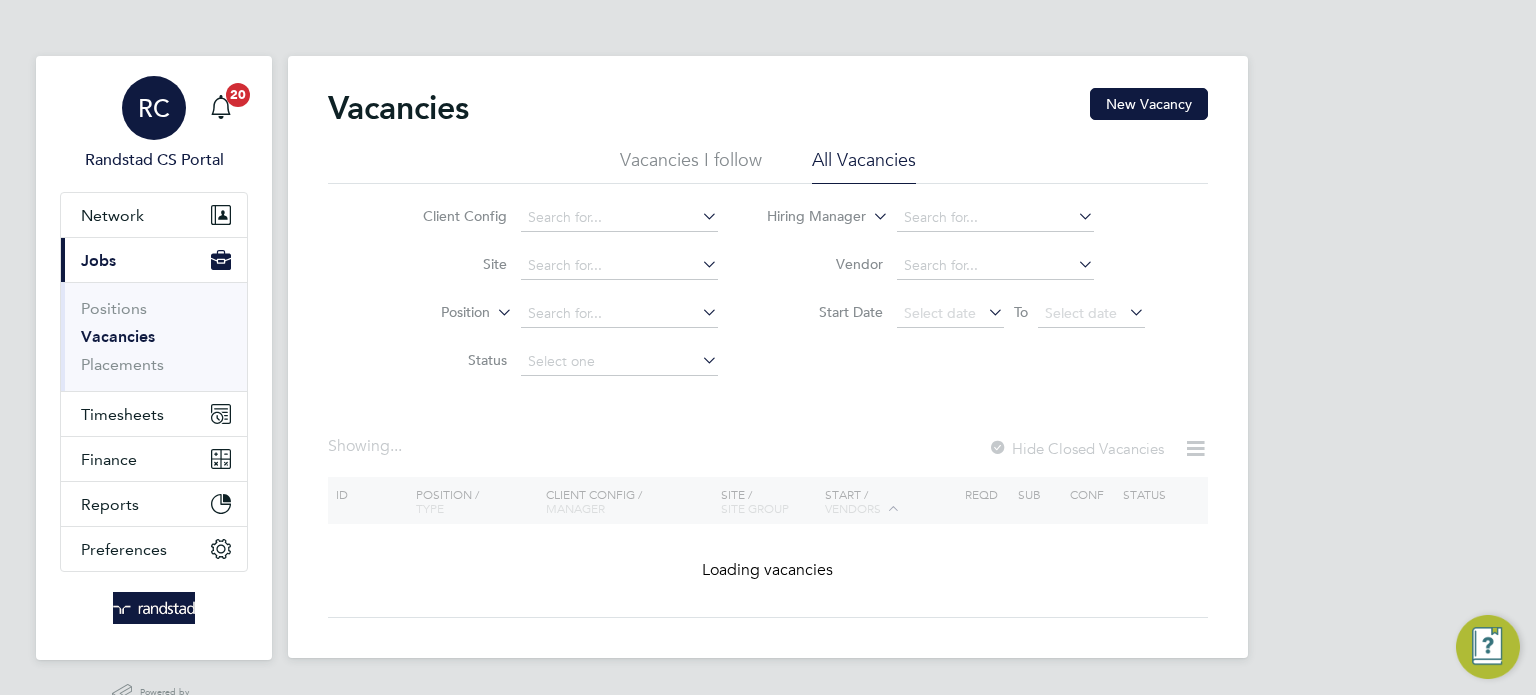 click on "RC" at bounding box center (154, 108) 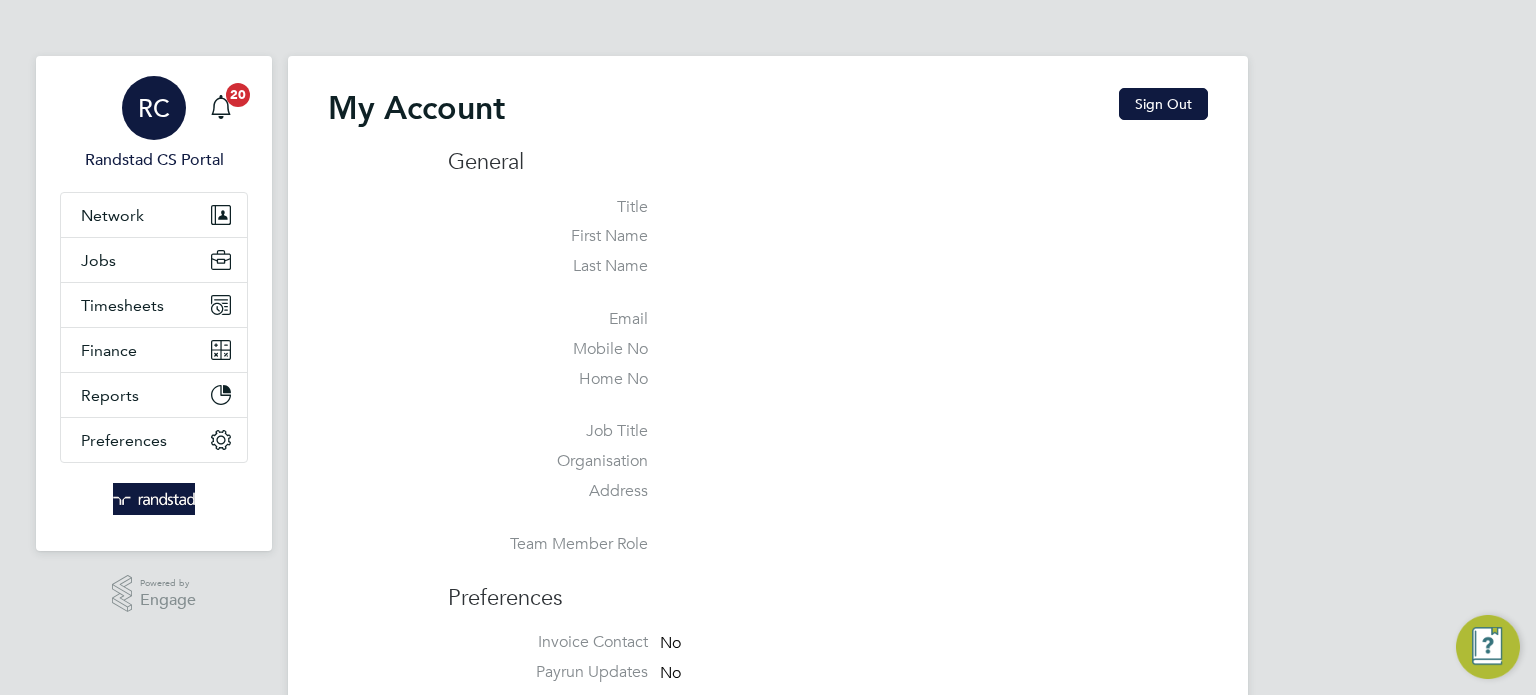 type on "cscportals@randstadcpe.com" 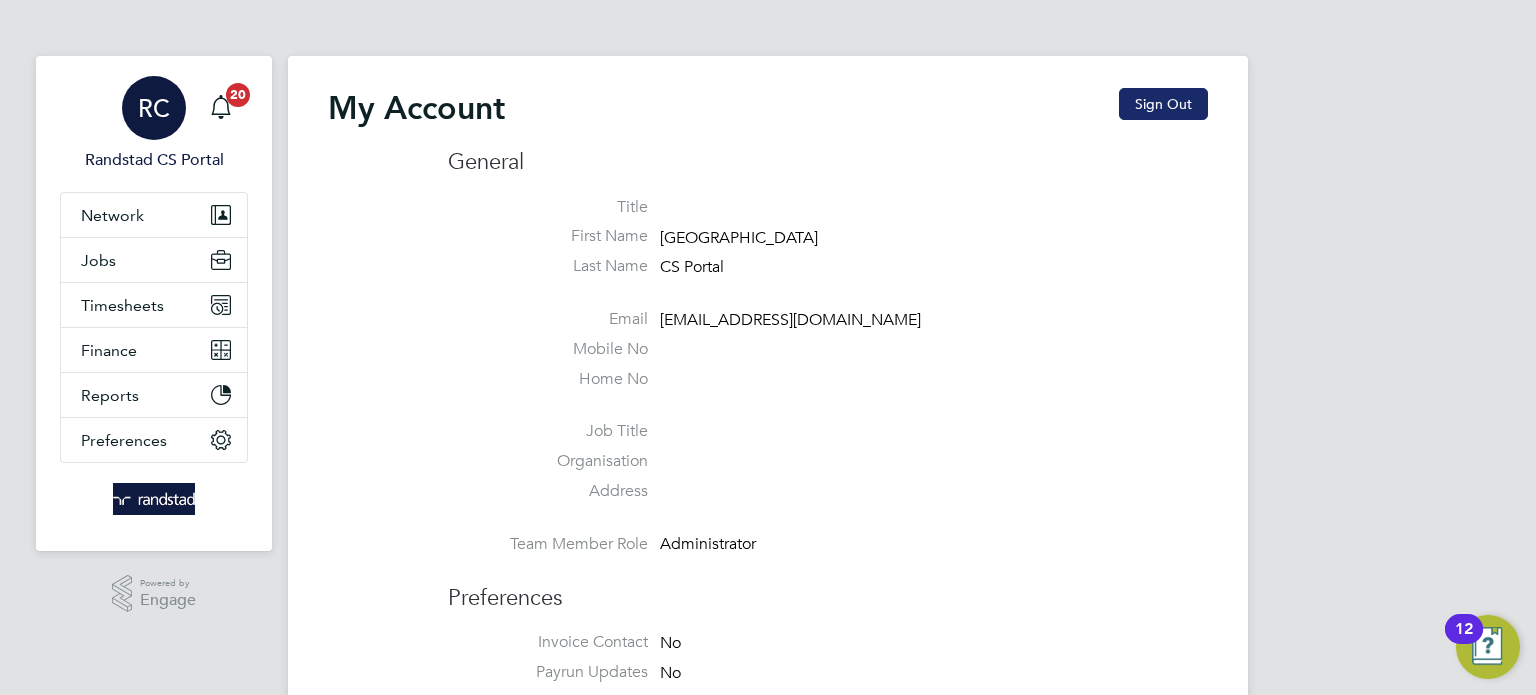 click on "Sign Out" at bounding box center [1163, 104] 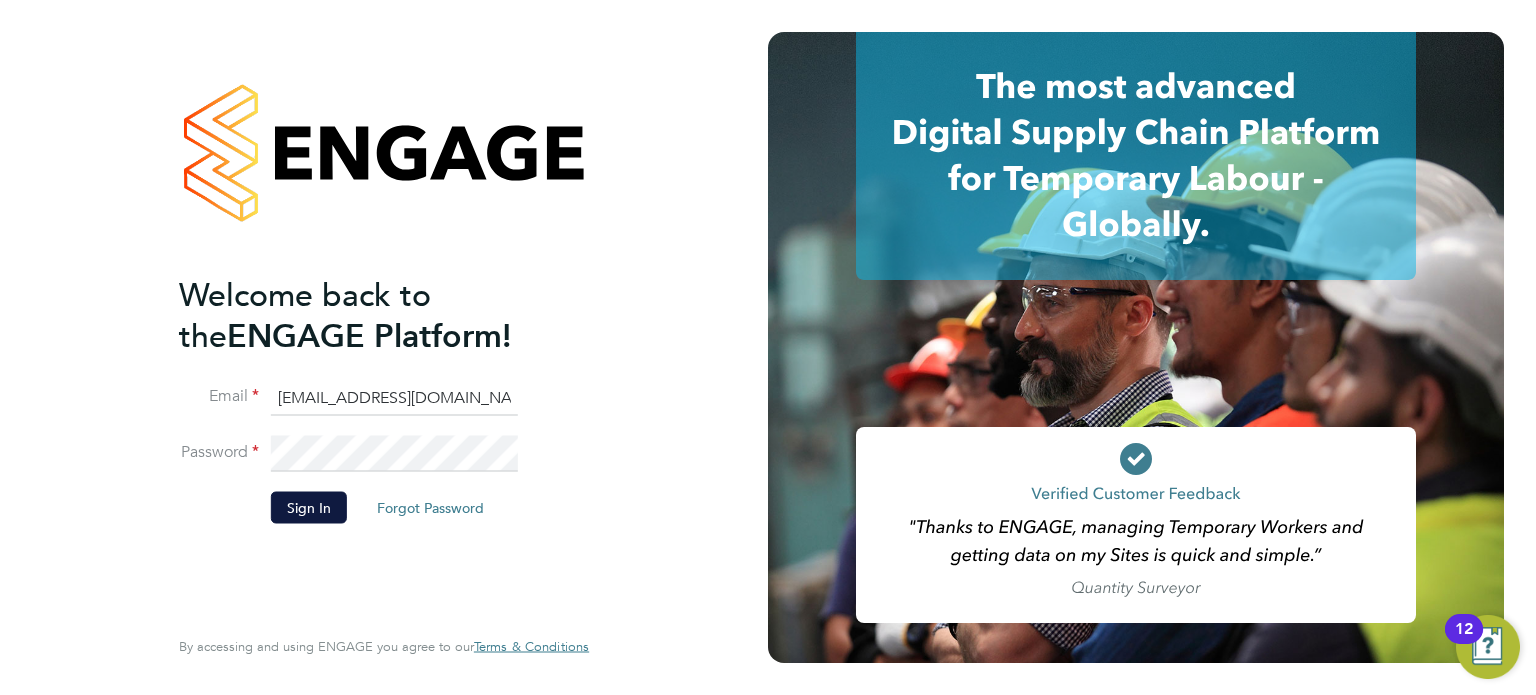click on "cscportals@randstadcpe.com" 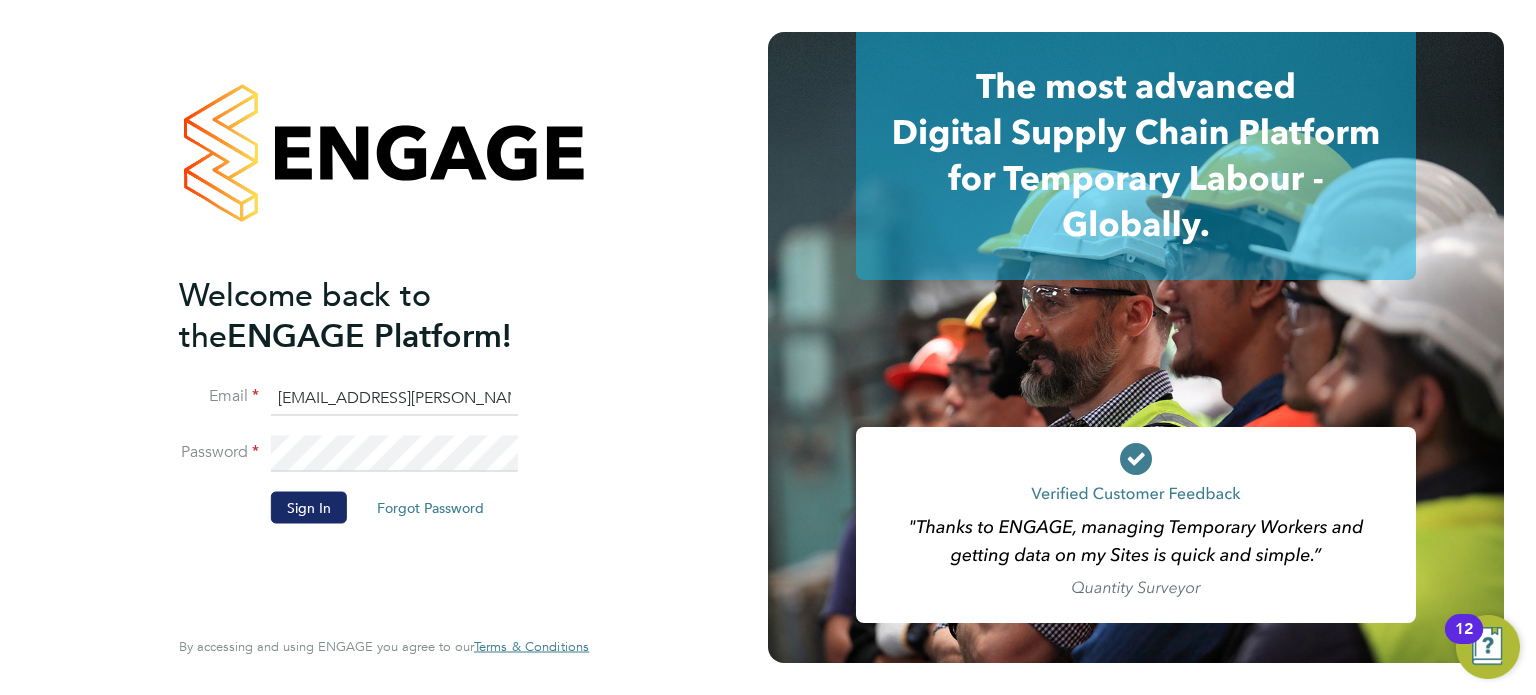 click on "Sign In" 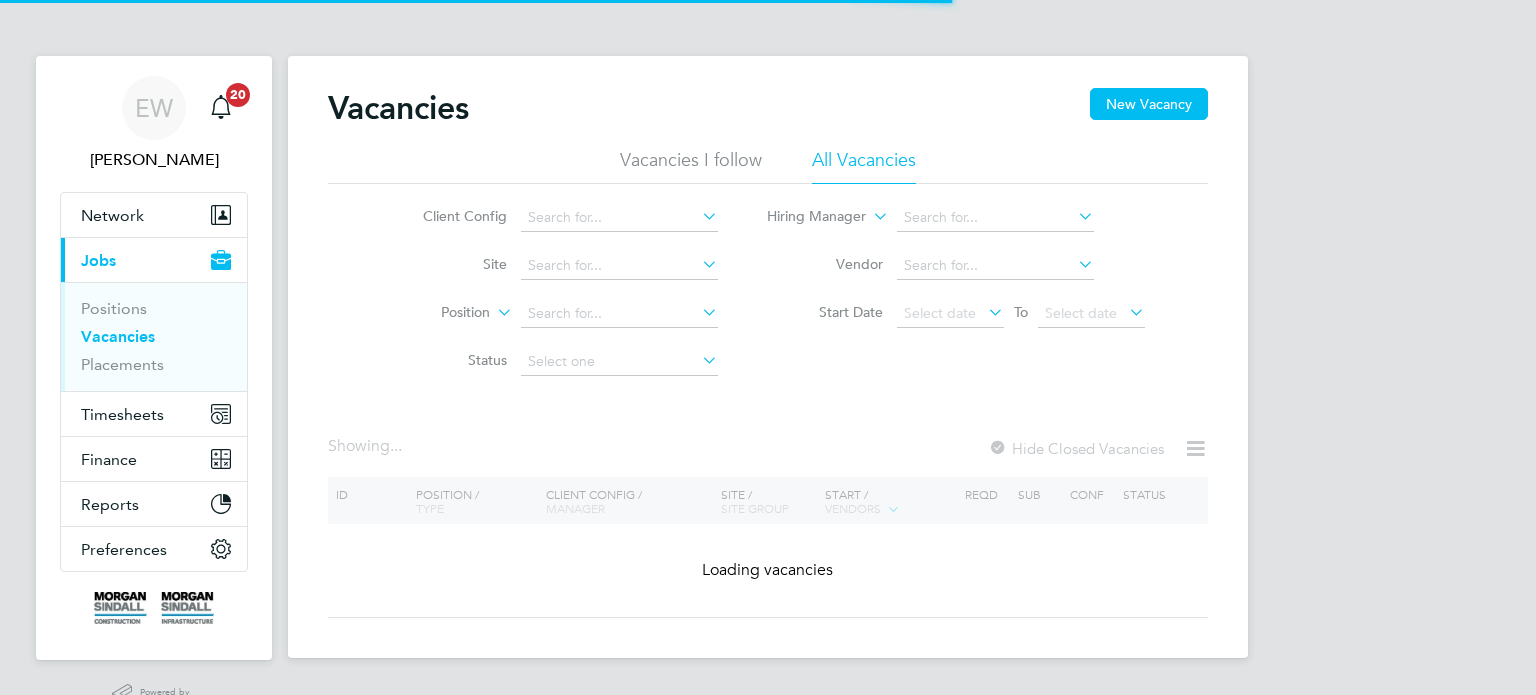scroll, scrollTop: 0, scrollLeft: 0, axis: both 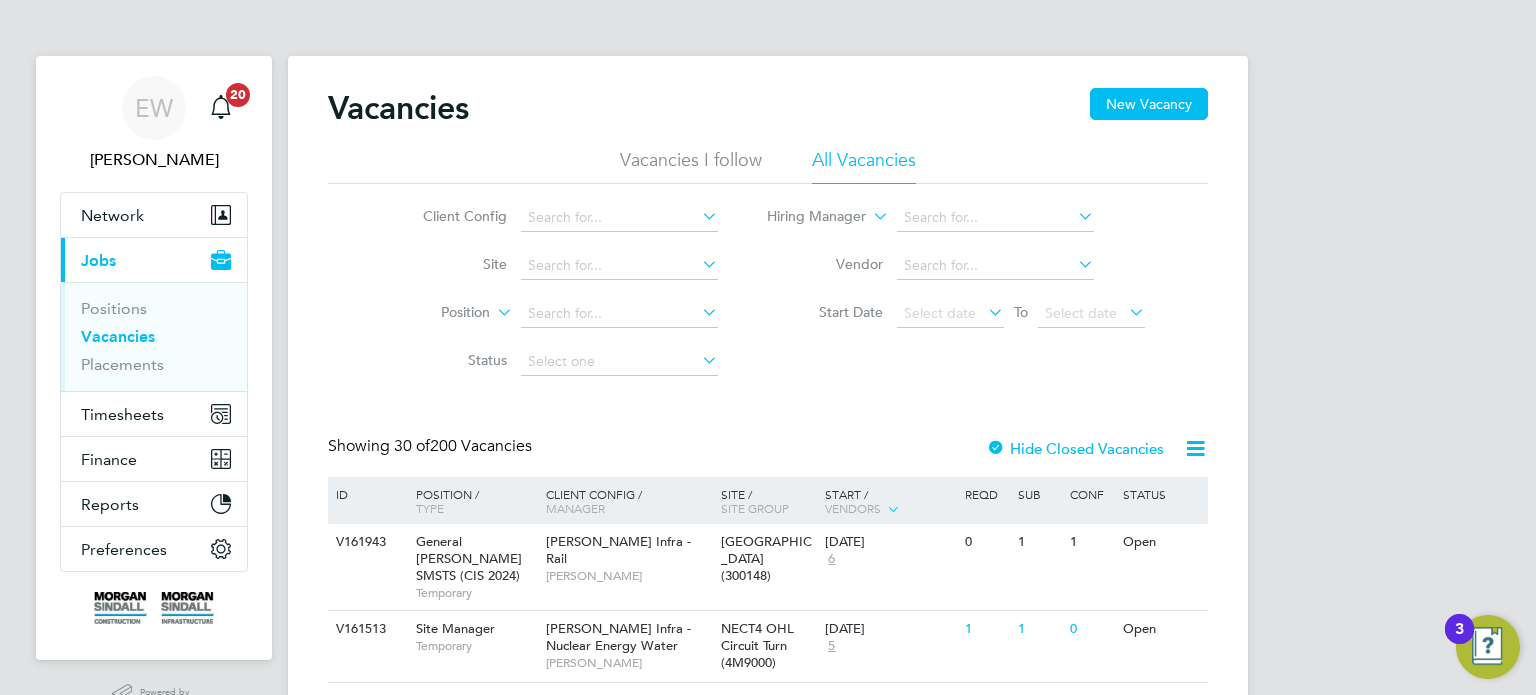 click on "Positions   Vacancies   Placements" at bounding box center [154, 336] 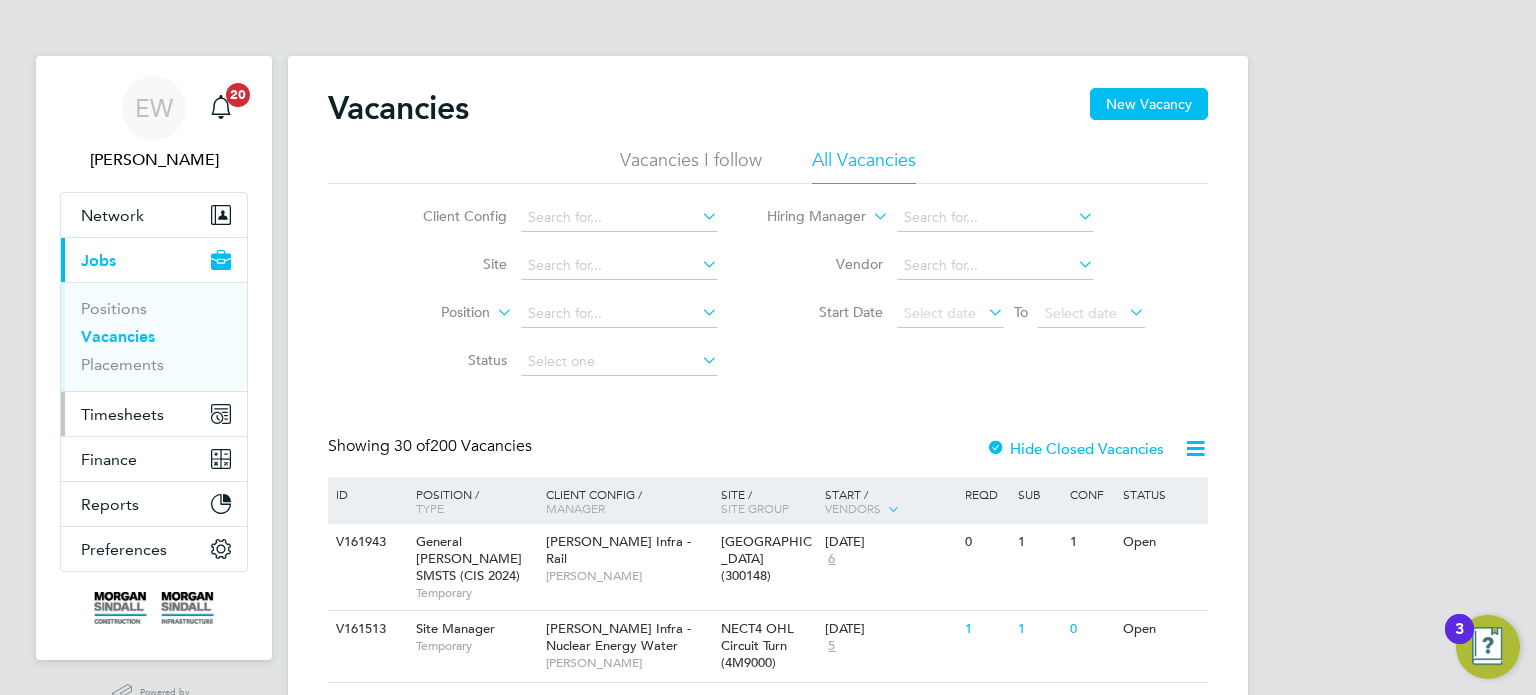 click on "Timesheets" at bounding box center (122, 414) 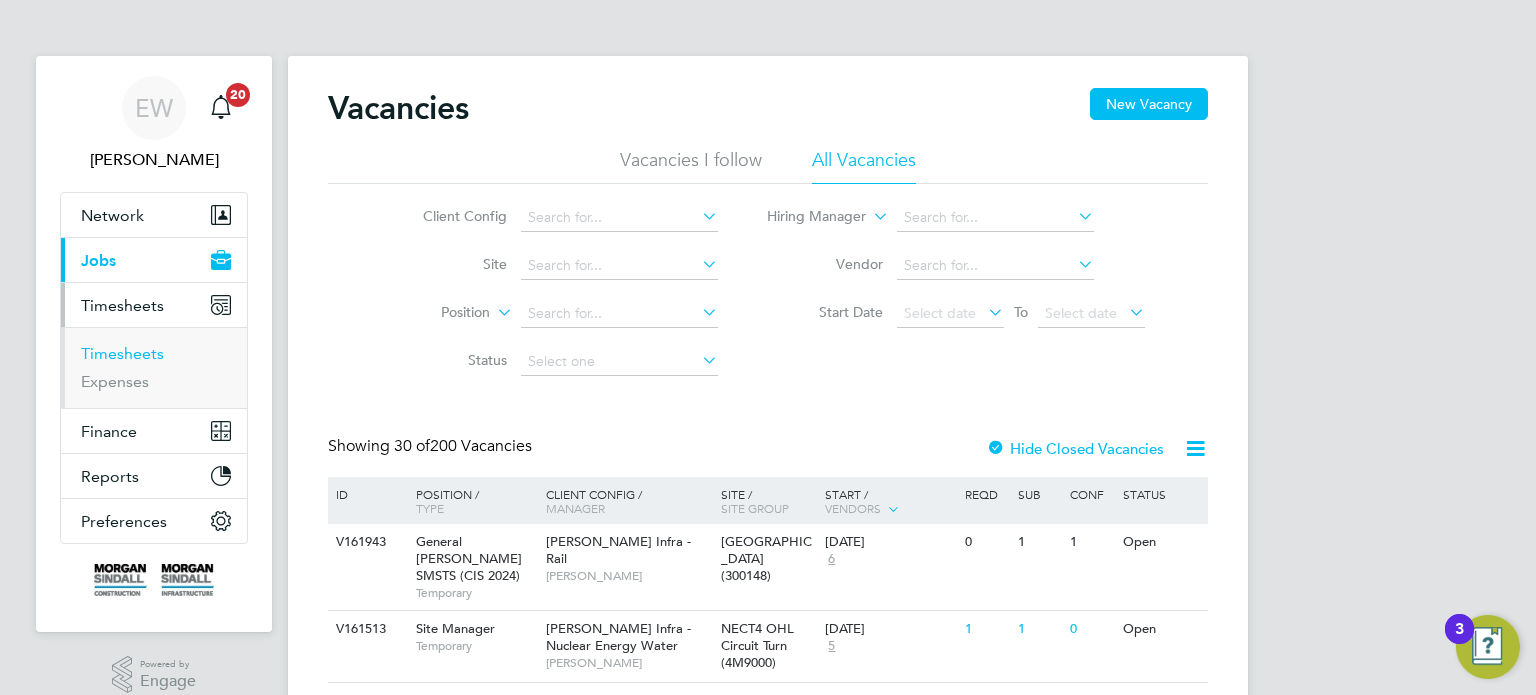click on "Timesheets" at bounding box center [122, 353] 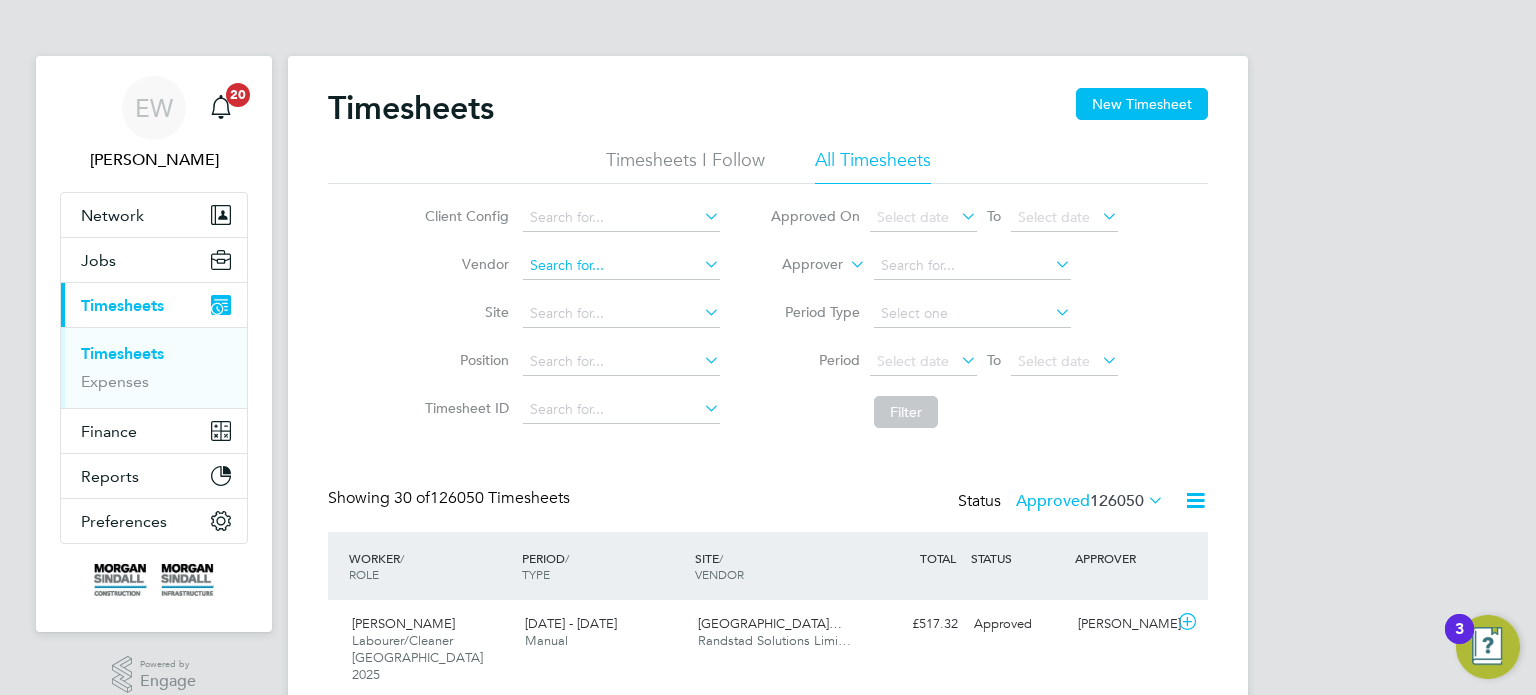 scroll, scrollTop: 10, scrollLeft: 10, axis: both 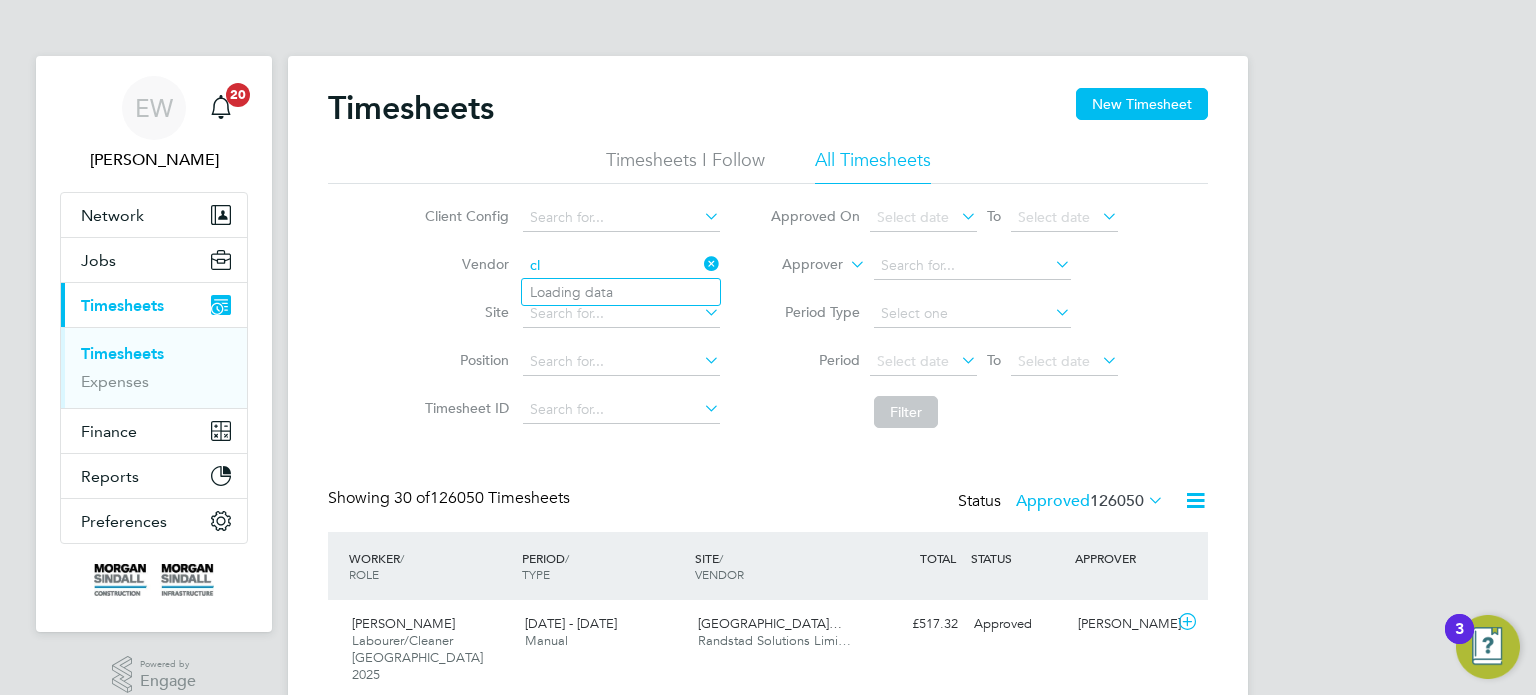 type on "c" 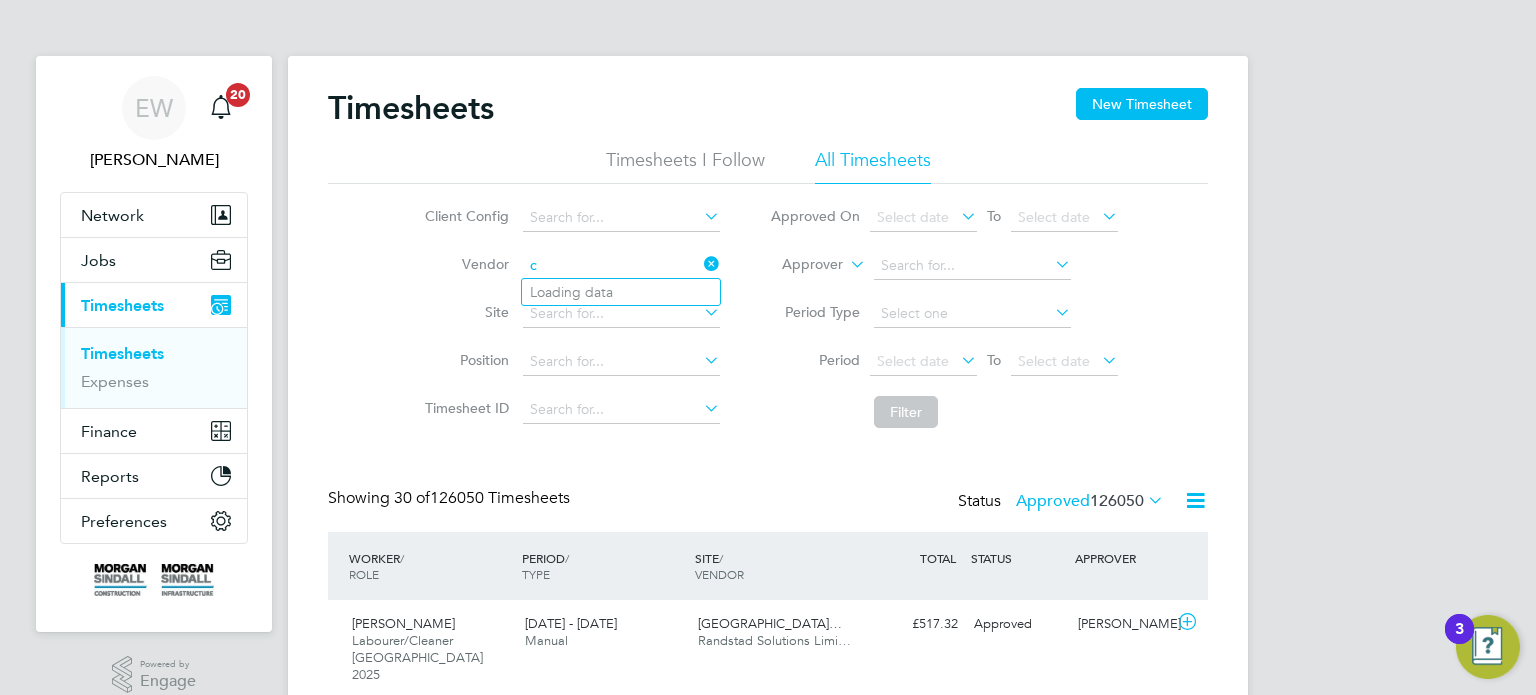 type 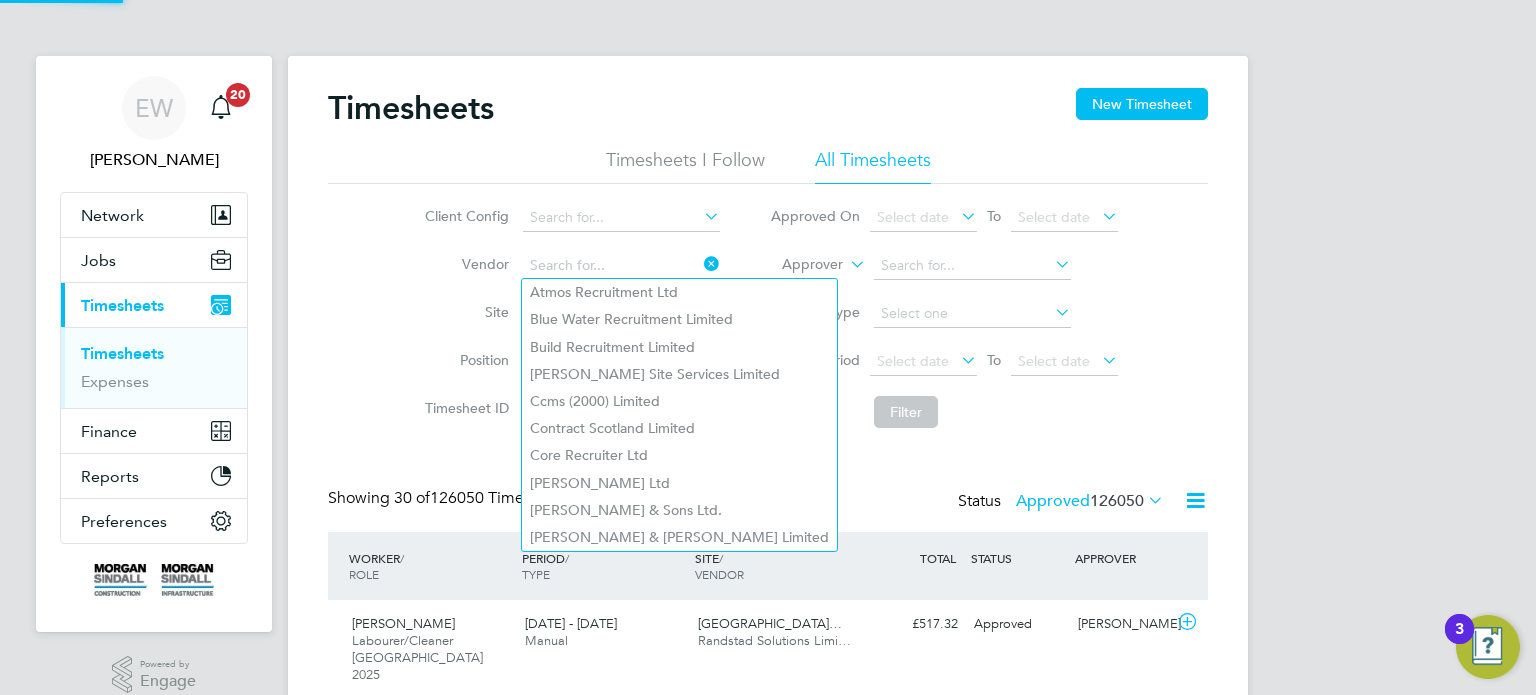 click on "Site" 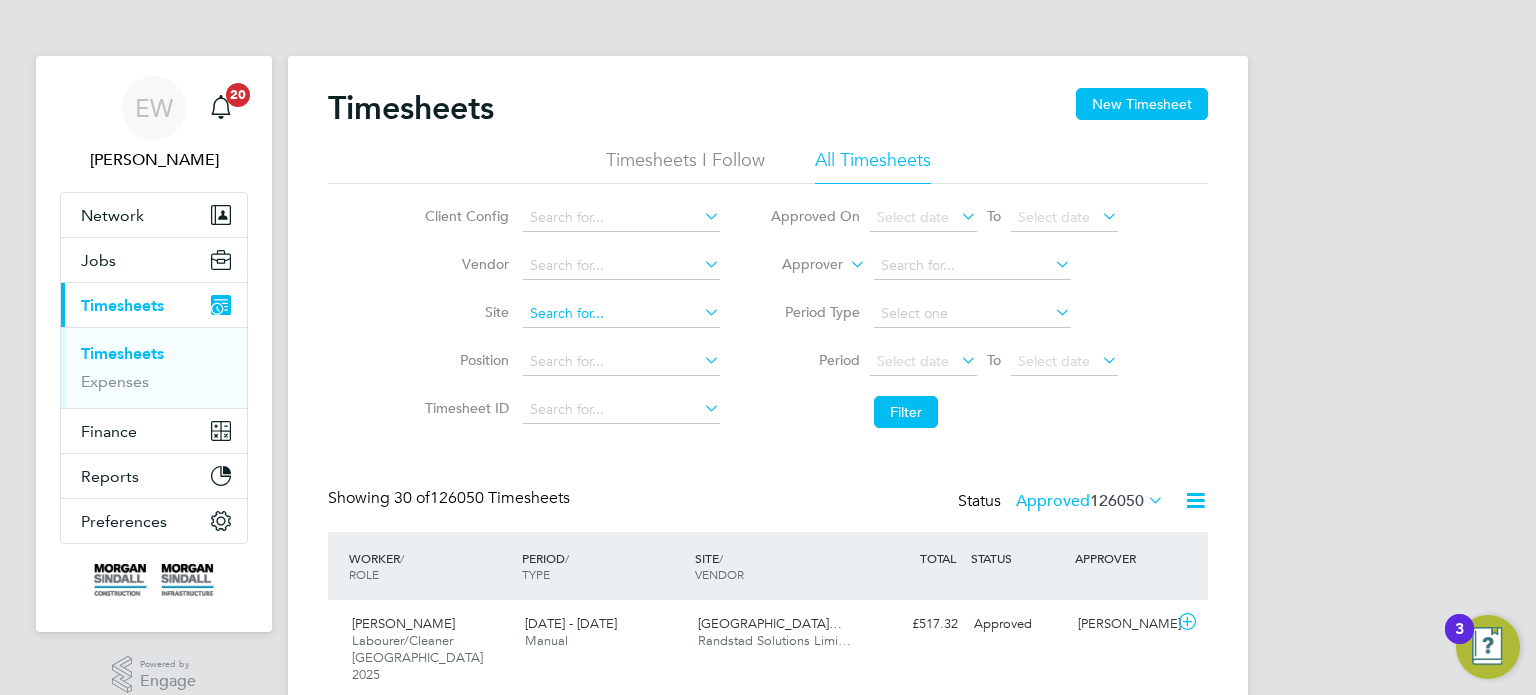 click 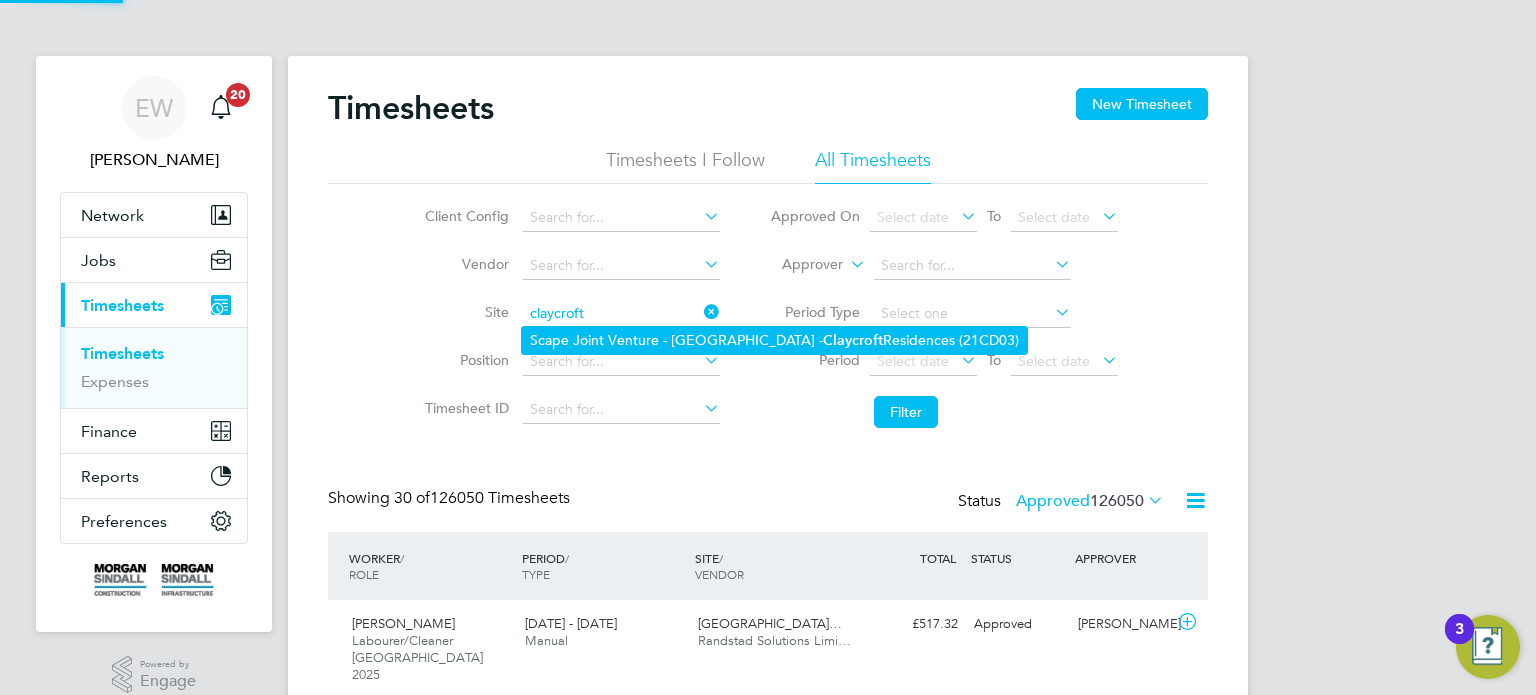 click on "Scape Joint Venture - University of Warwick -  Claycroft  Residences (21CD03)" 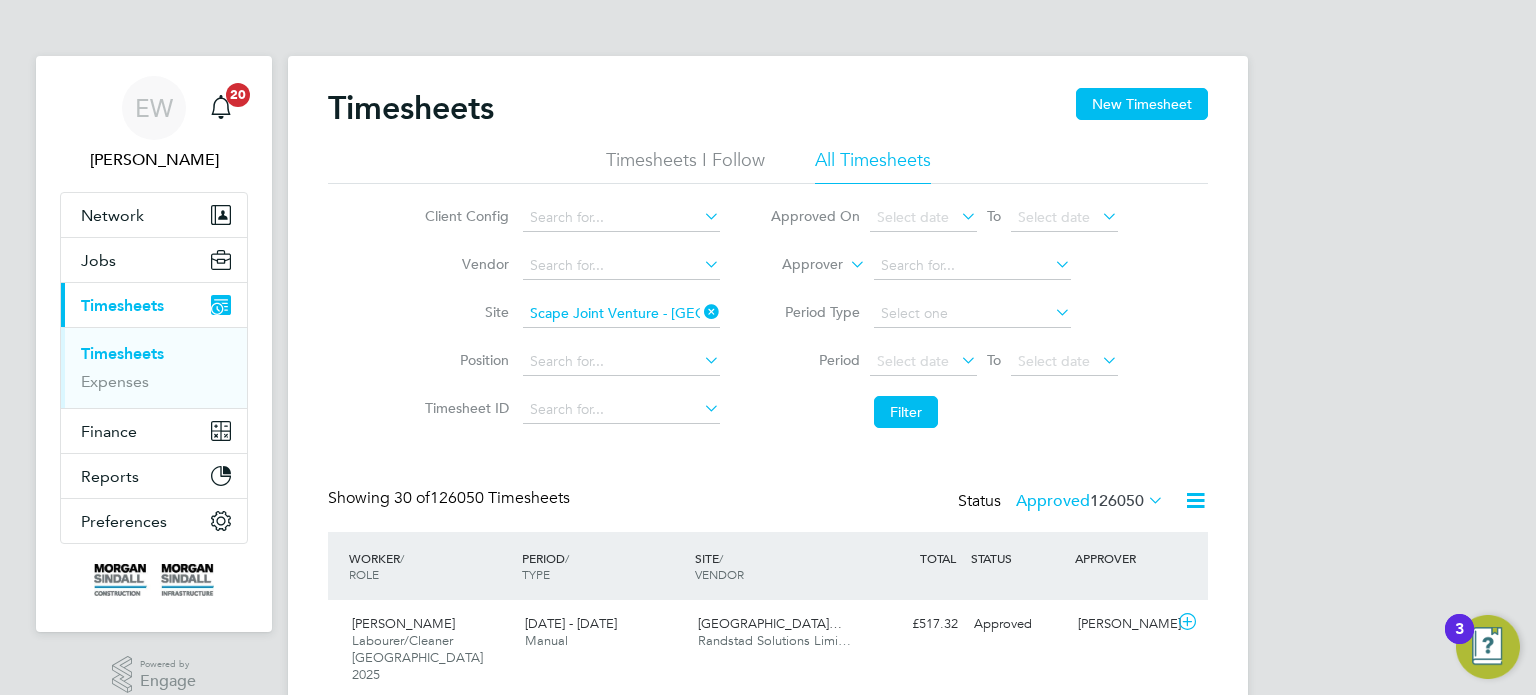 click on "Period
Select date
To
Select date" 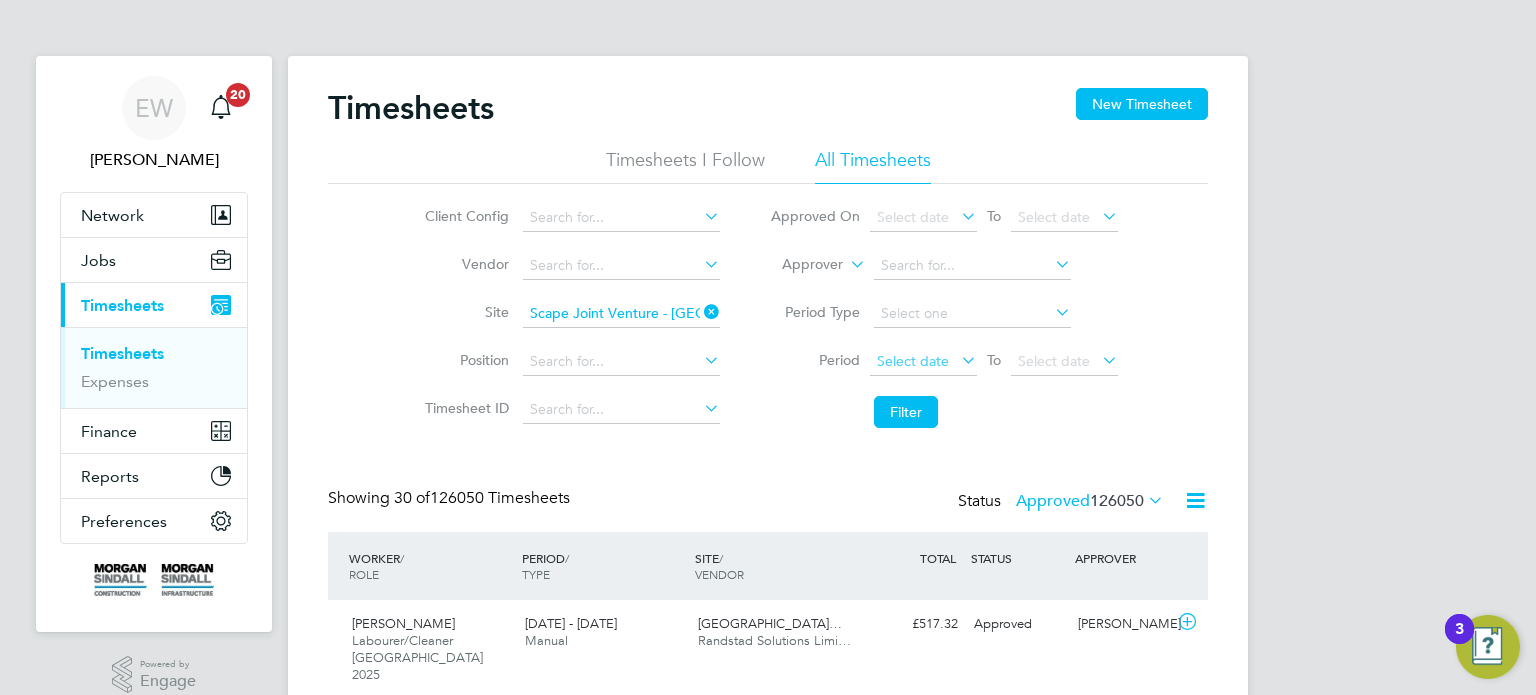 click on "Select date" 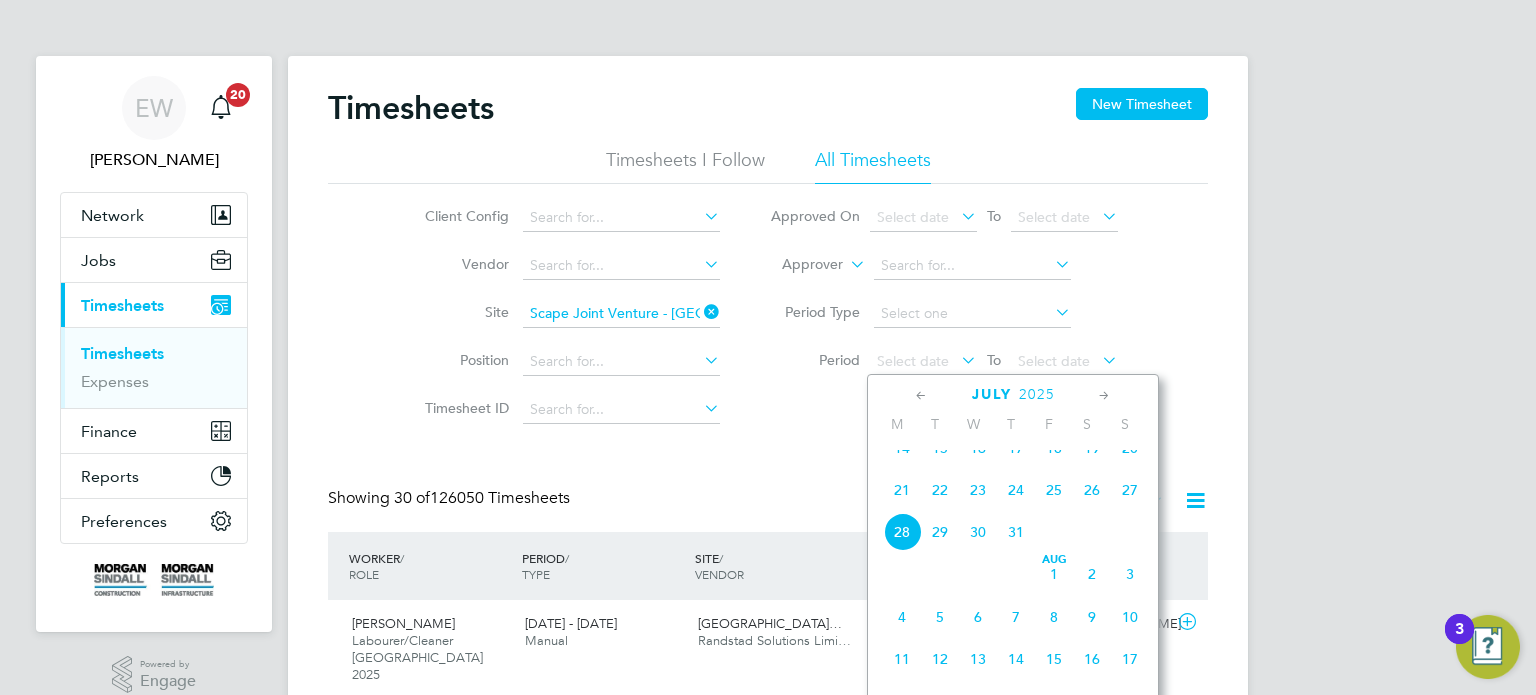 click on "19" 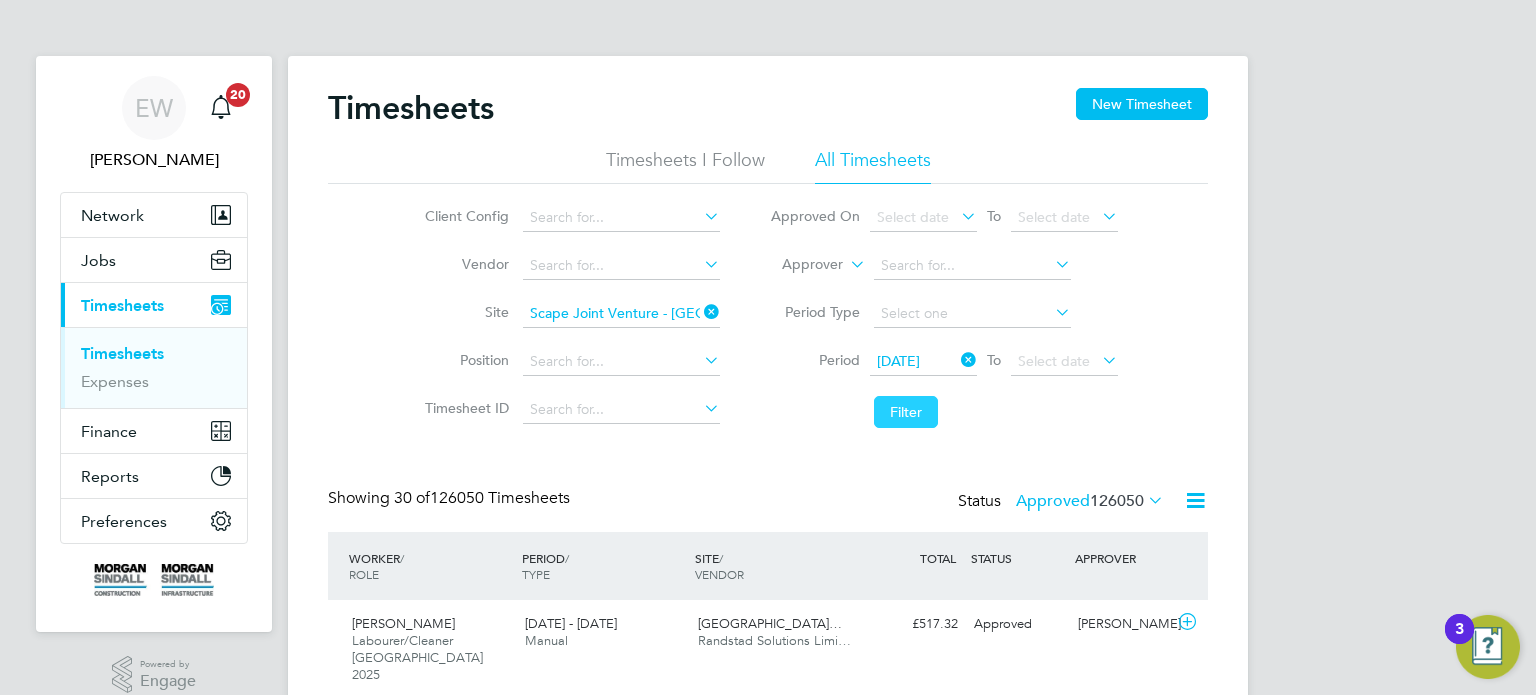 click on "Filter" 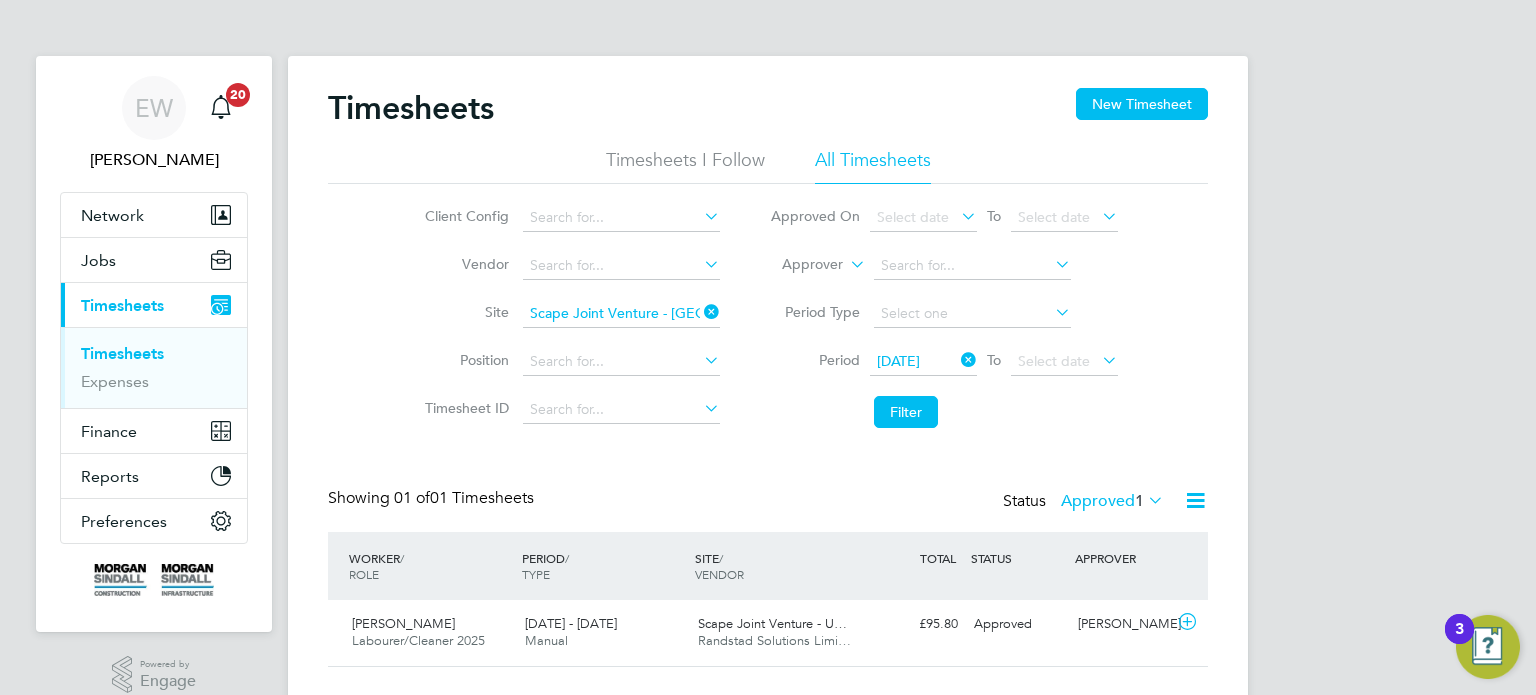 click on "Approved  1" 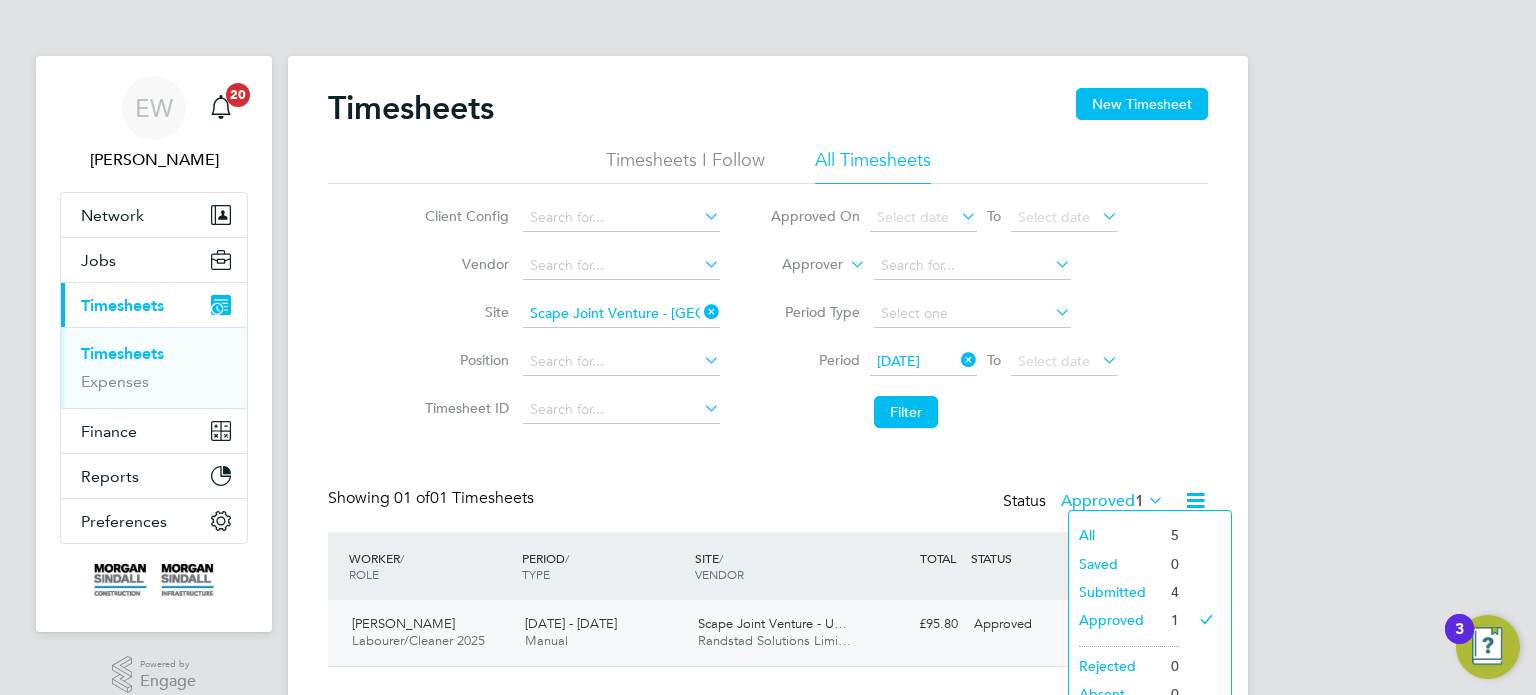 click on "Approved" 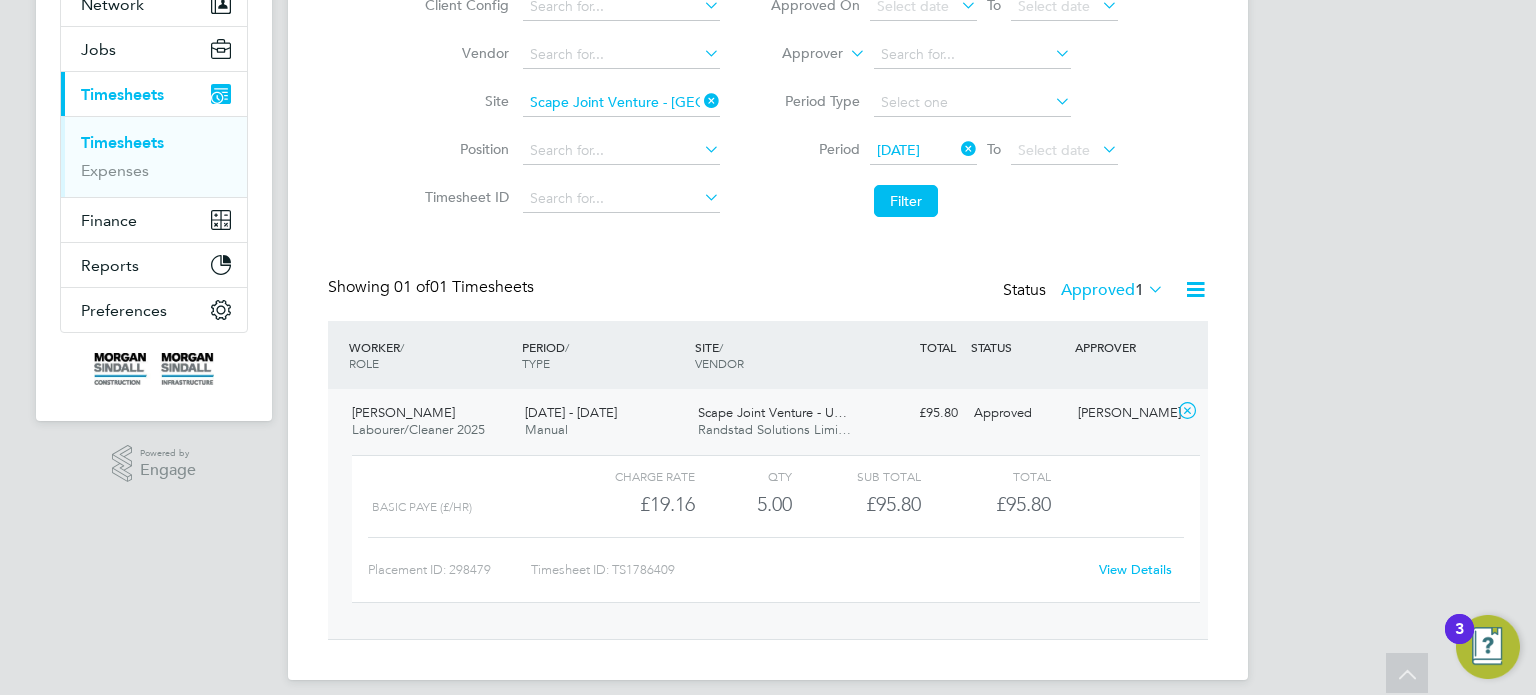 click on "View Details" 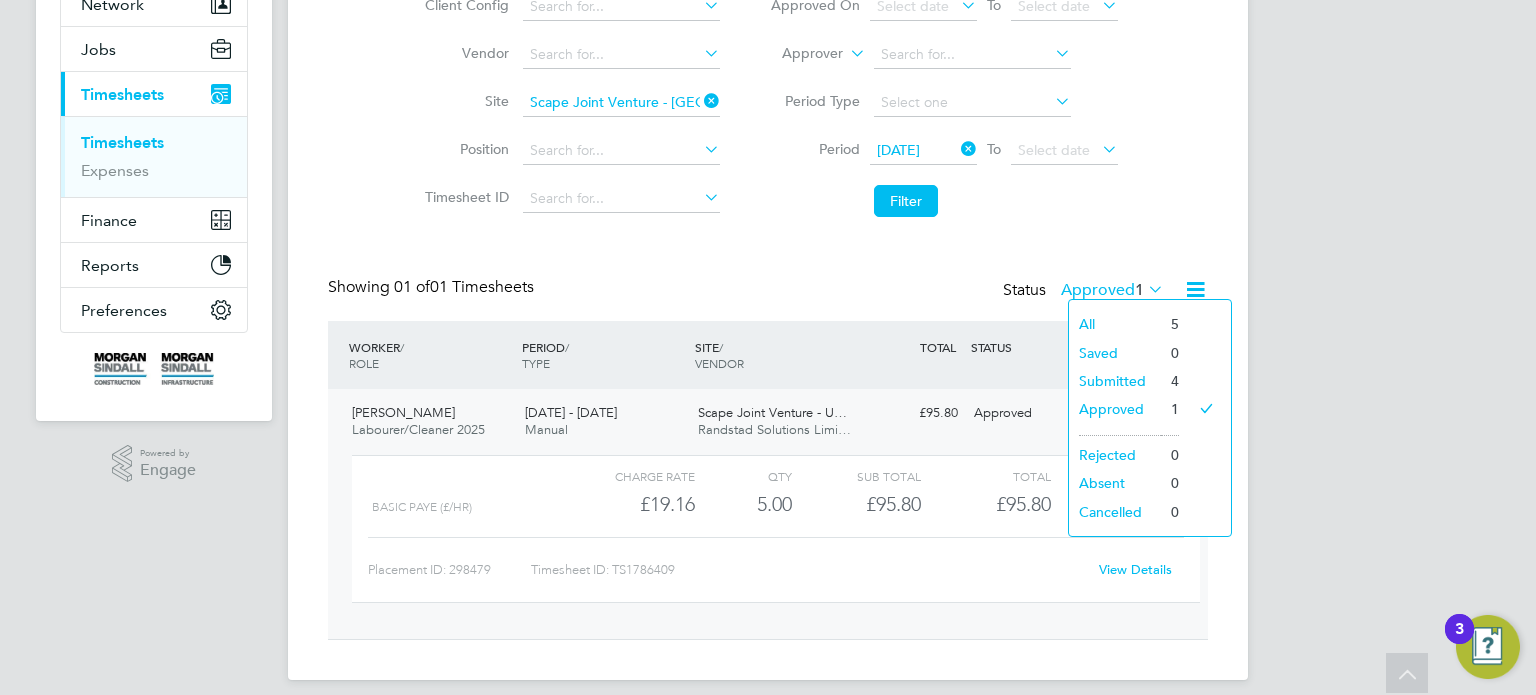 click on "Submitted" 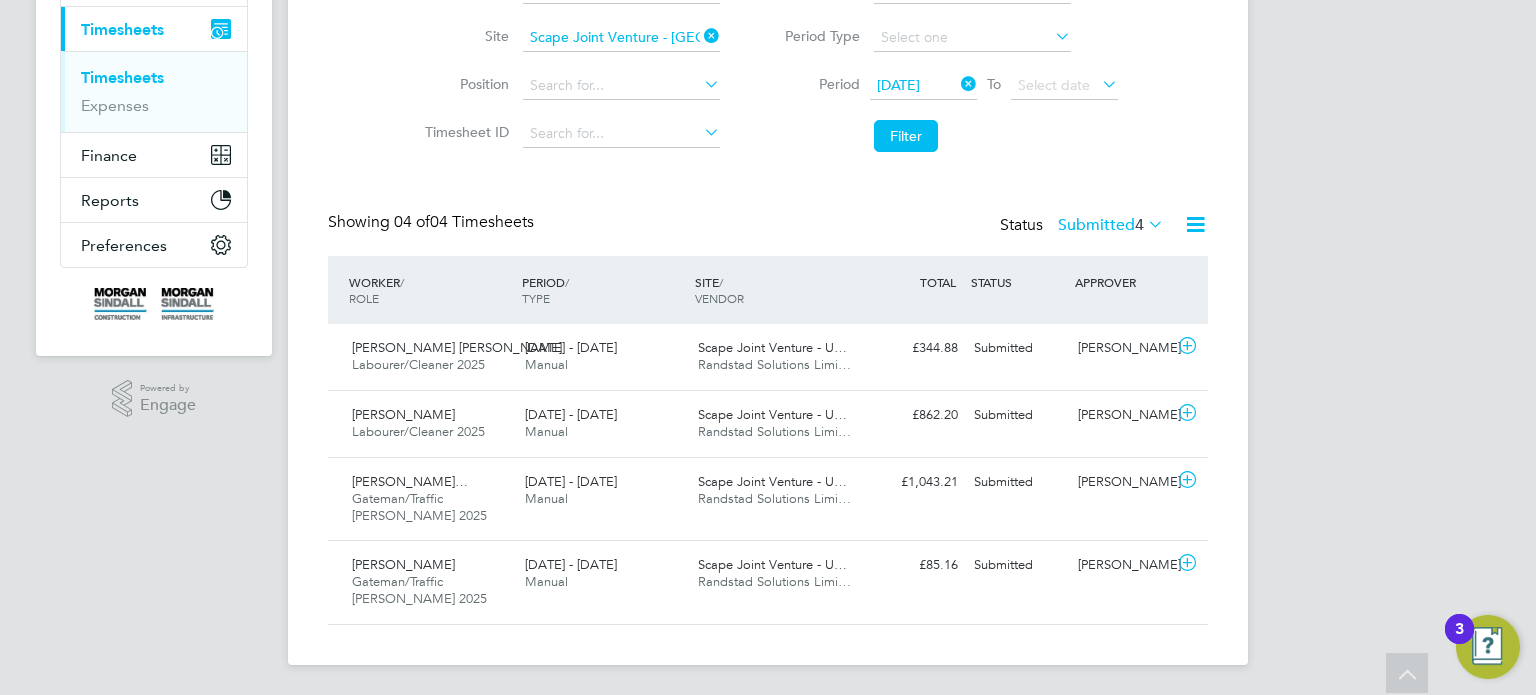 click on "Filter" 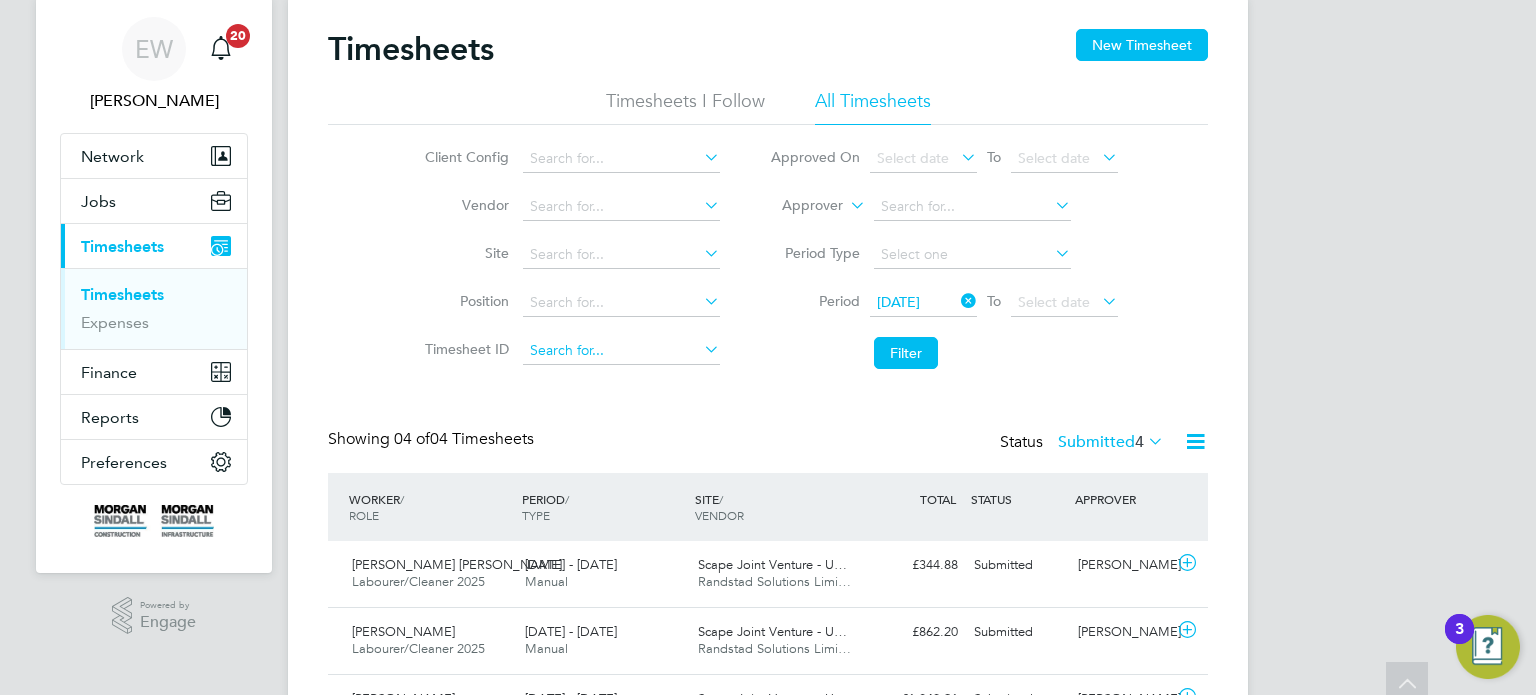 scroll, scrollTop: 39, scrollLeft: 0, axis: vertical 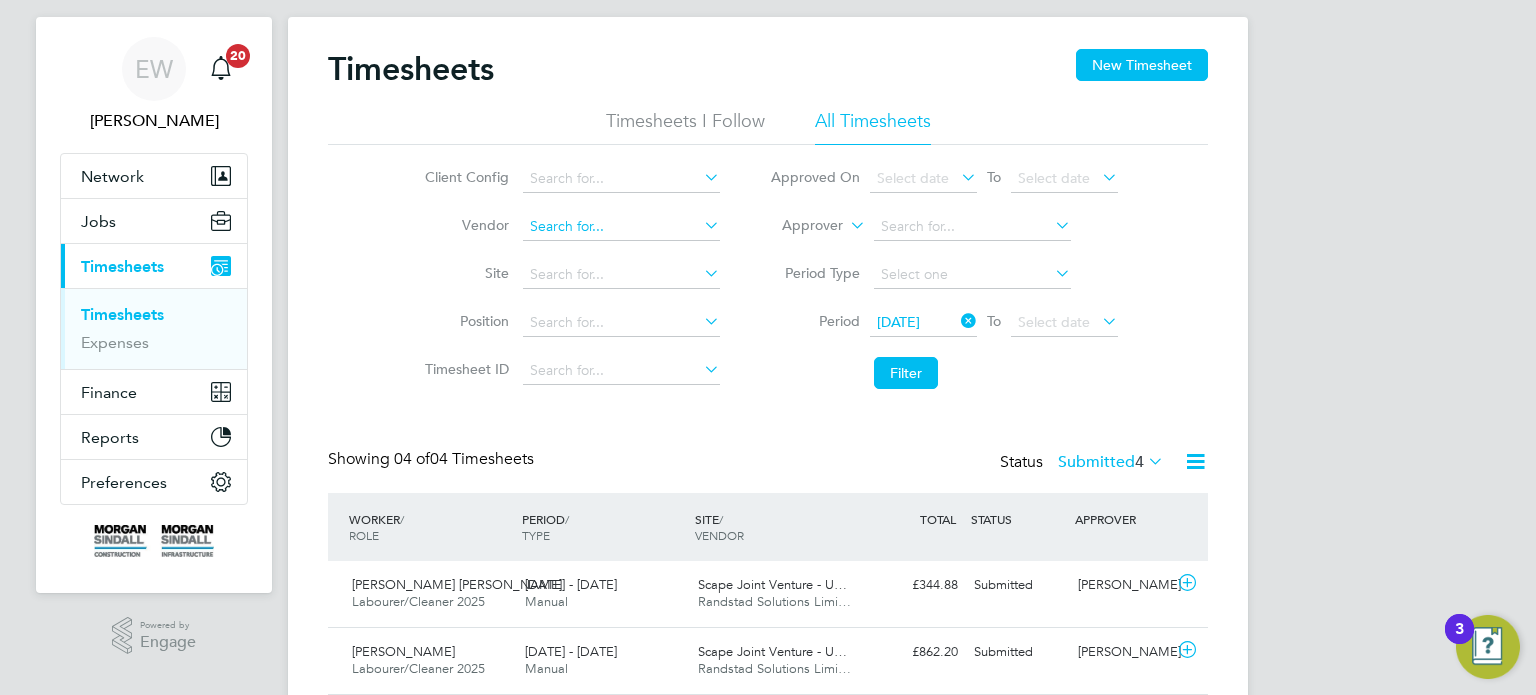 click 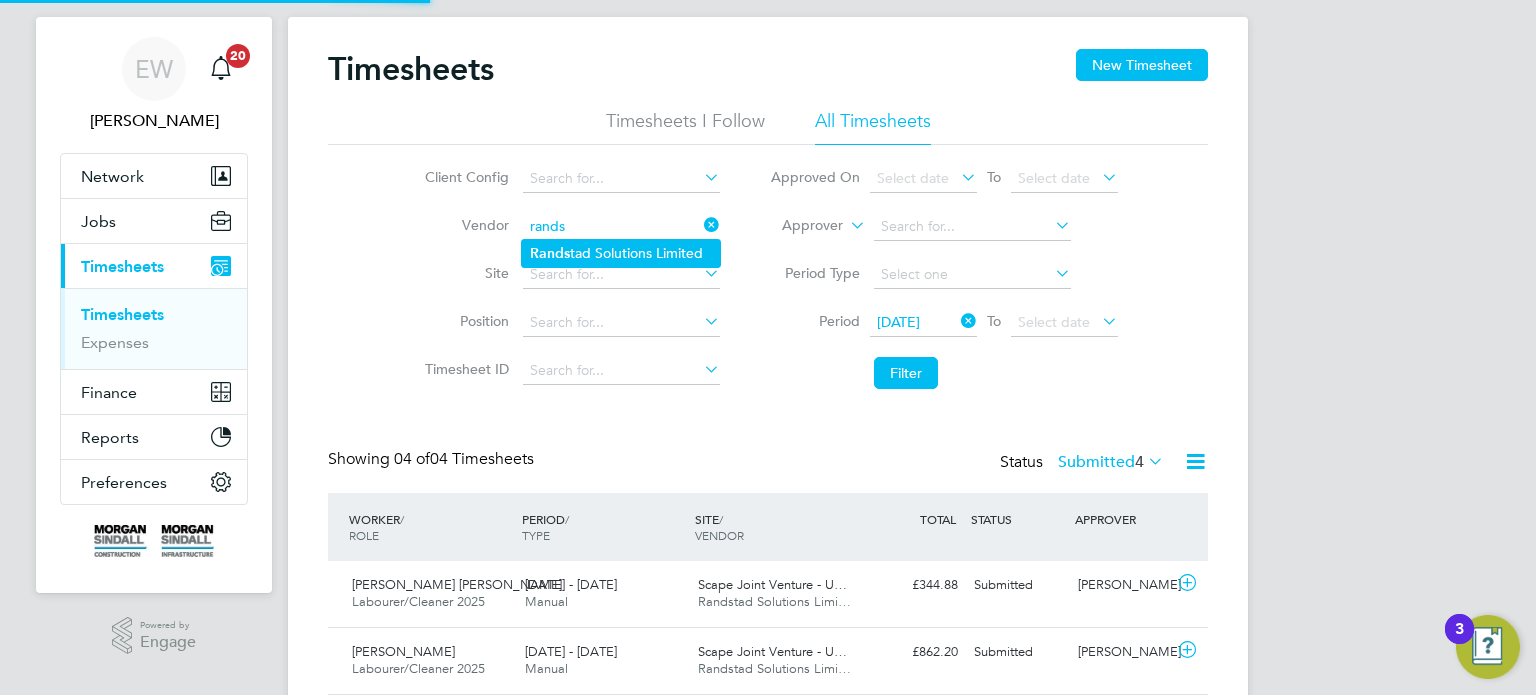 click on "Rands tad Solutions Limited" 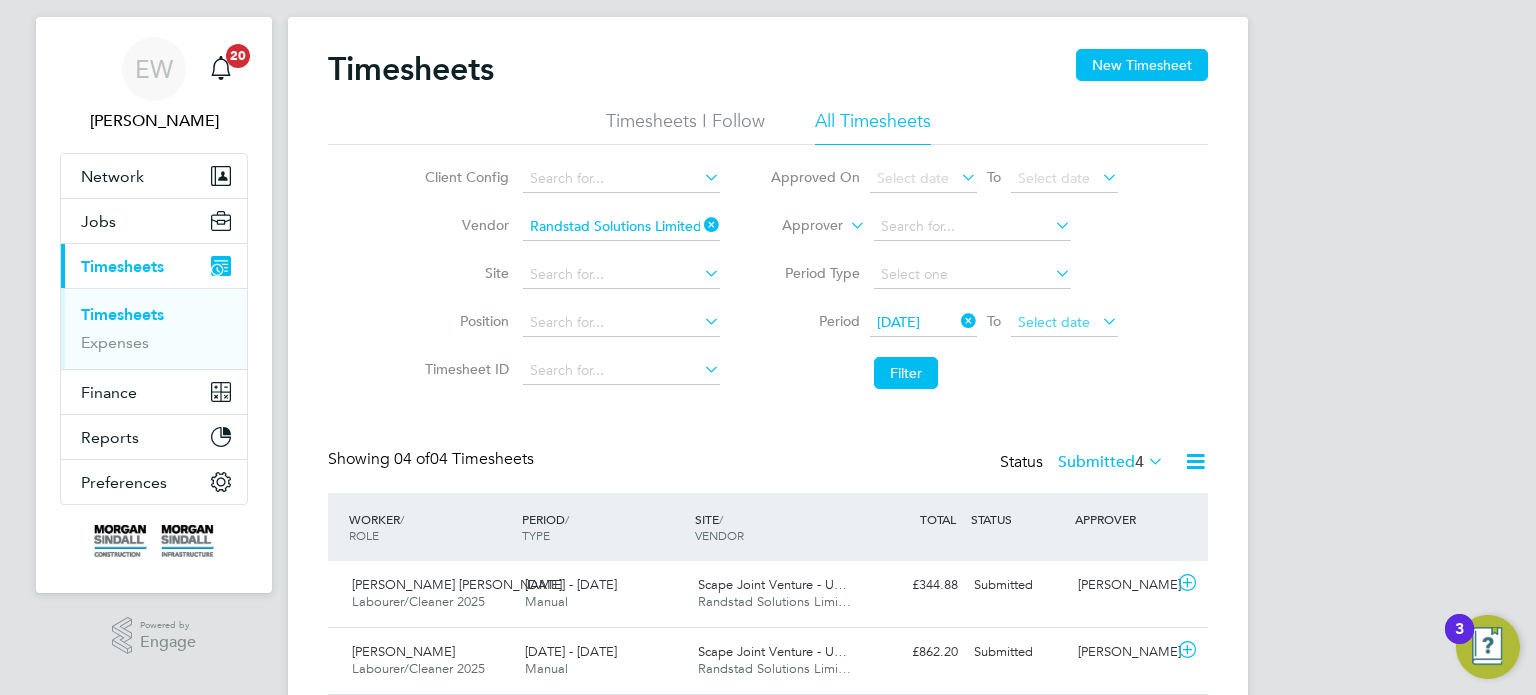 click on "Select date" 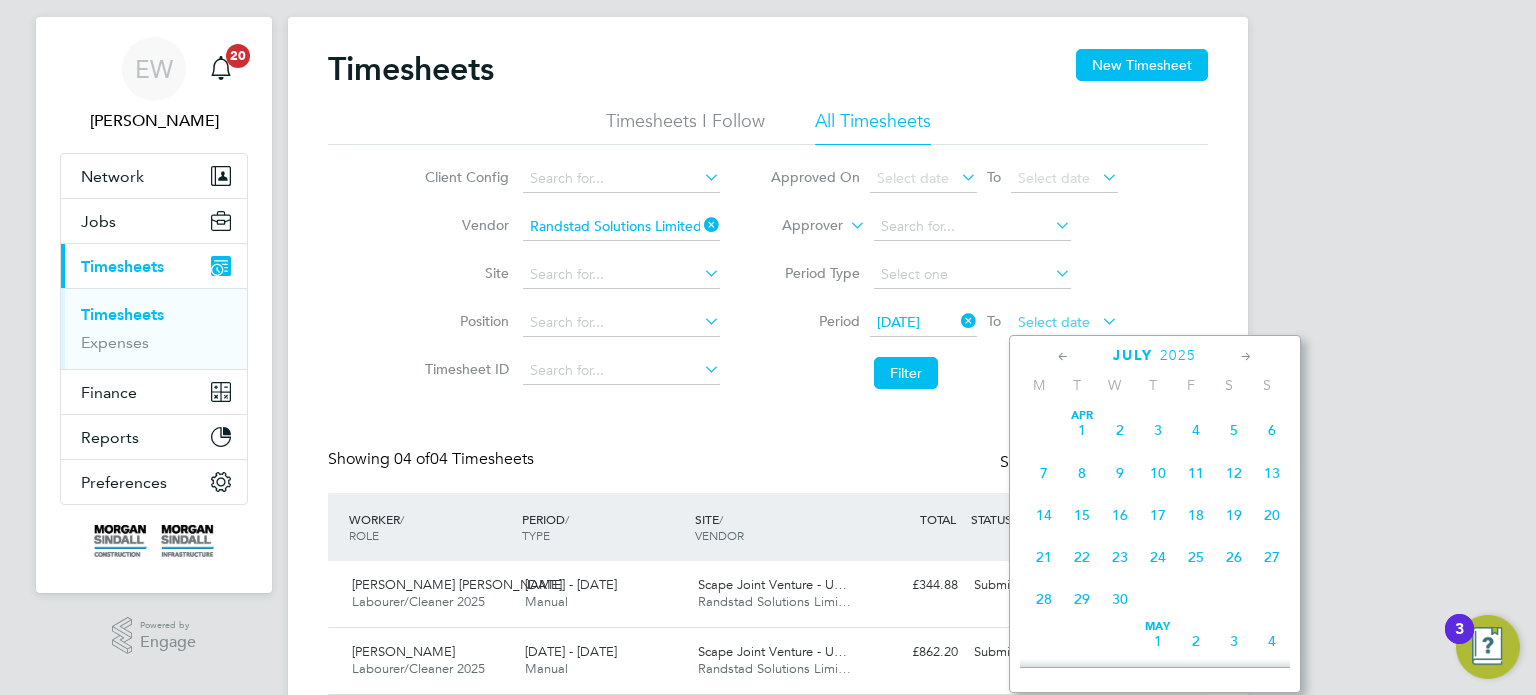 scroll, scrollTop: 799, scrollLeft: 0, axis: vertical 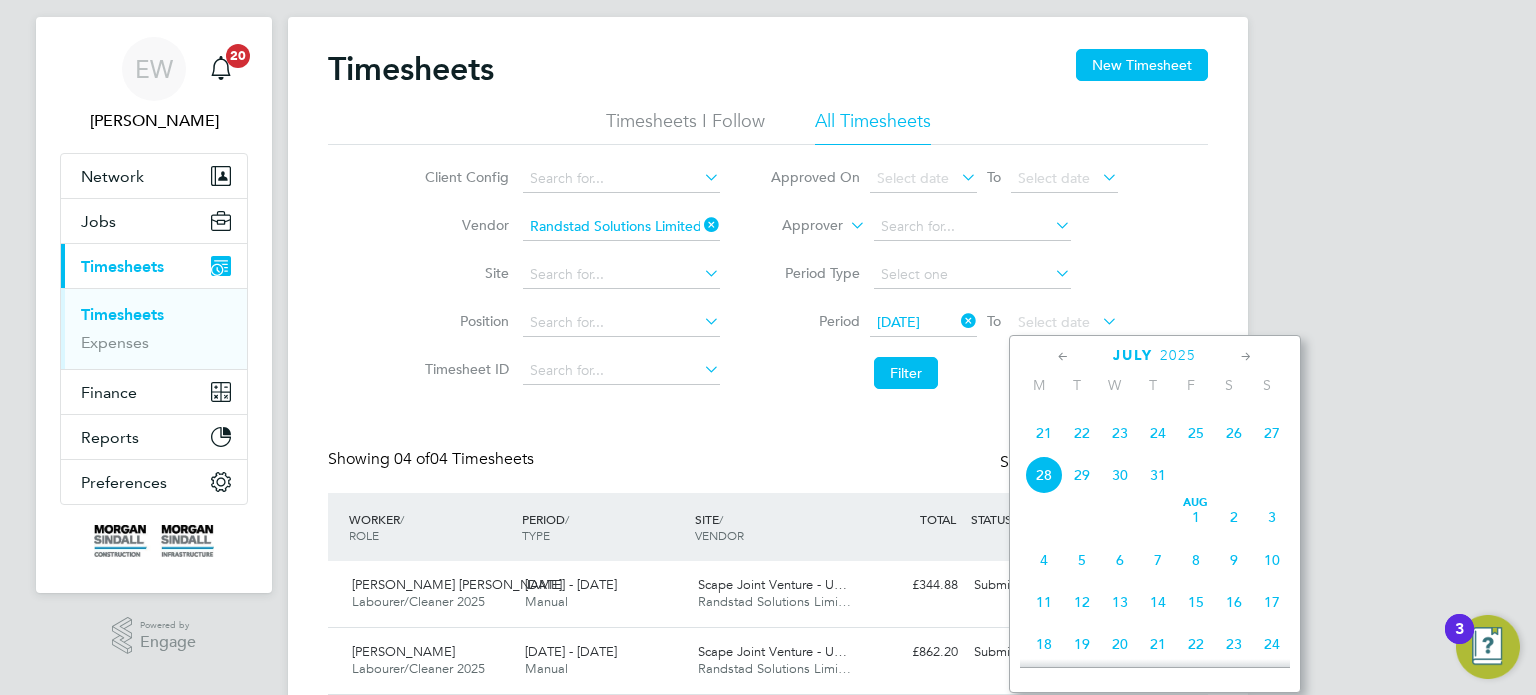 click on "25" 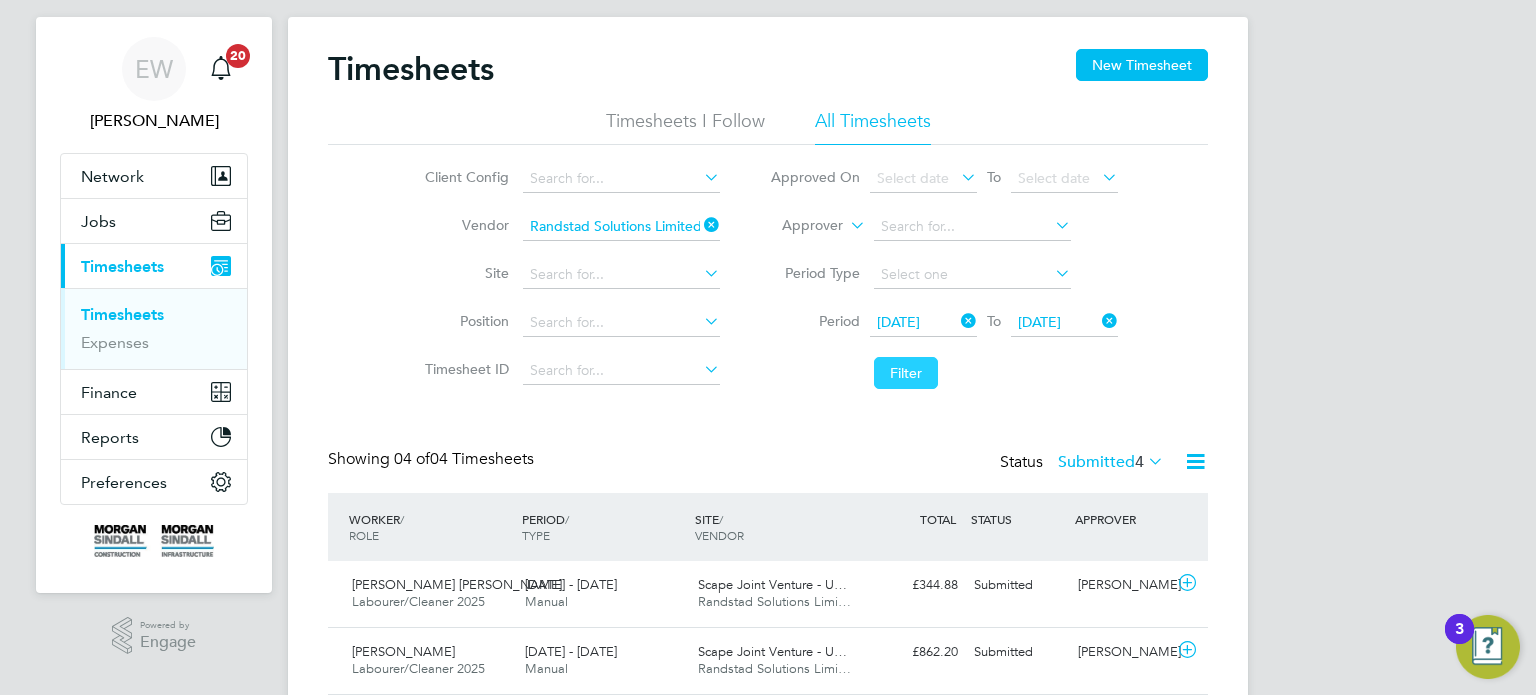 click on "Filter" 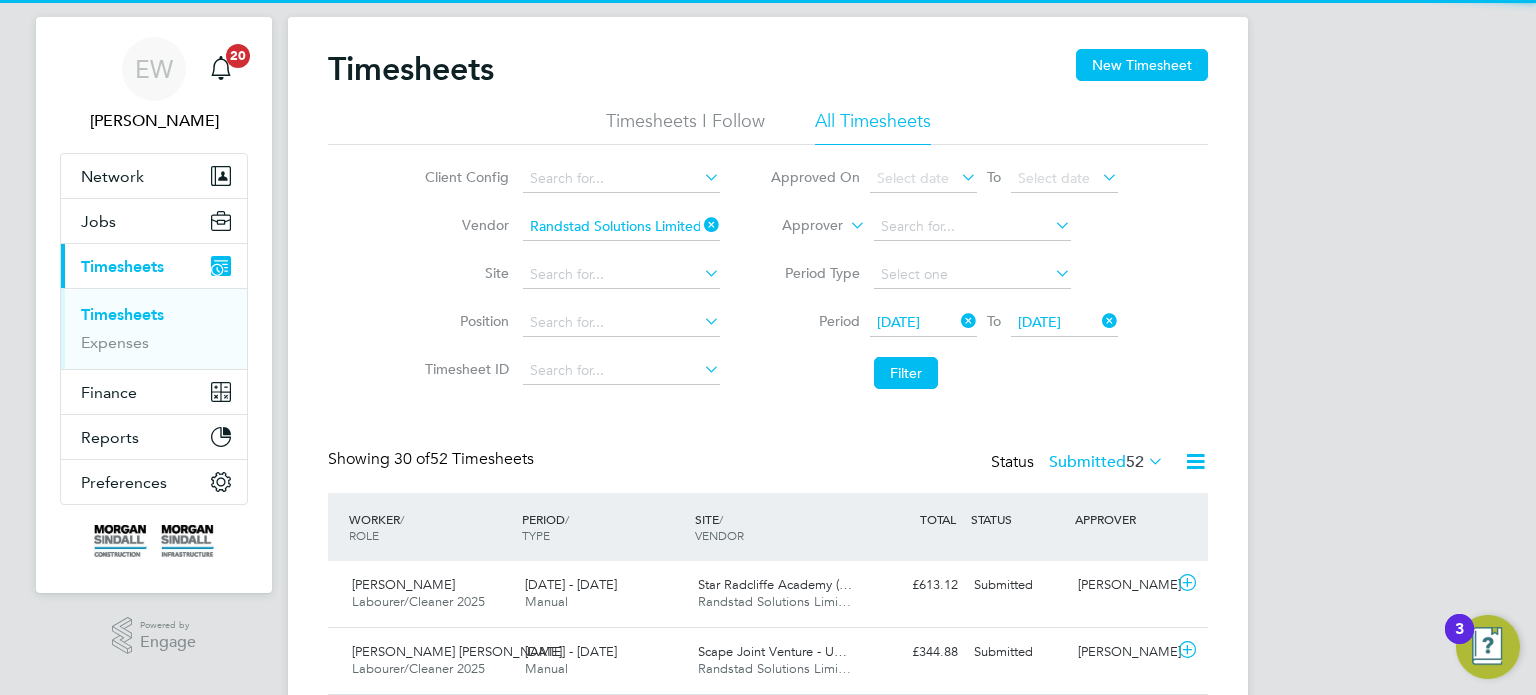 scroll, scrollTop: 9, scrollLeft: 10, axis: both 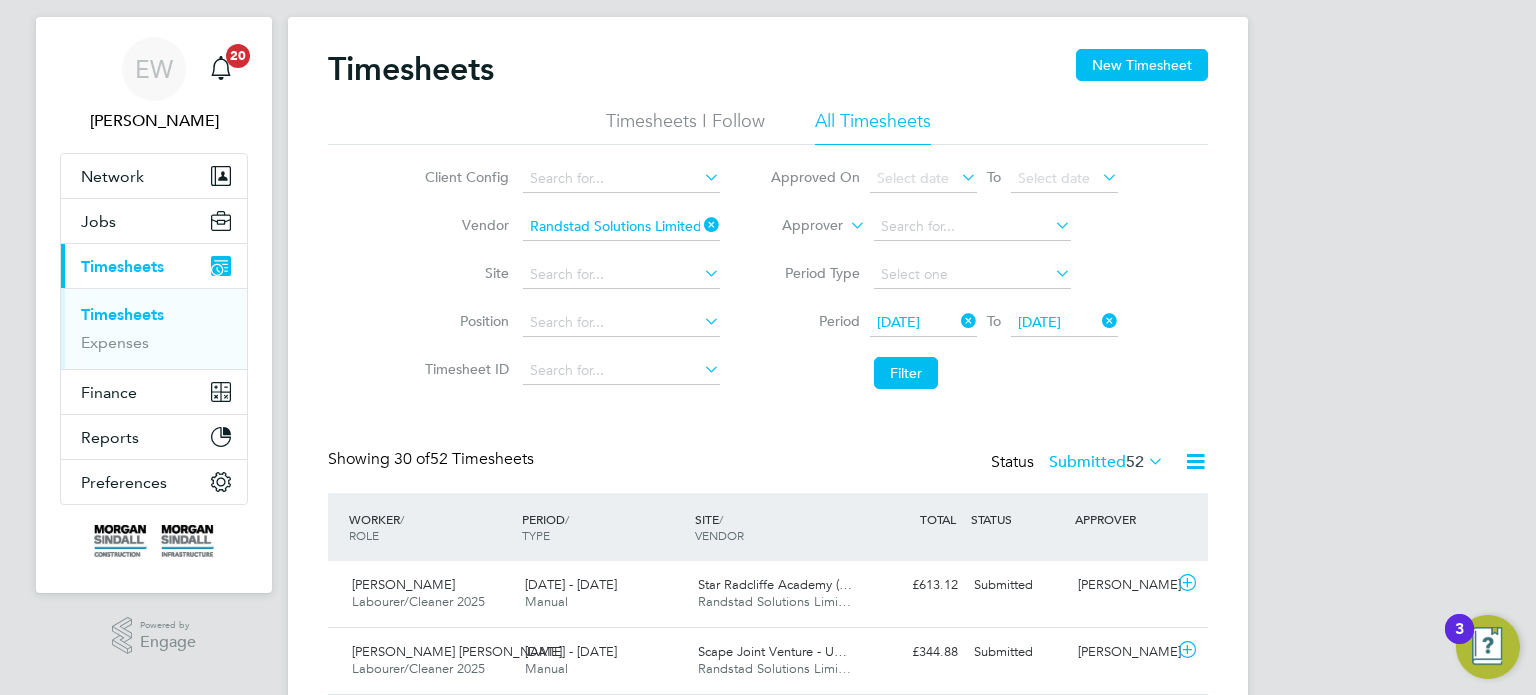 click on "Submitted  52" 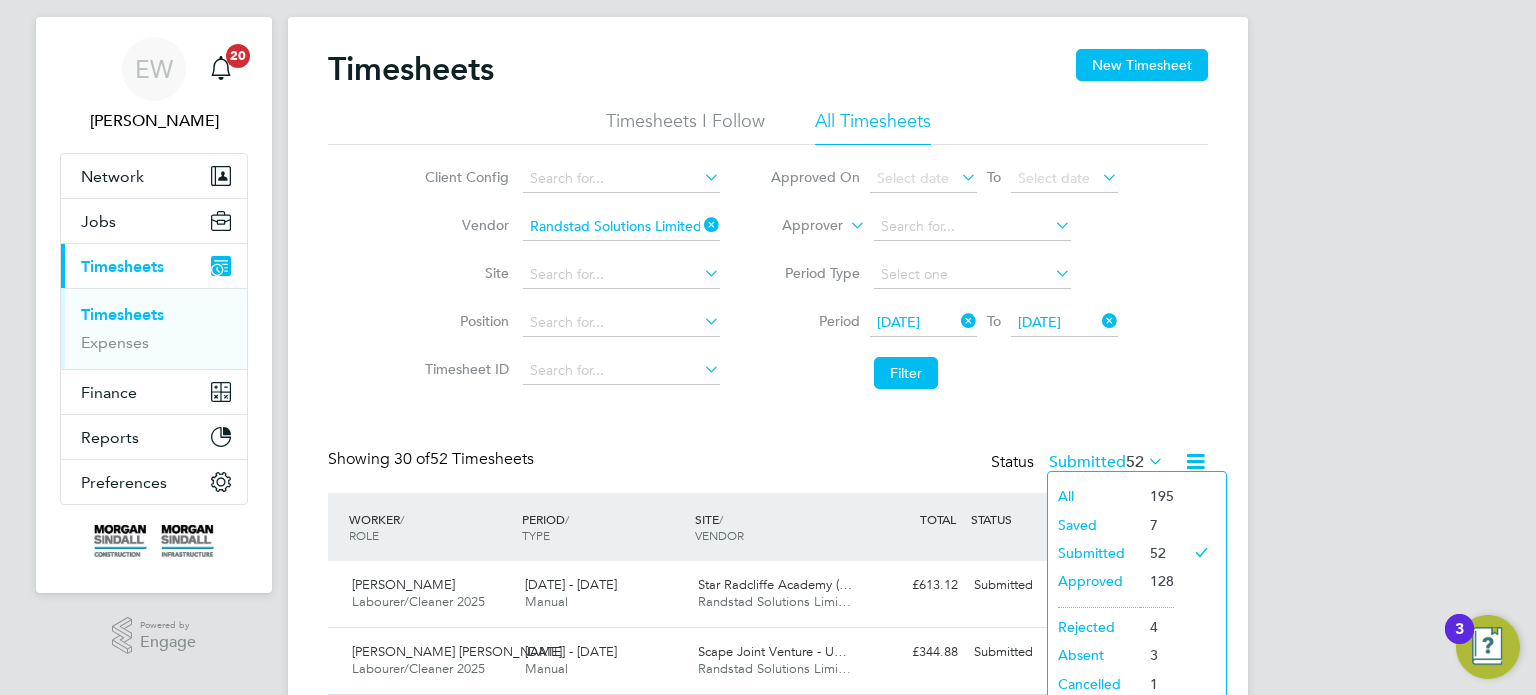 click on "19 Jul 2025" 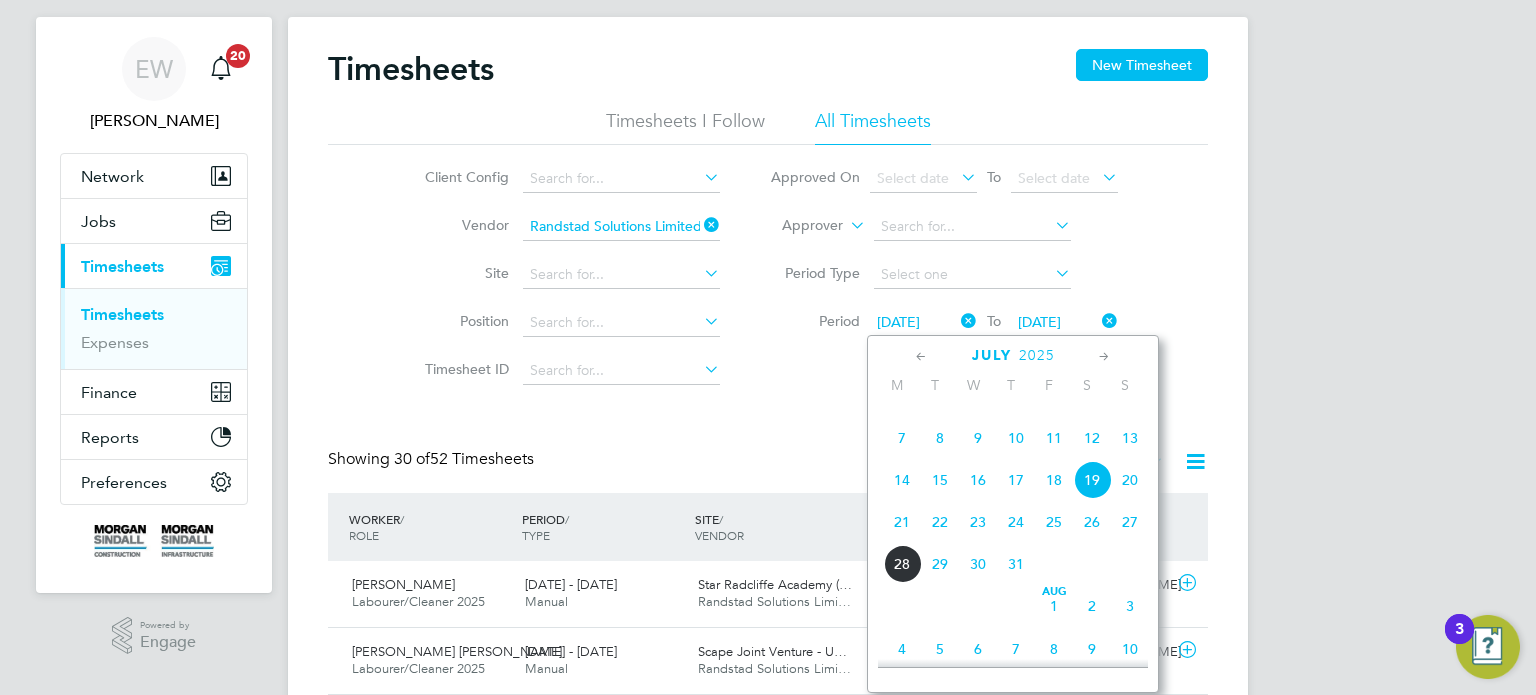 click on "EW   Emma Wells   Notifications
20   Applications:   Network
Team Members   Businesses   Sites   Workers   Contacts   Jobs
Positions   Vacancies   Placements   Current page:   Timesheets
Timesheets   Expenses   Finance
Invoices & Credit Notes   Statements   Payments   Contract POs   Reports
CIS Reports   Report Downloads   Preferences
My Business   Branding   Notifications   VMS Configurations   Activity Logs
.st0{fill:#C0C1C2;}
Powered by Engage Timesheets New Timesheet Timesheets I Follow All Timesheets Client Config   Vendor   Randstad Solutions Limited Site   Position   Timesheet ID   Approved On
Select date
To
Select date
Approver     Period Type   Period
19 Jul 2025
To
25 Jul 2025" at bounding box center [768, 1387] 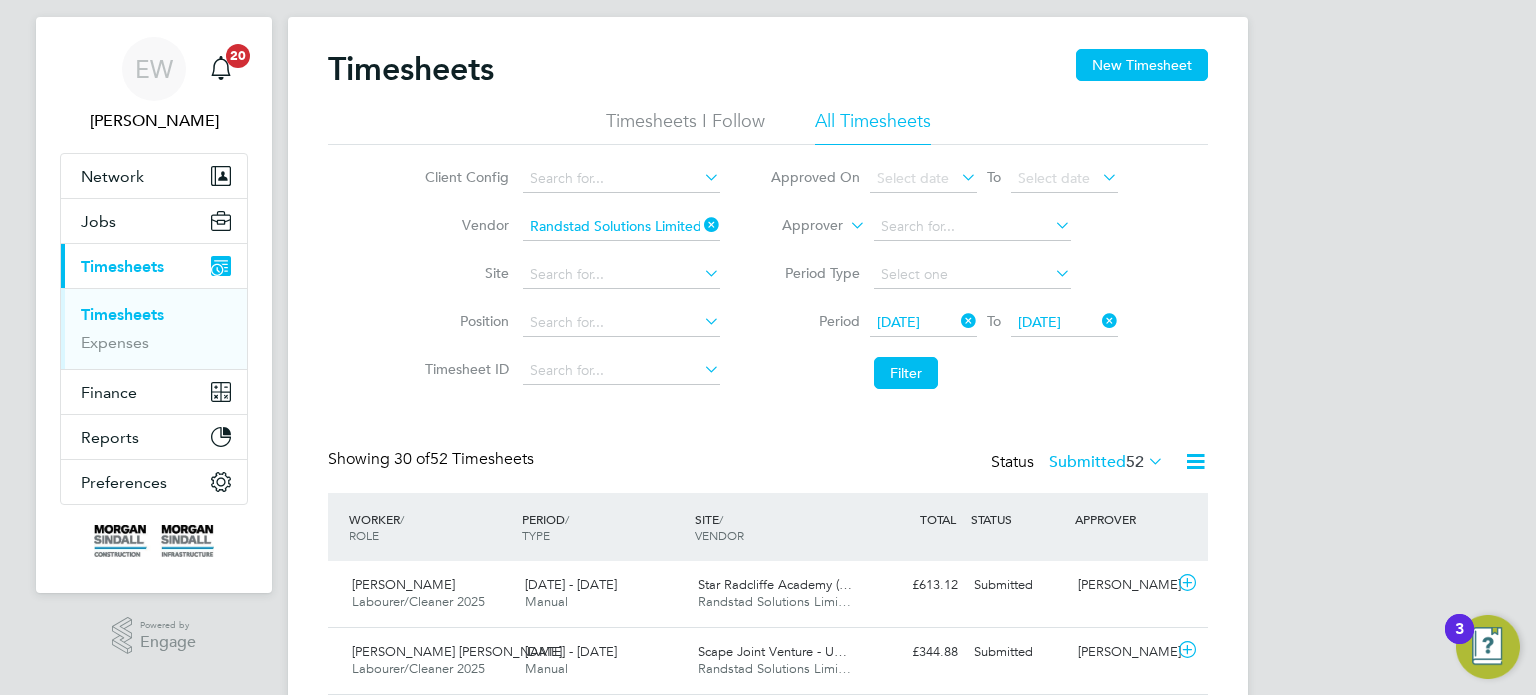 click on "52" 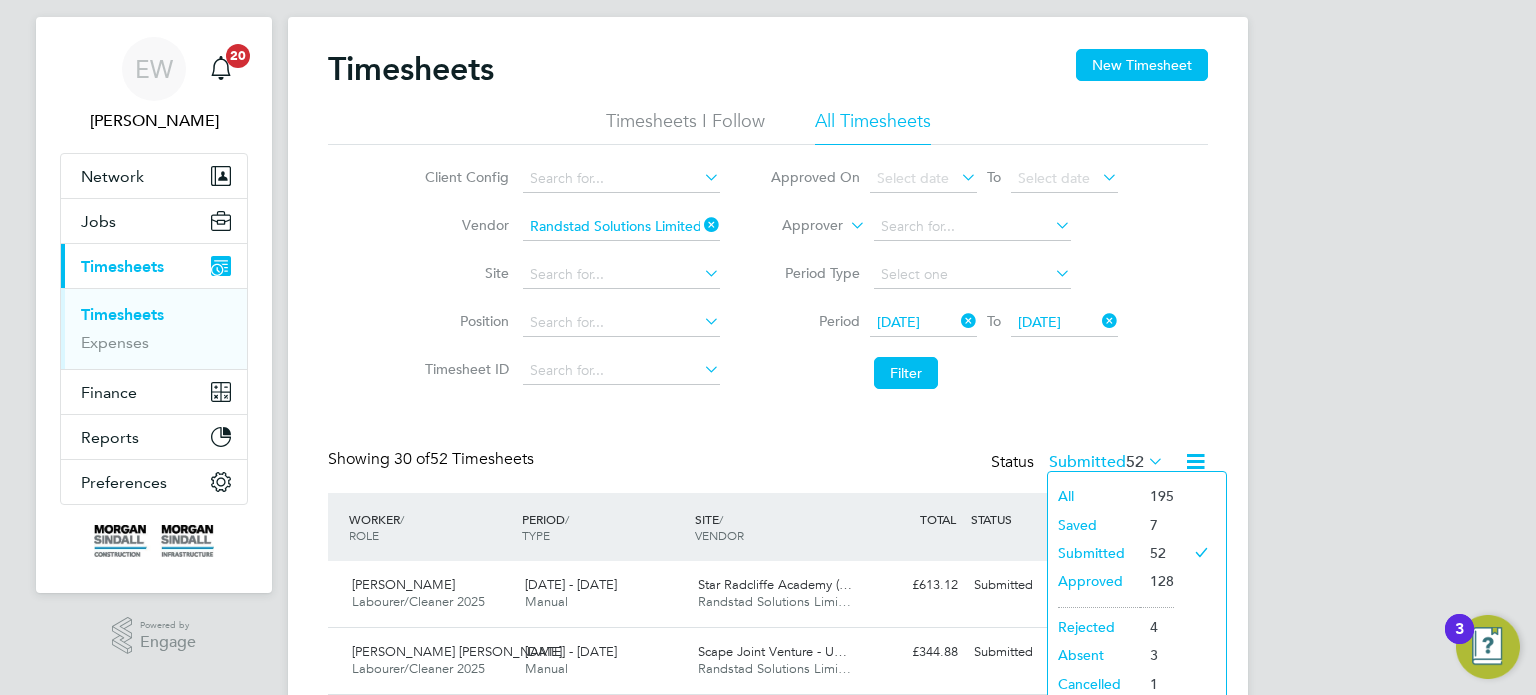 click on "Saved" 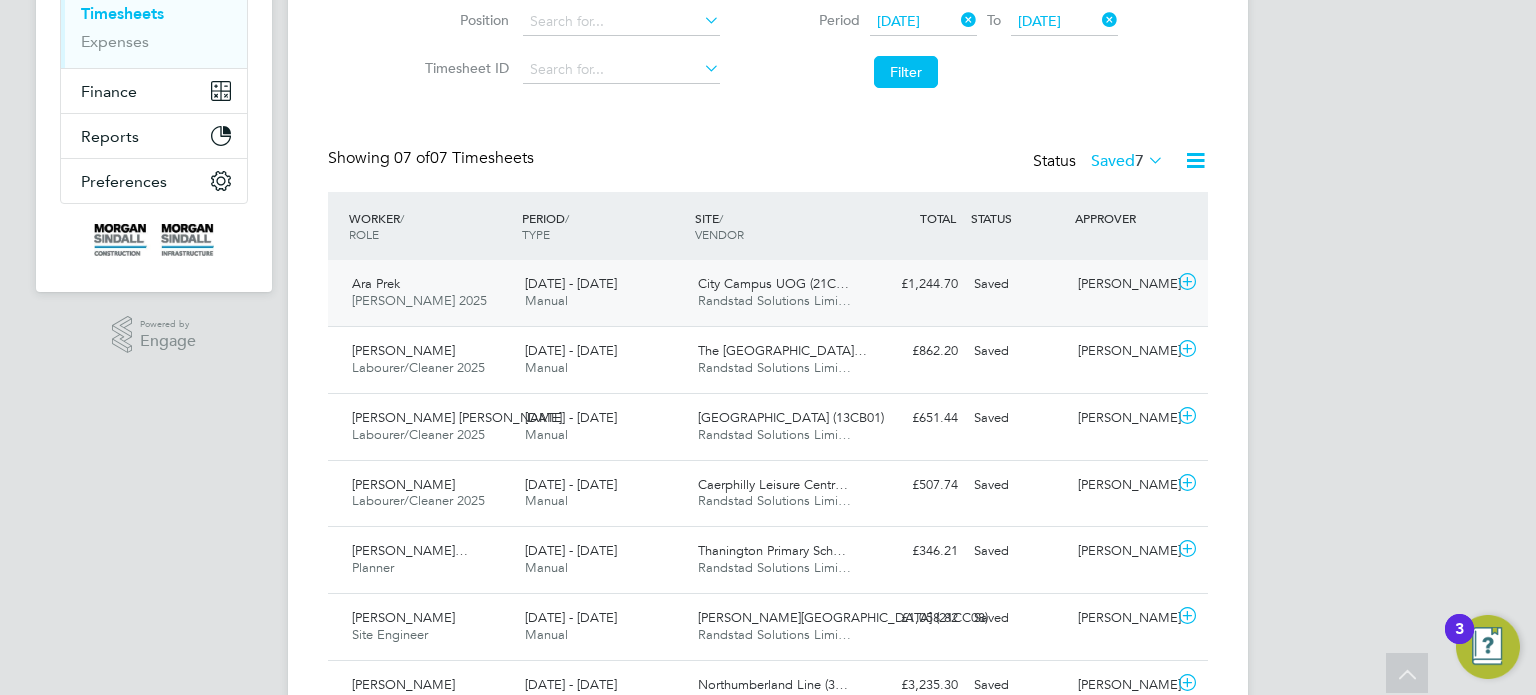click on "James Lawley" 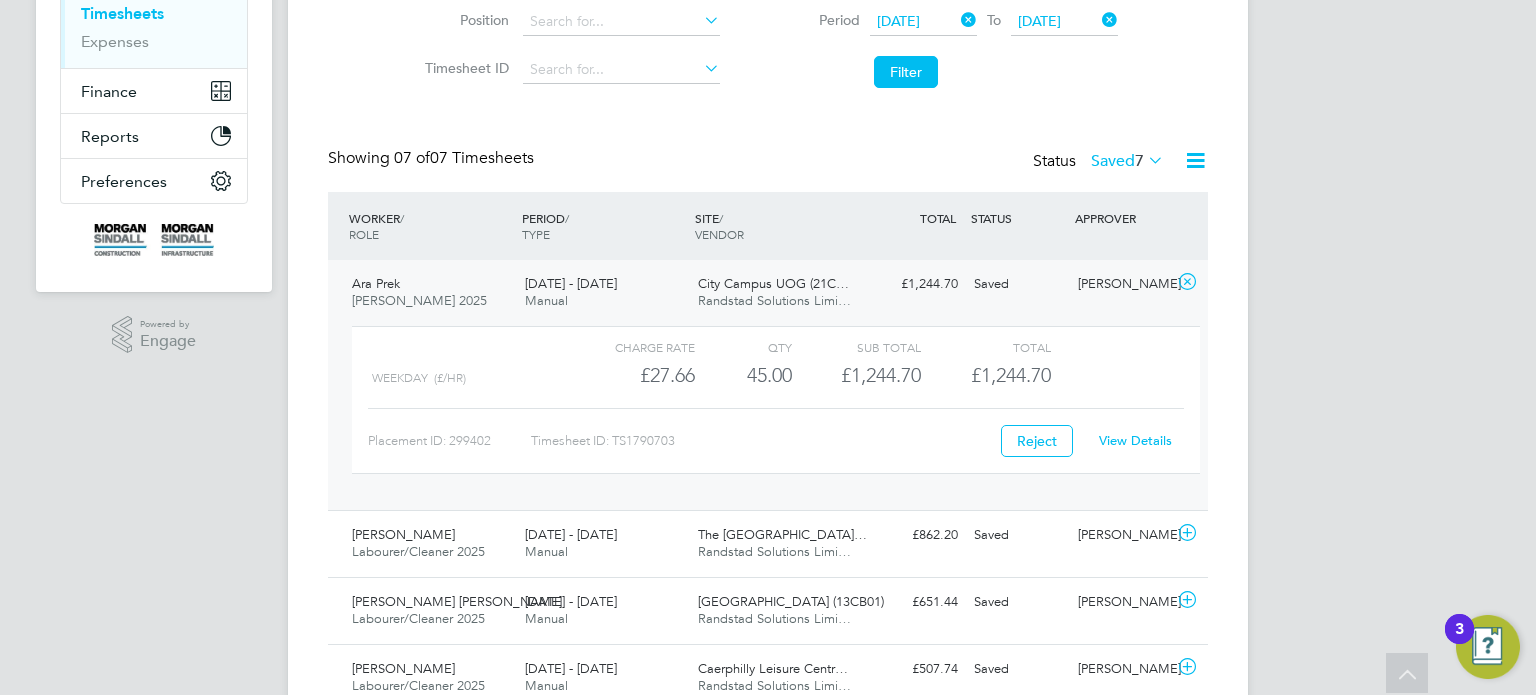 click on "View Details" 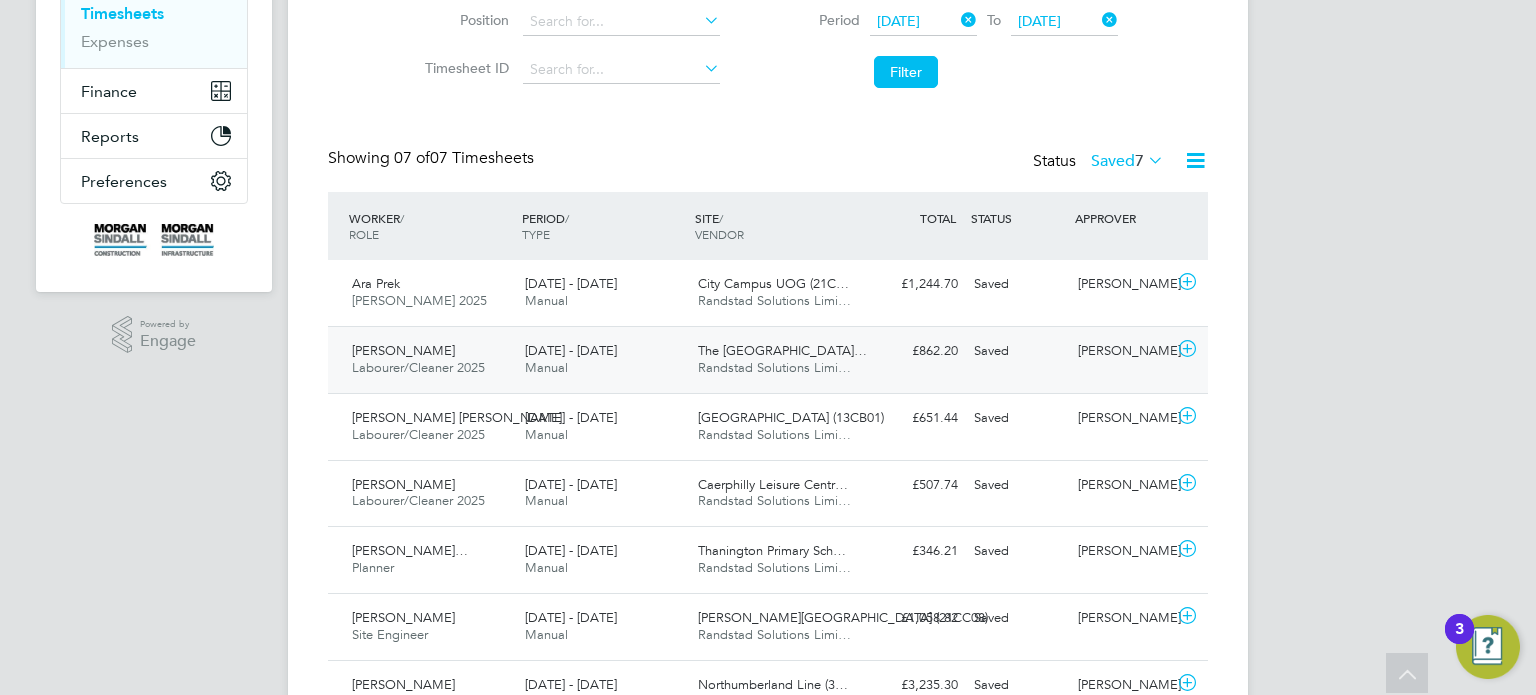 click on "Steven Birchenough" 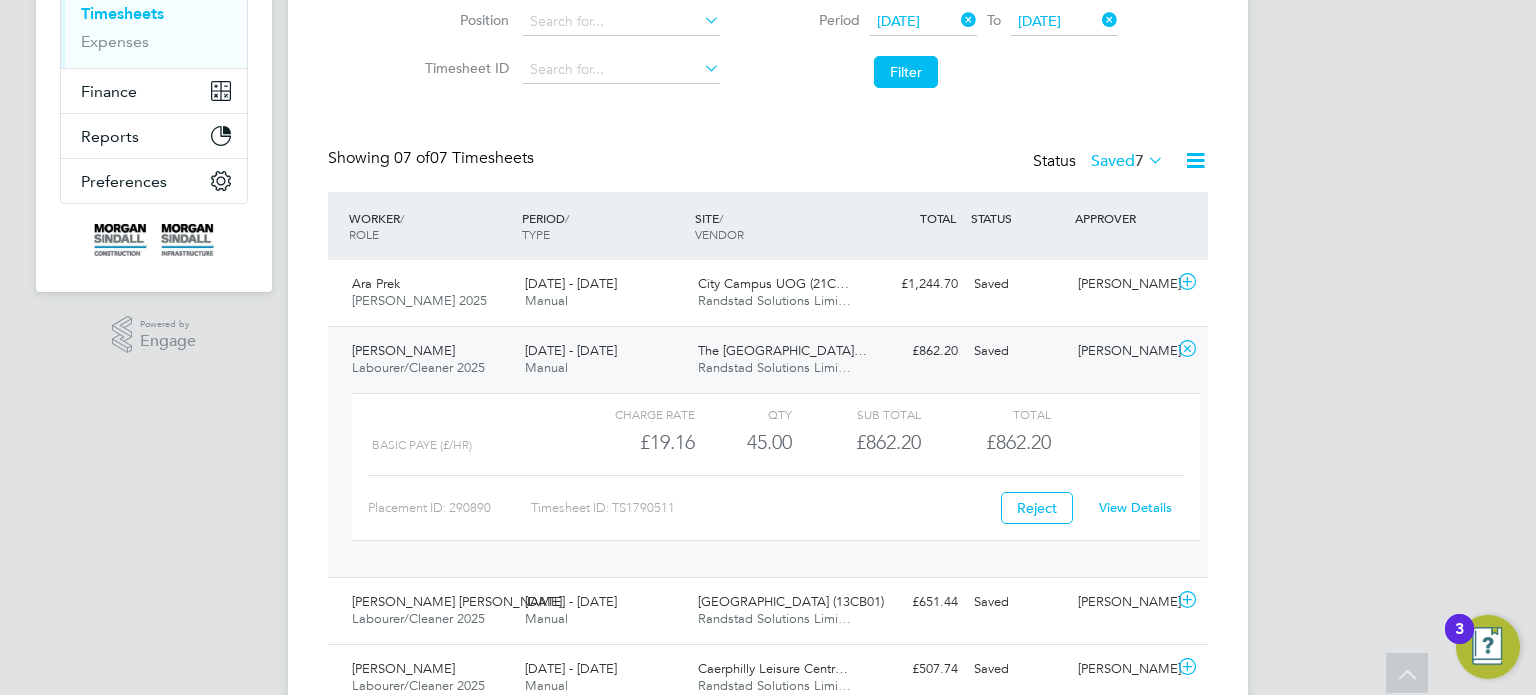 click on "View Details" 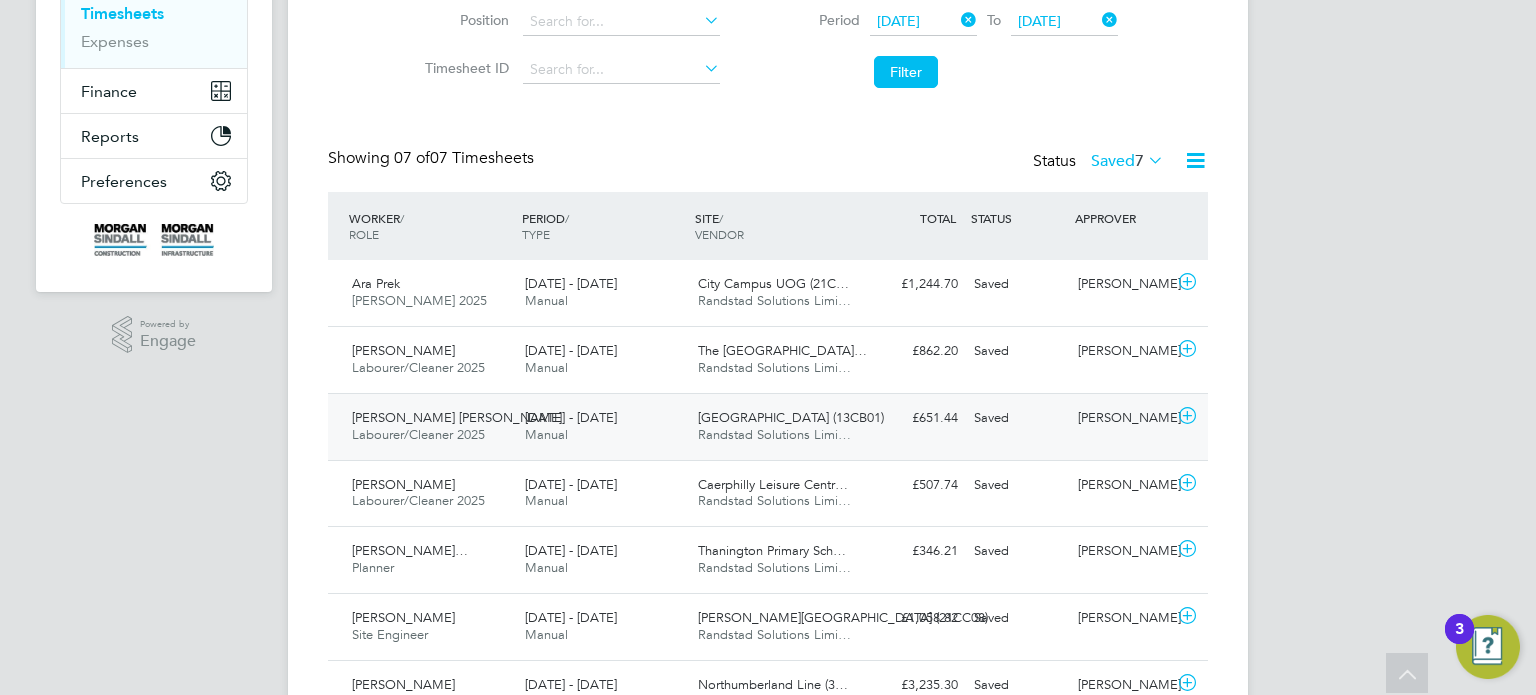 click on "Joe Smith" 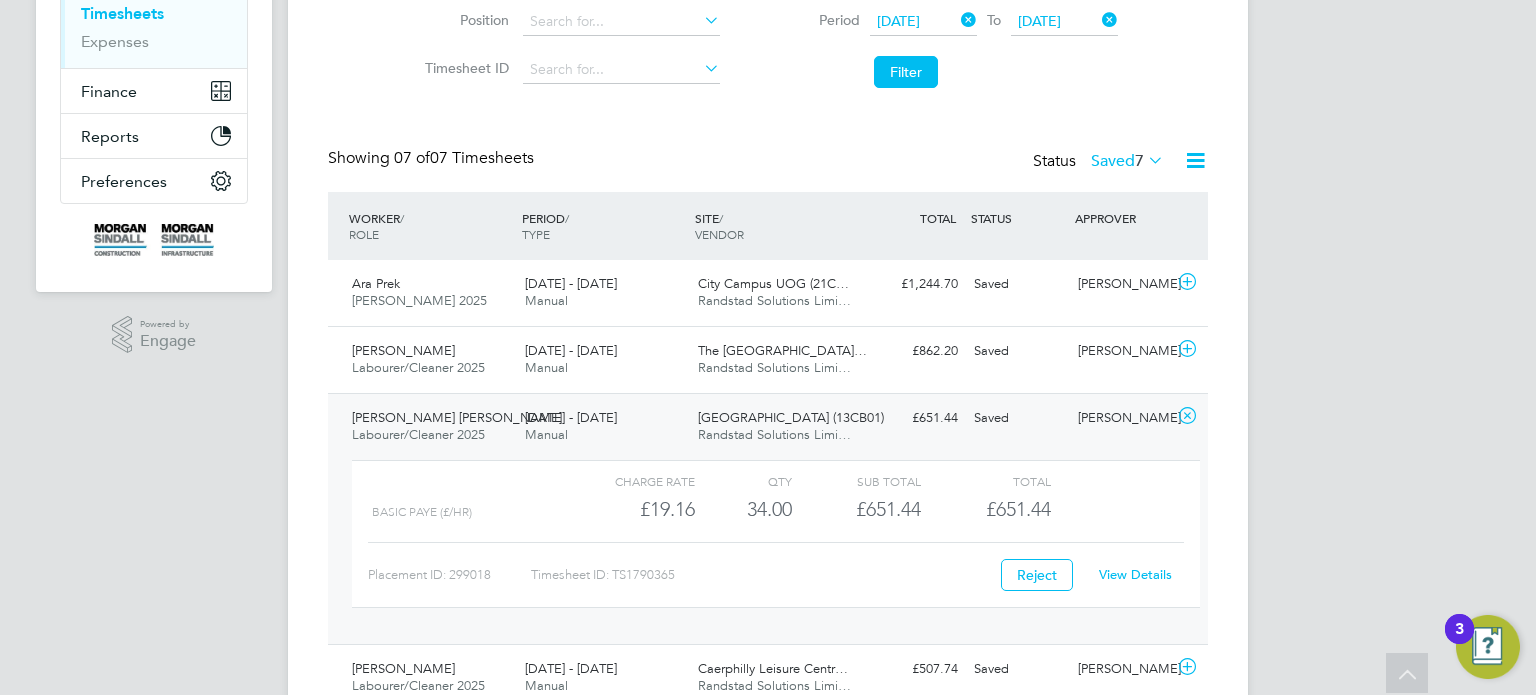 click on "View Details" 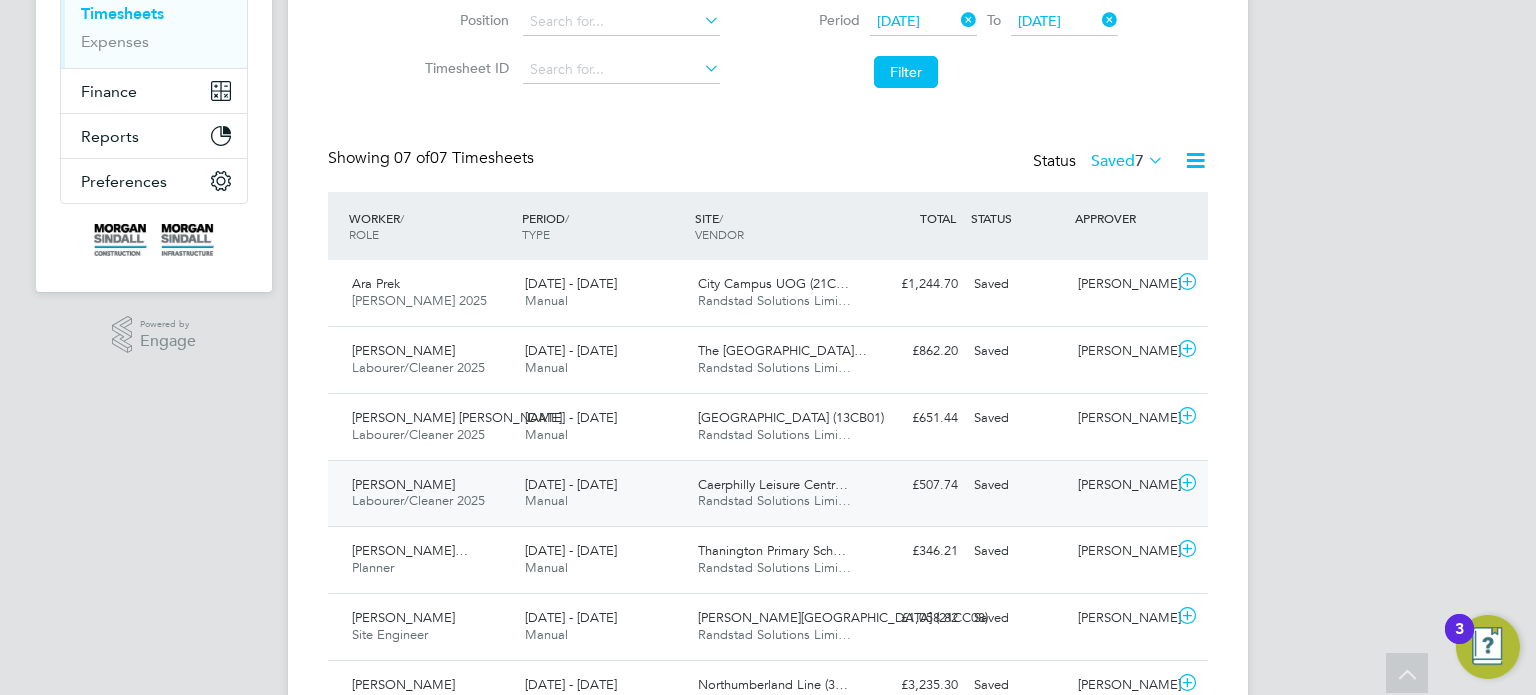 click on "Andrew Merritt" 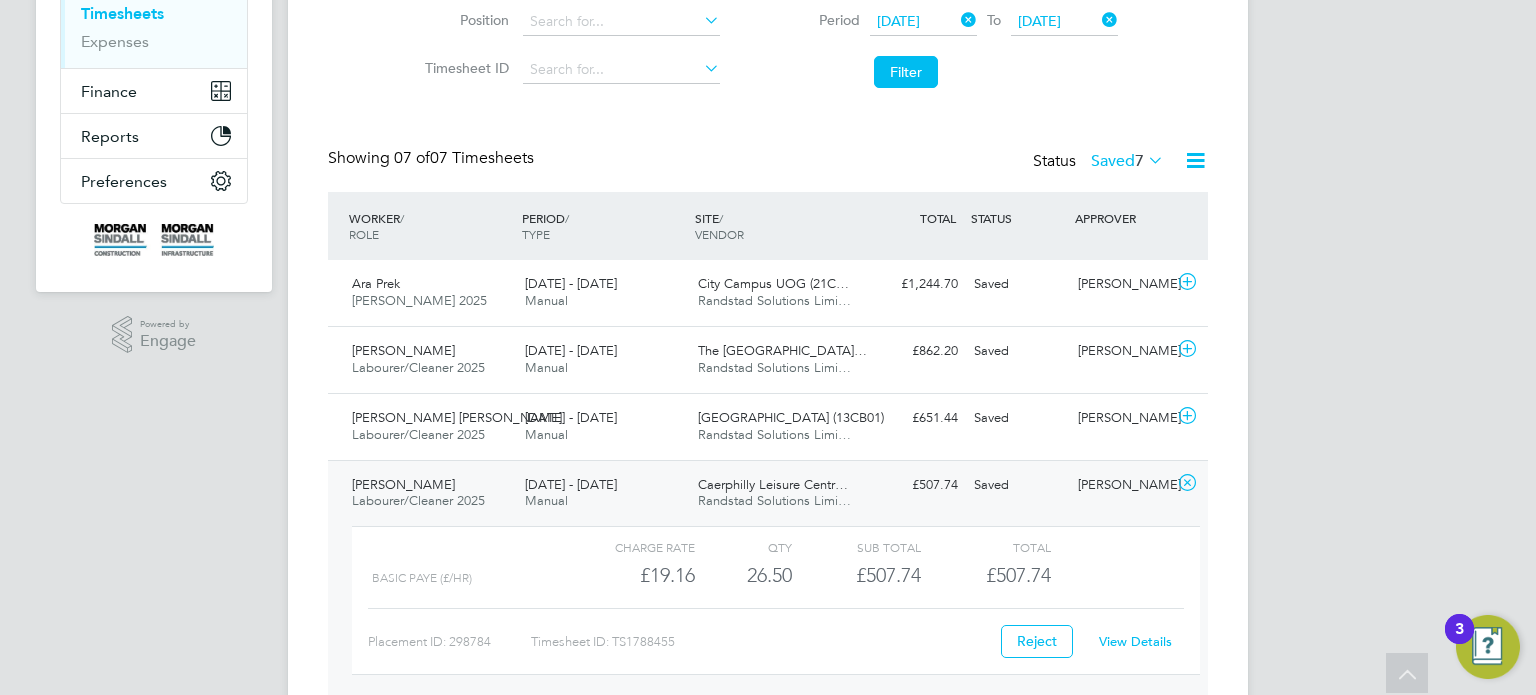 click on "View Details" 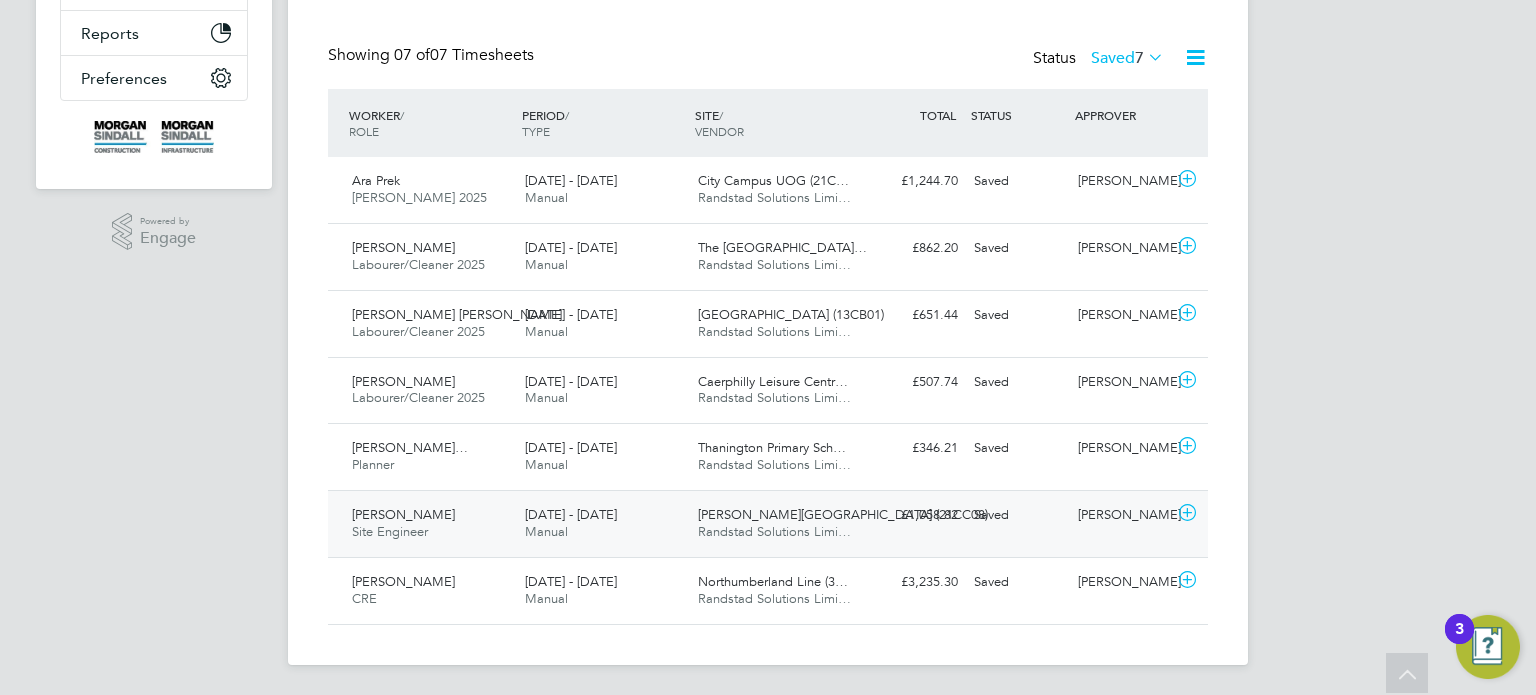 click on "Carl Edwards" 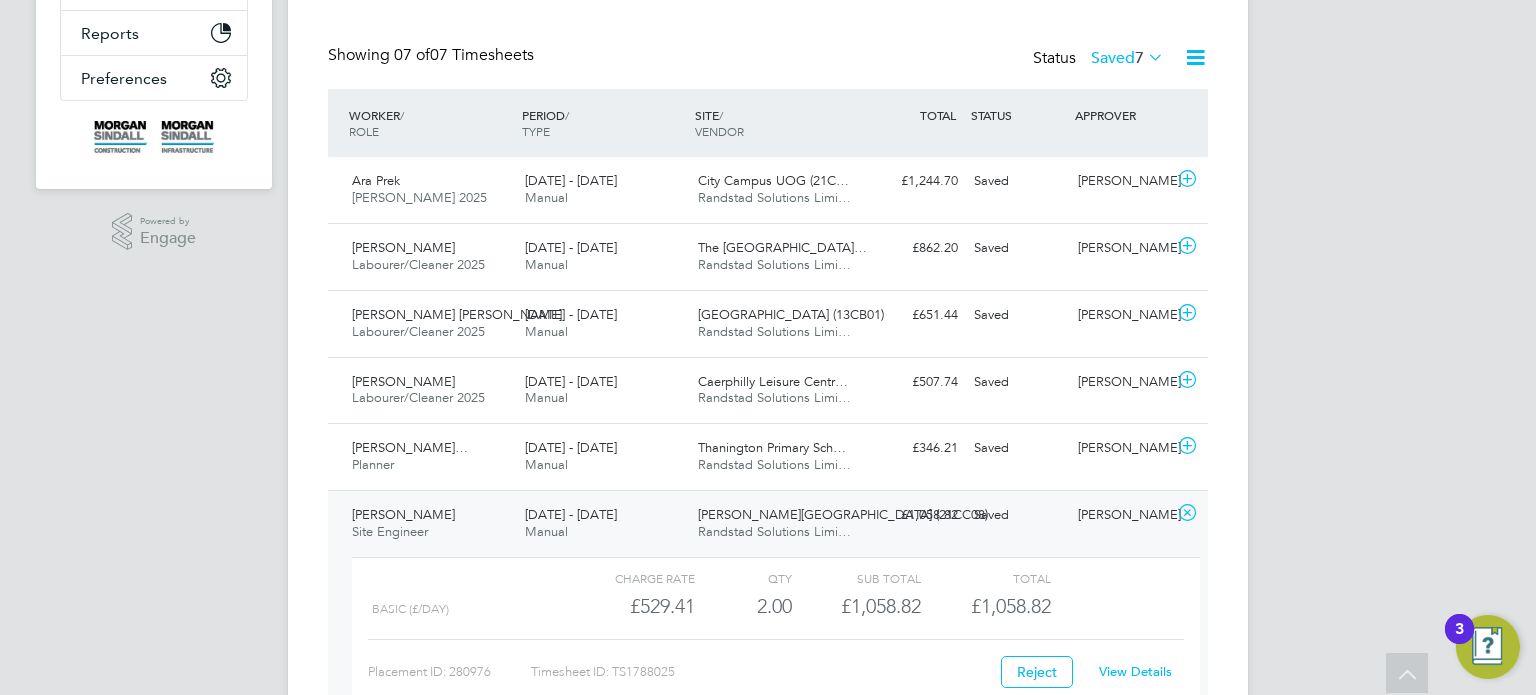 click on "View Details" 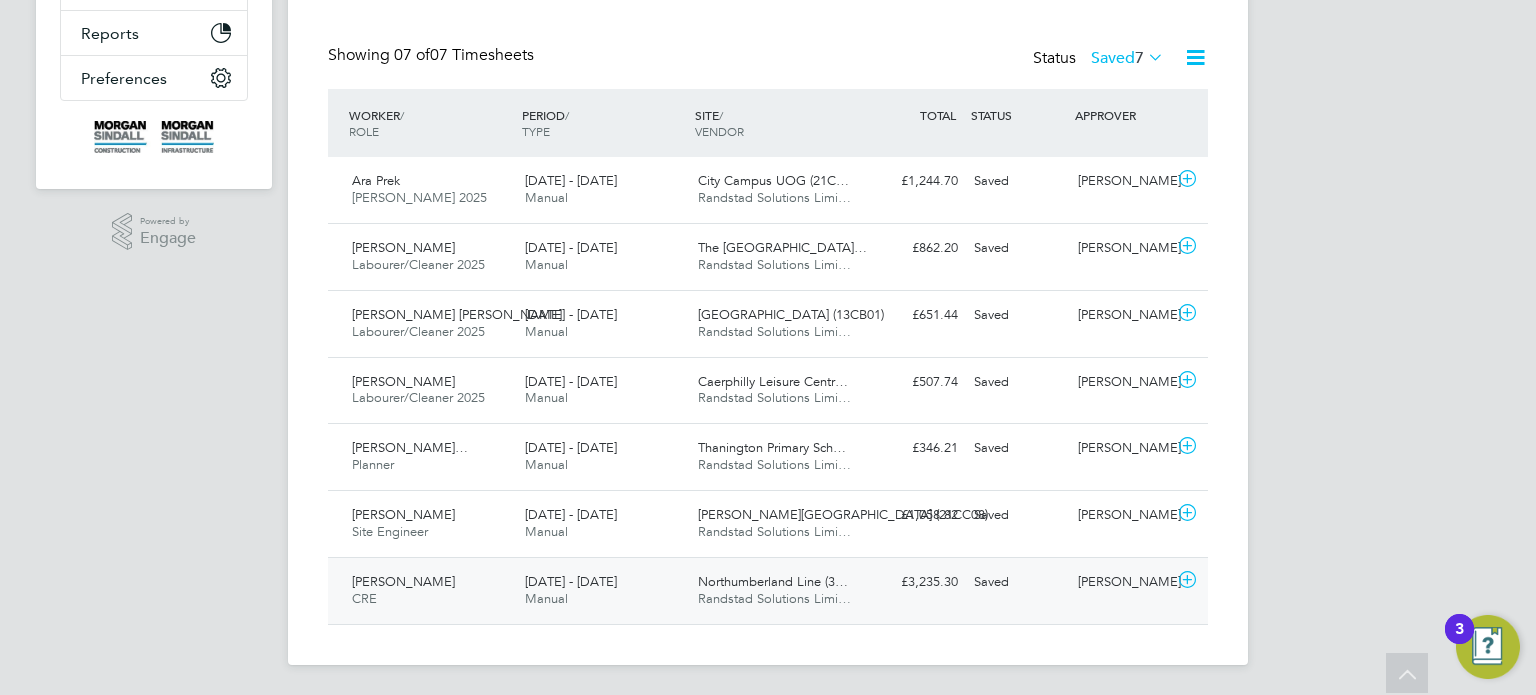 click on "Abdiulfatah Kassim" 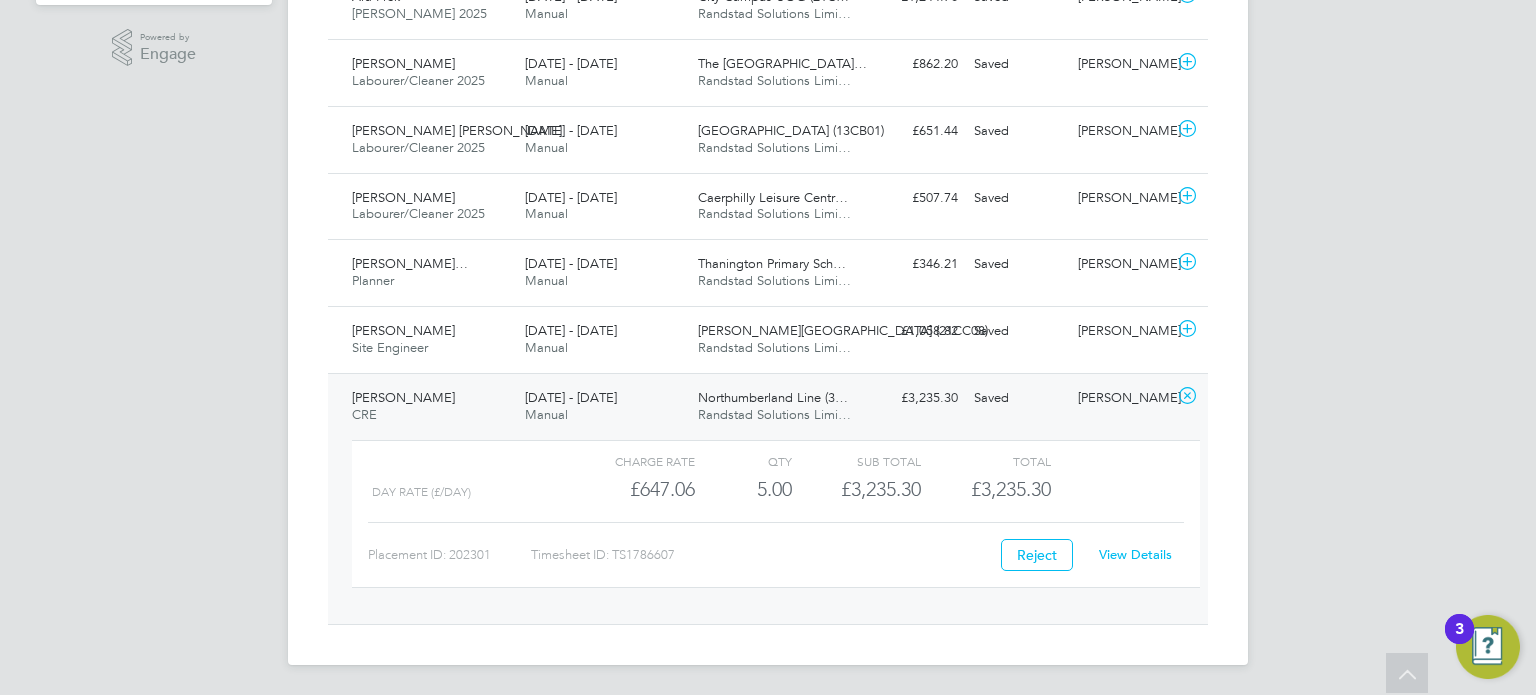 click on "View Details" 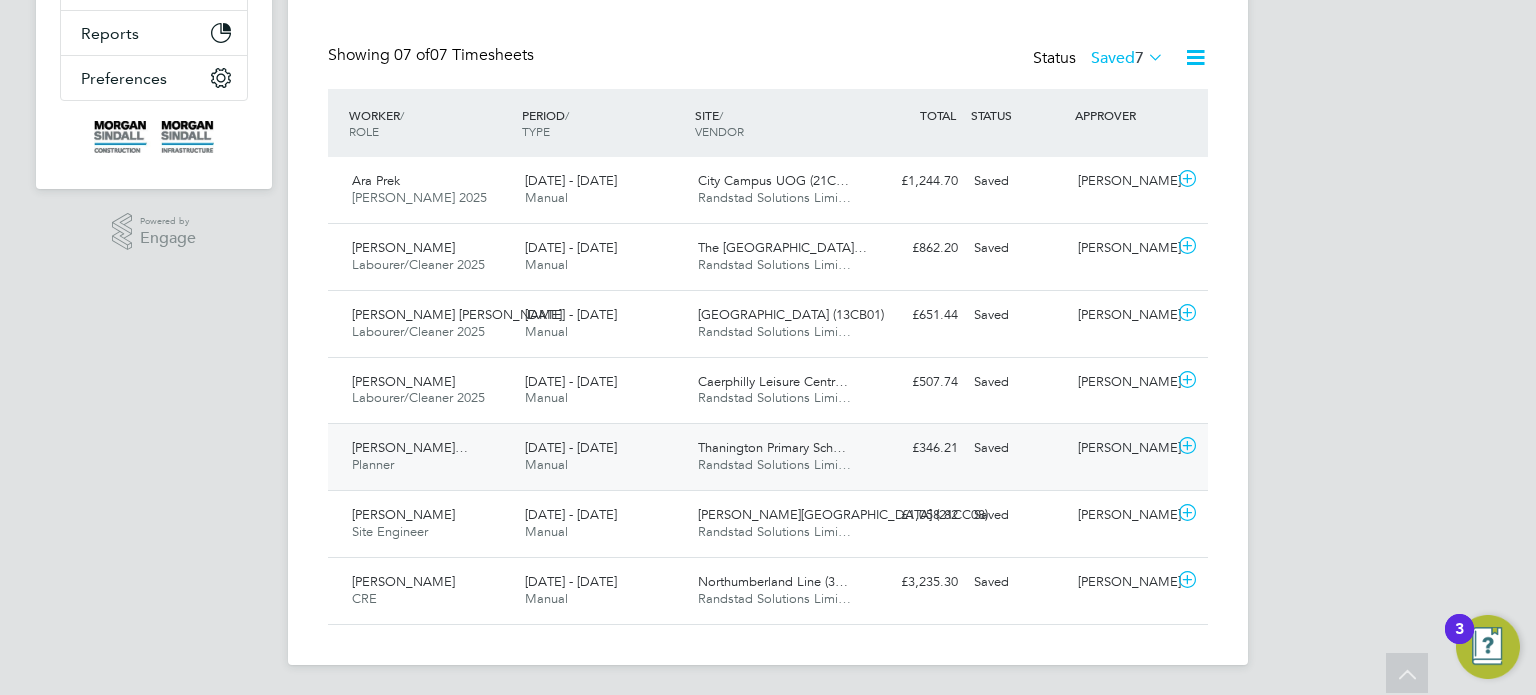 click on "Phil Randall" 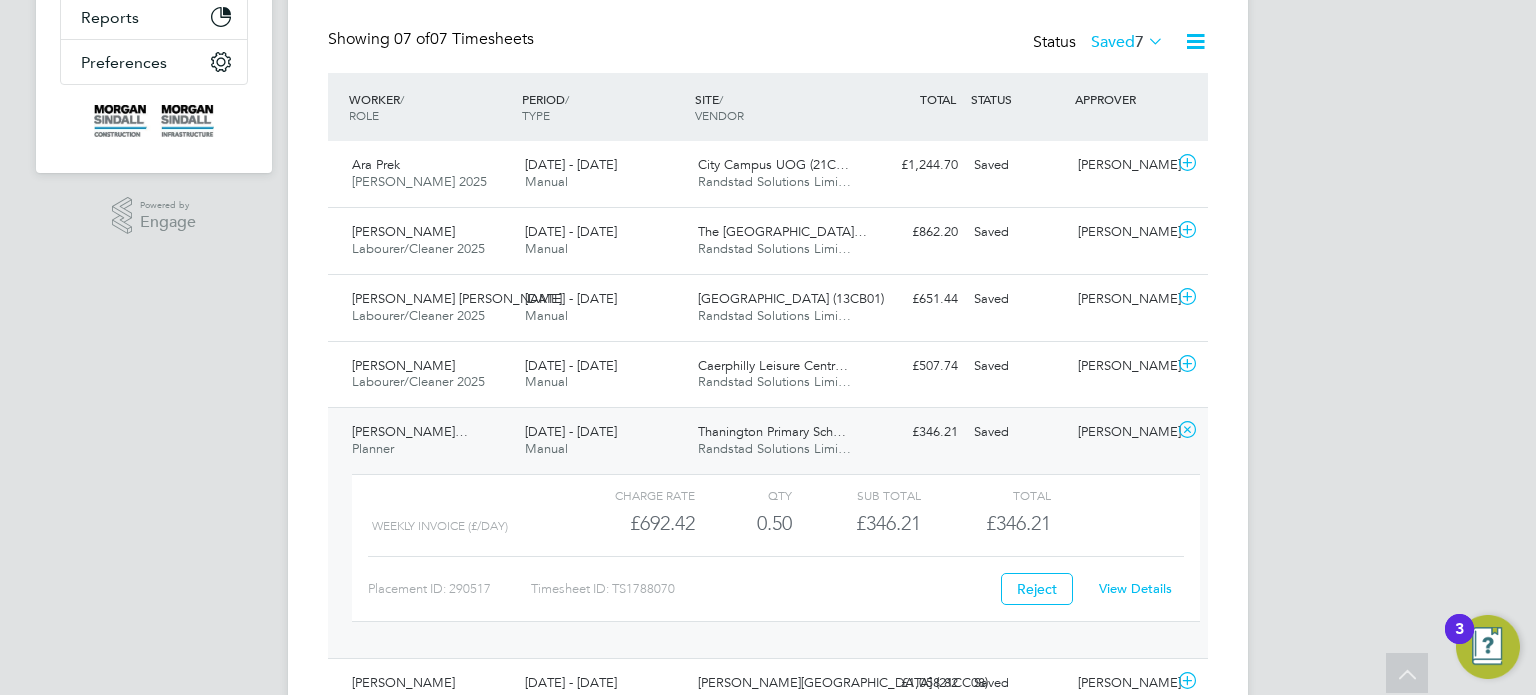 click on "View Details" 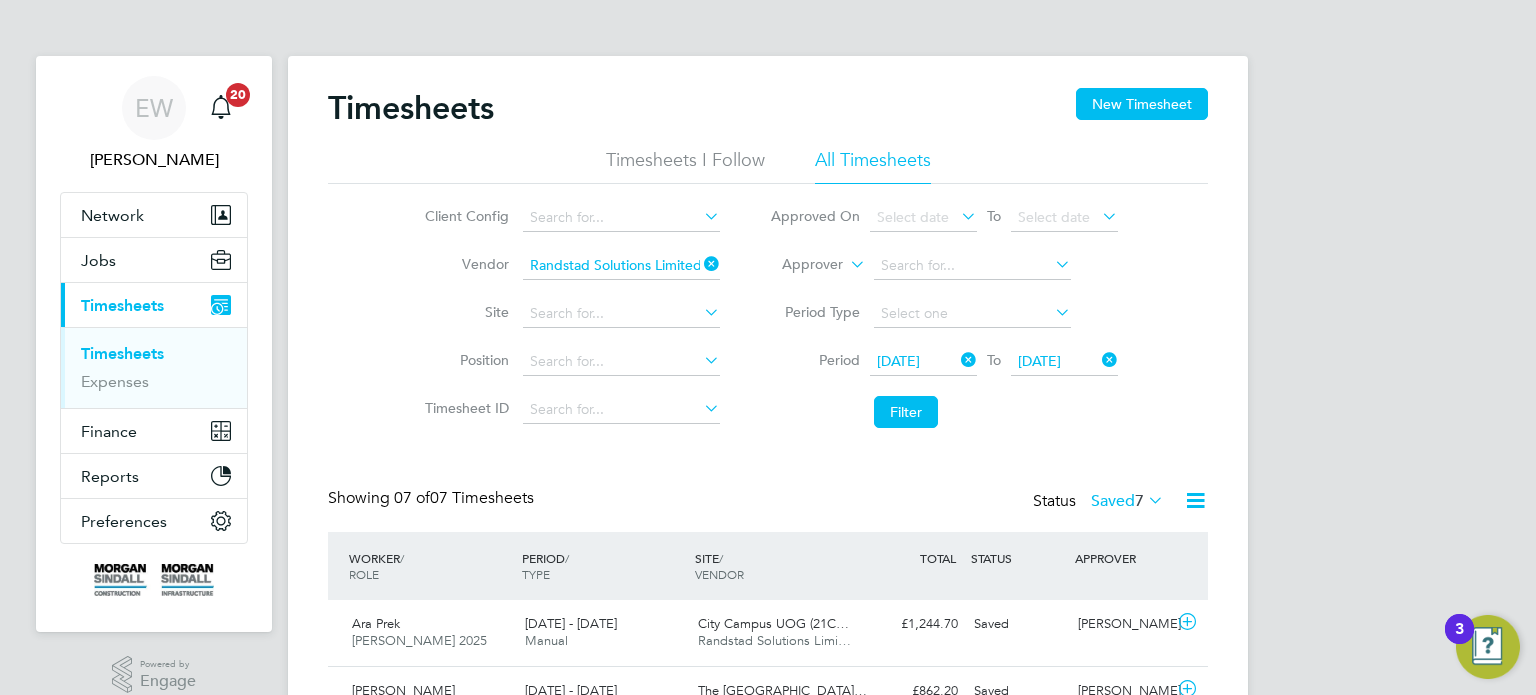 click on "Saved  7" 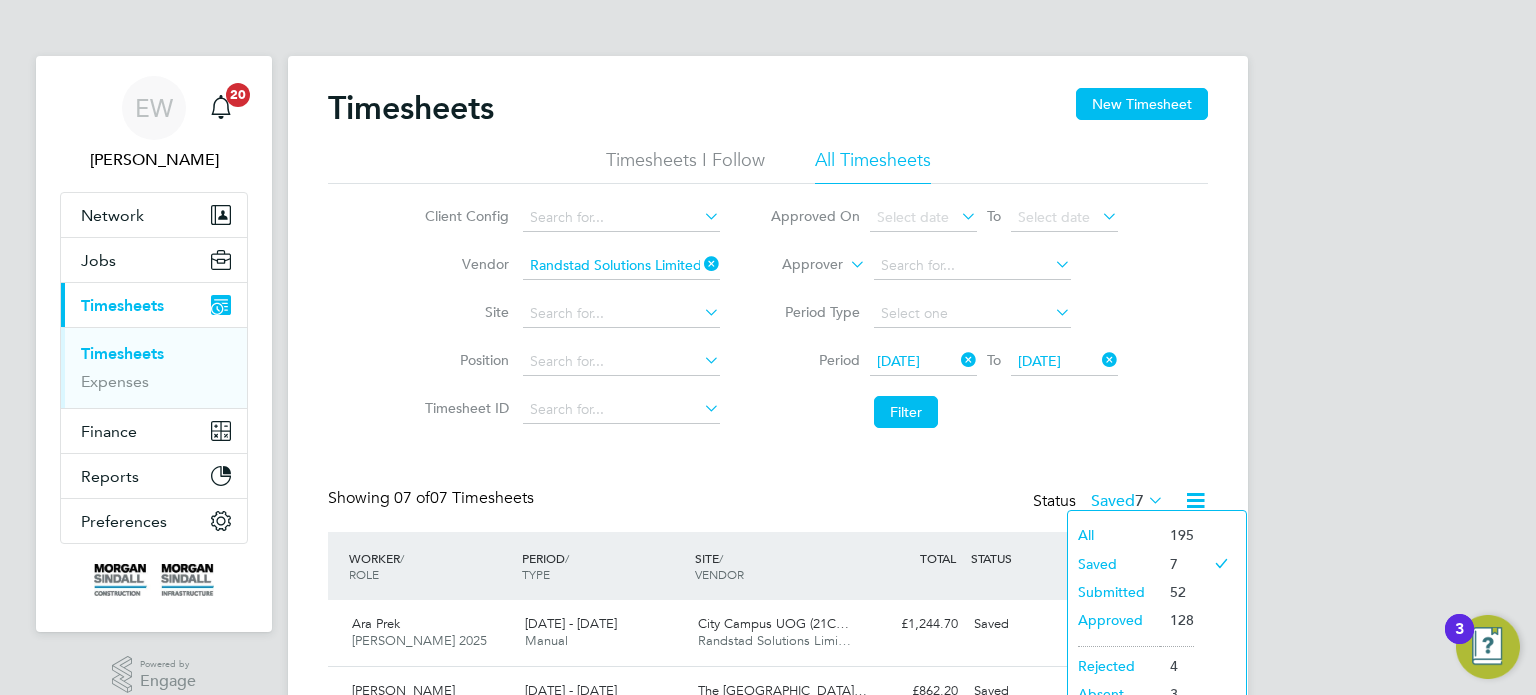 click on "Approved" 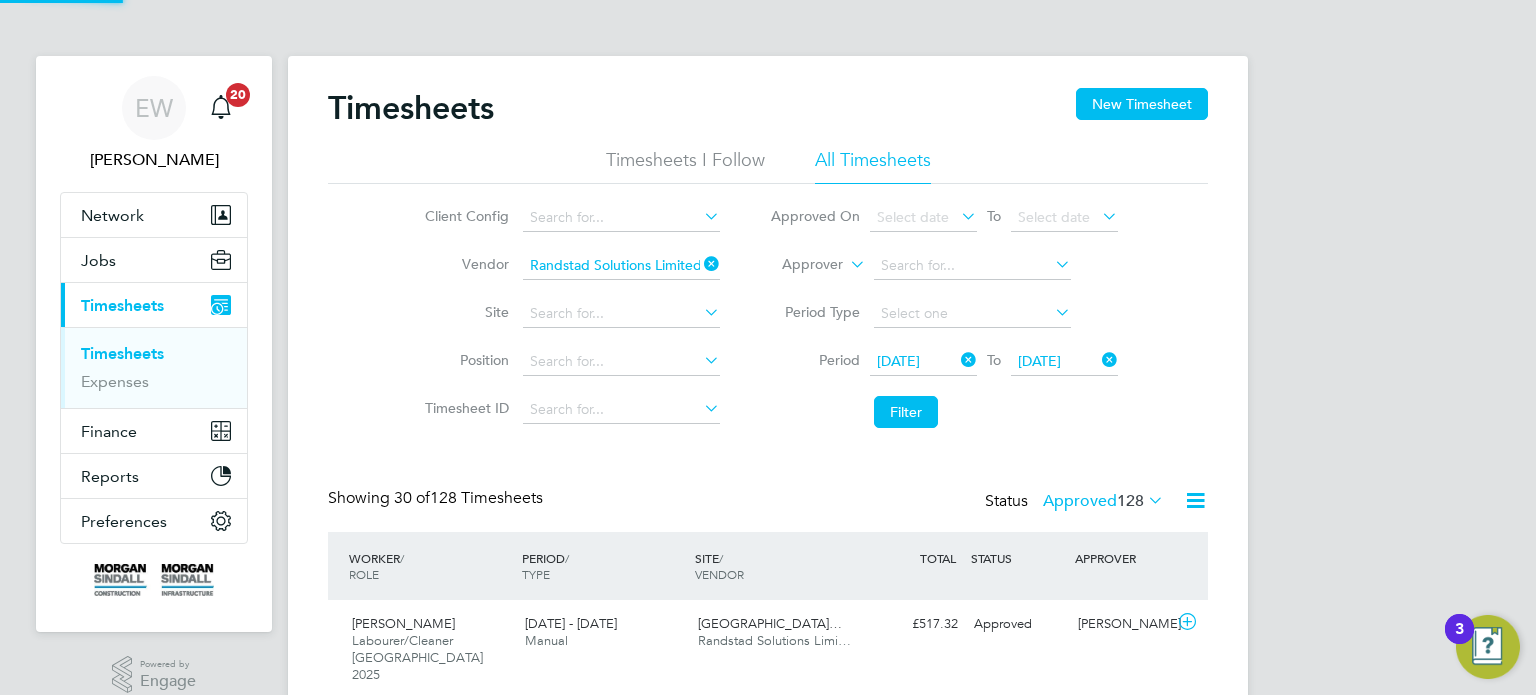 click on "128" 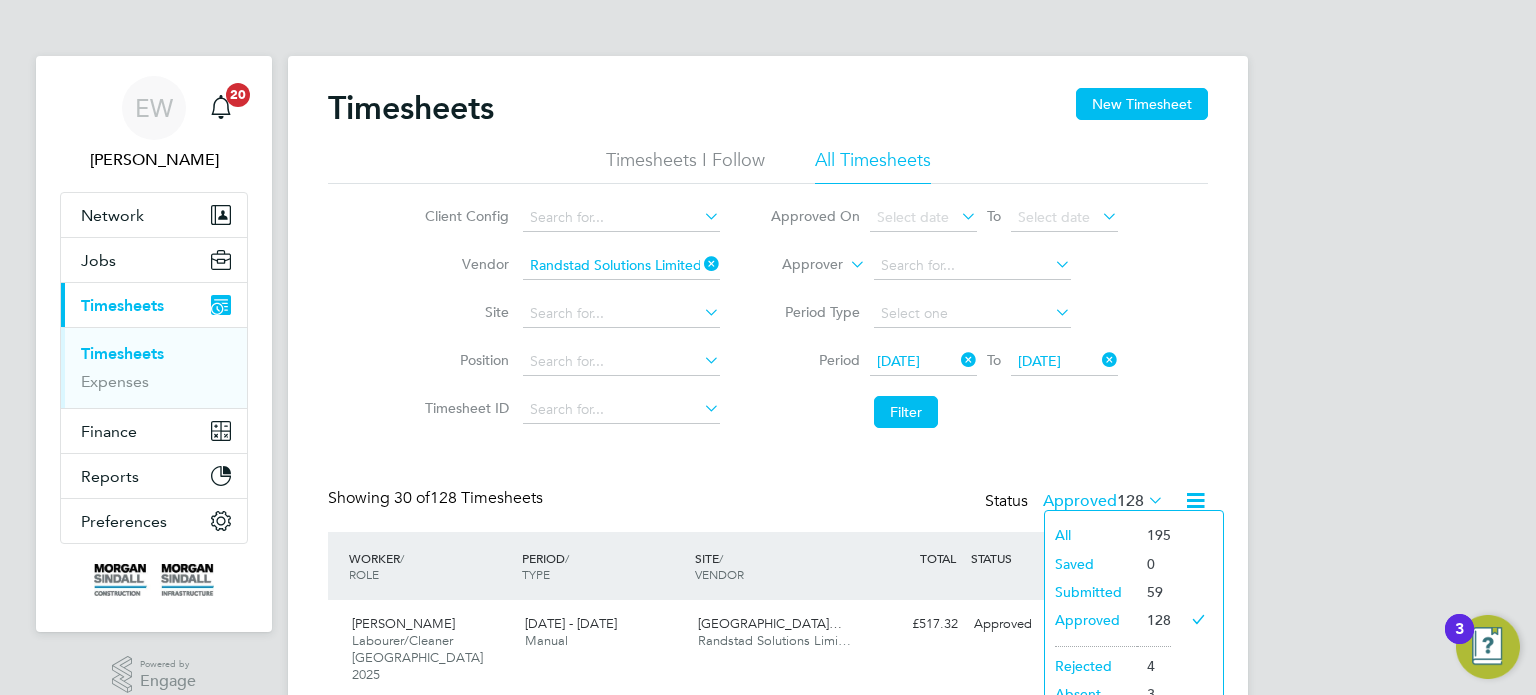 click on "19 Jul 2025" 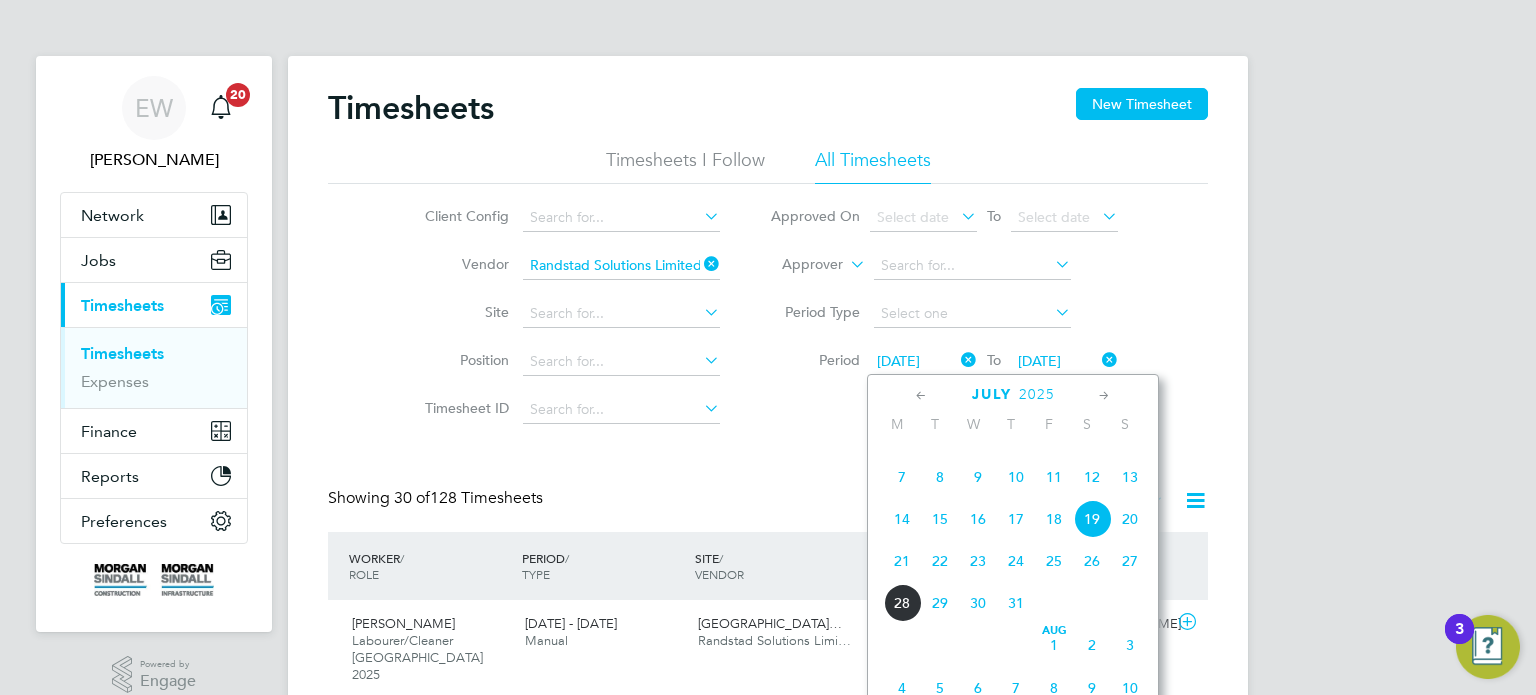 click on "19 Jul 2025" 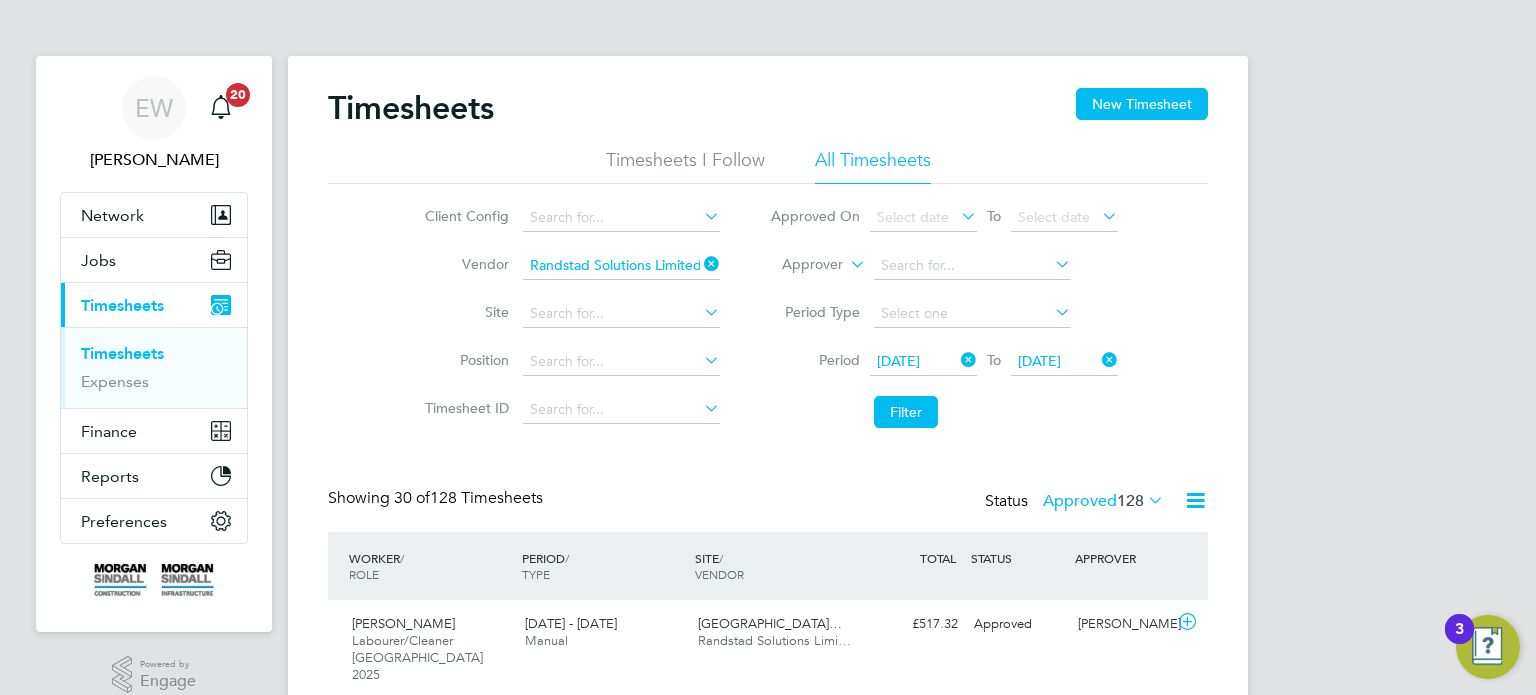 click on "25 Jul 2025" 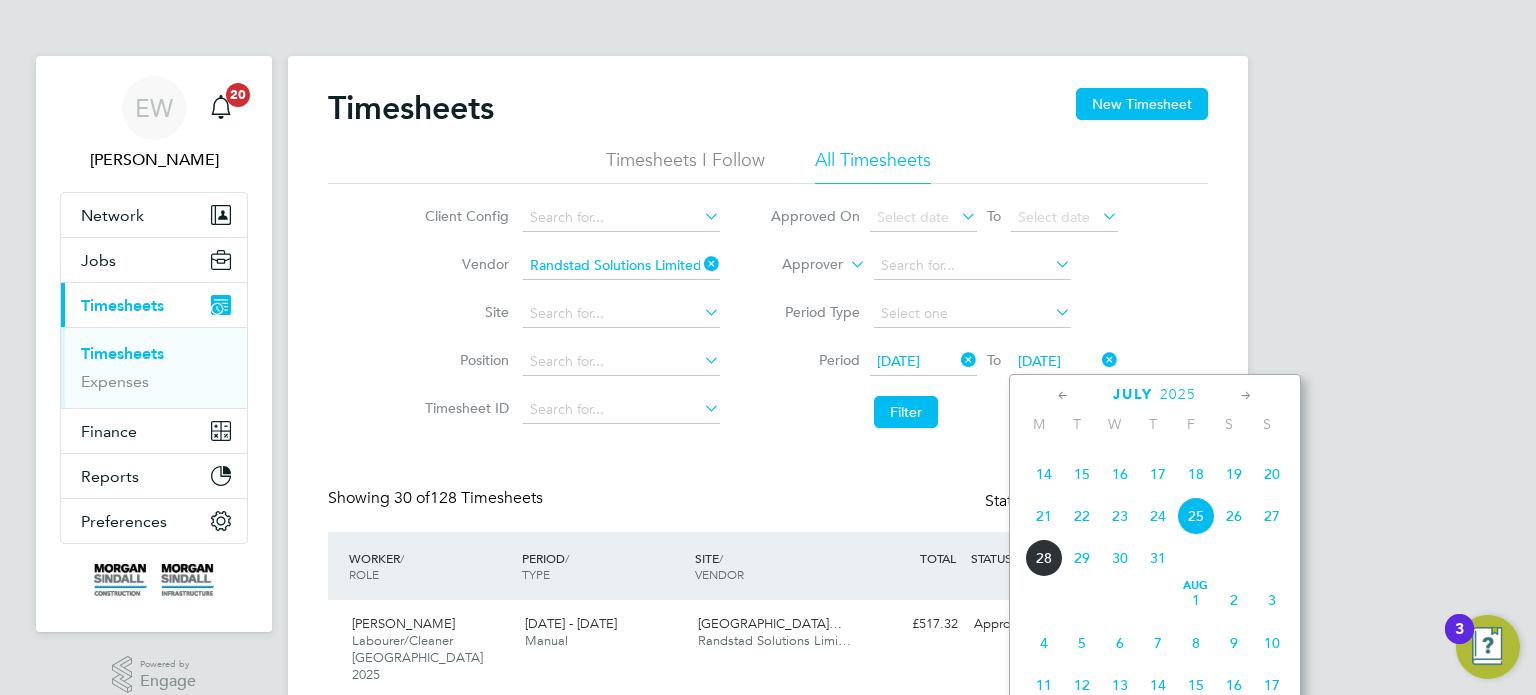 click on "18" 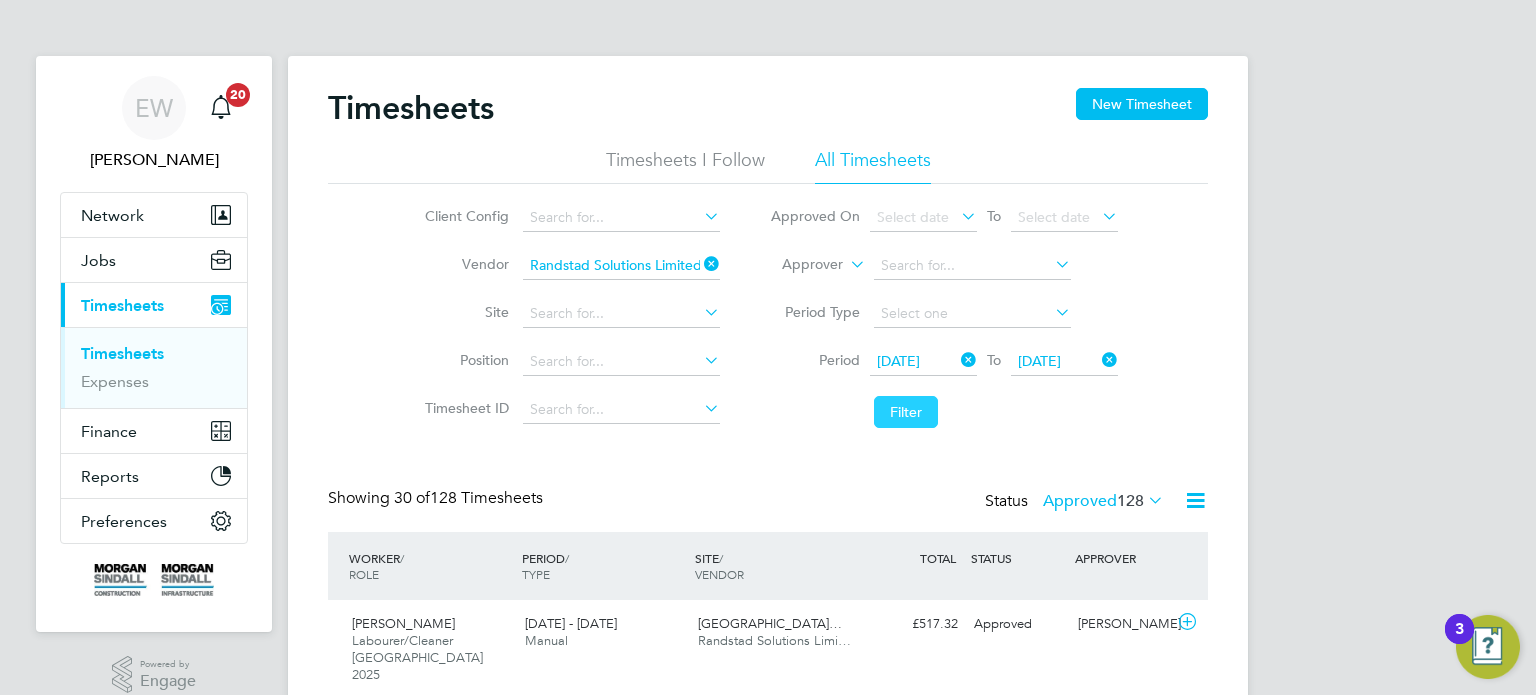 click on "Filter" 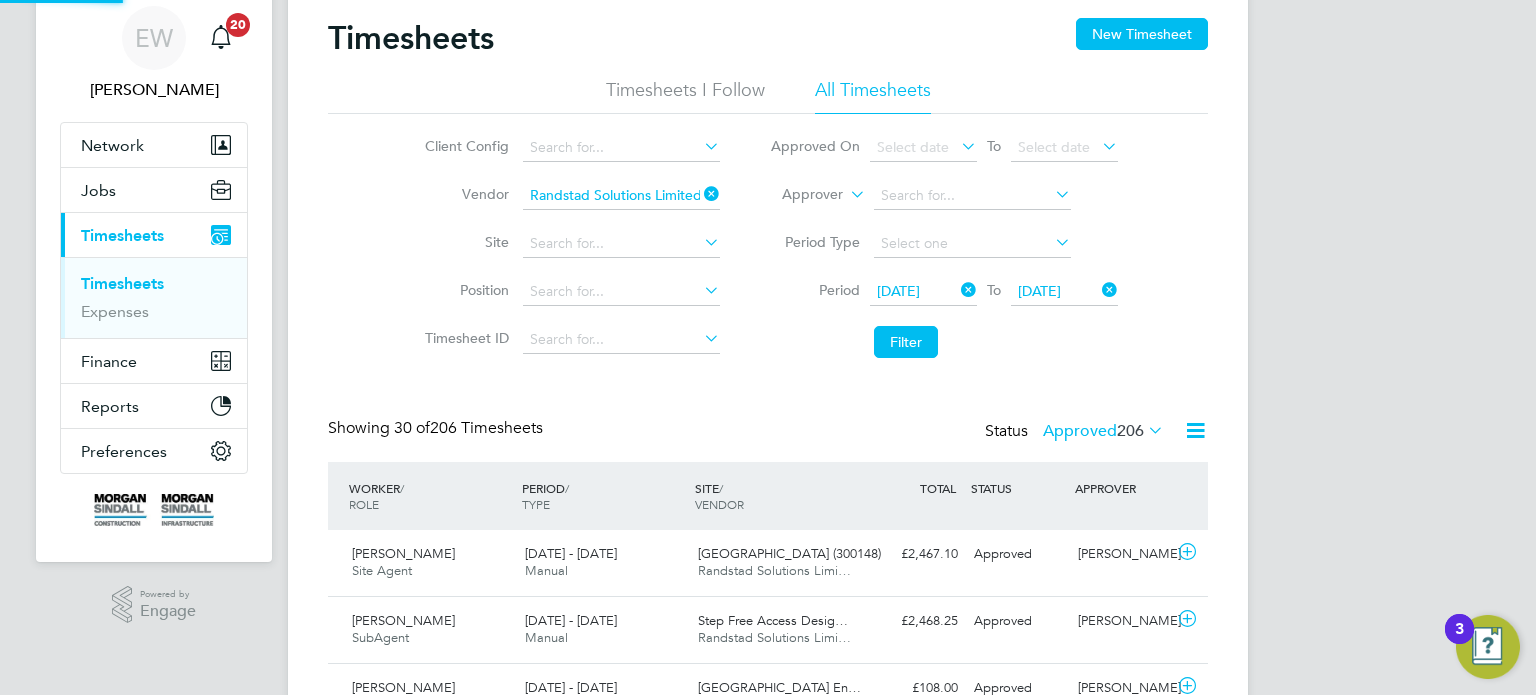 click on "Approved  206" 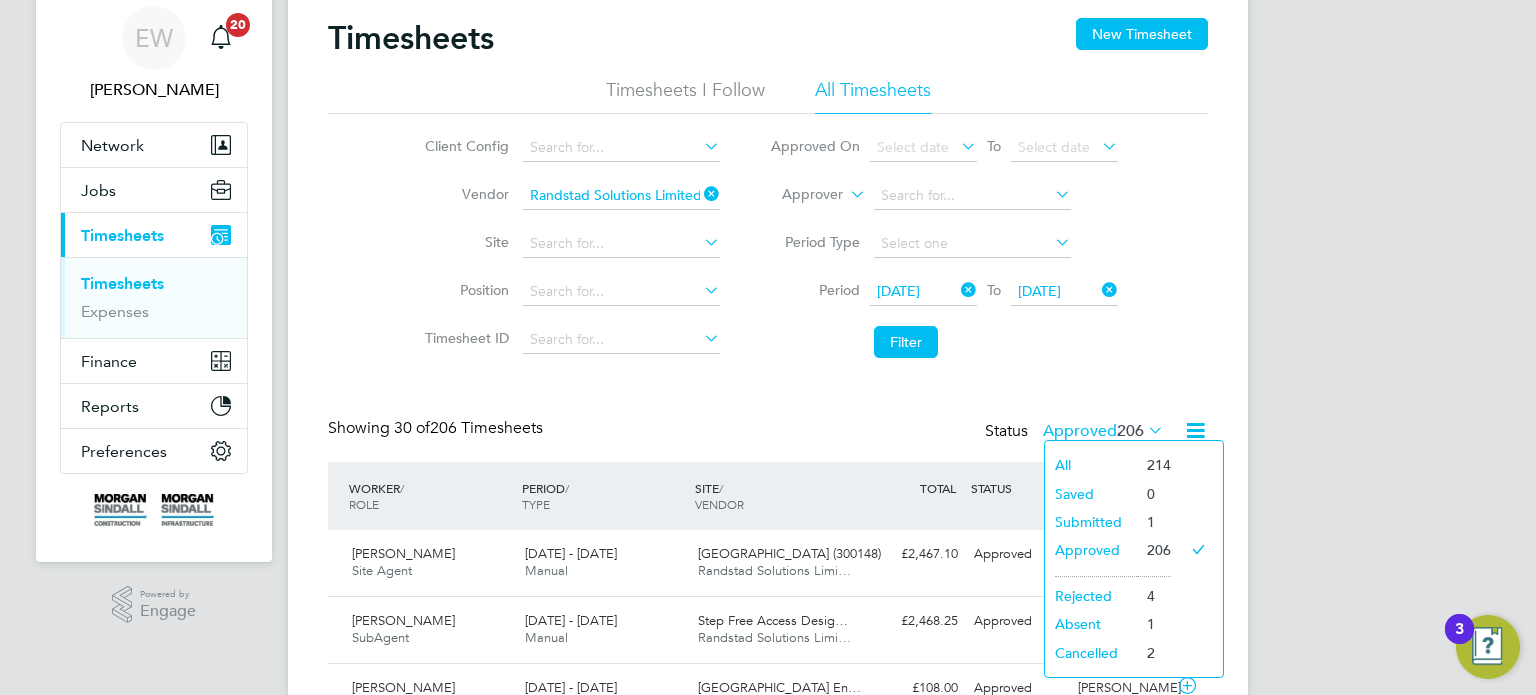 click on "Submitted" 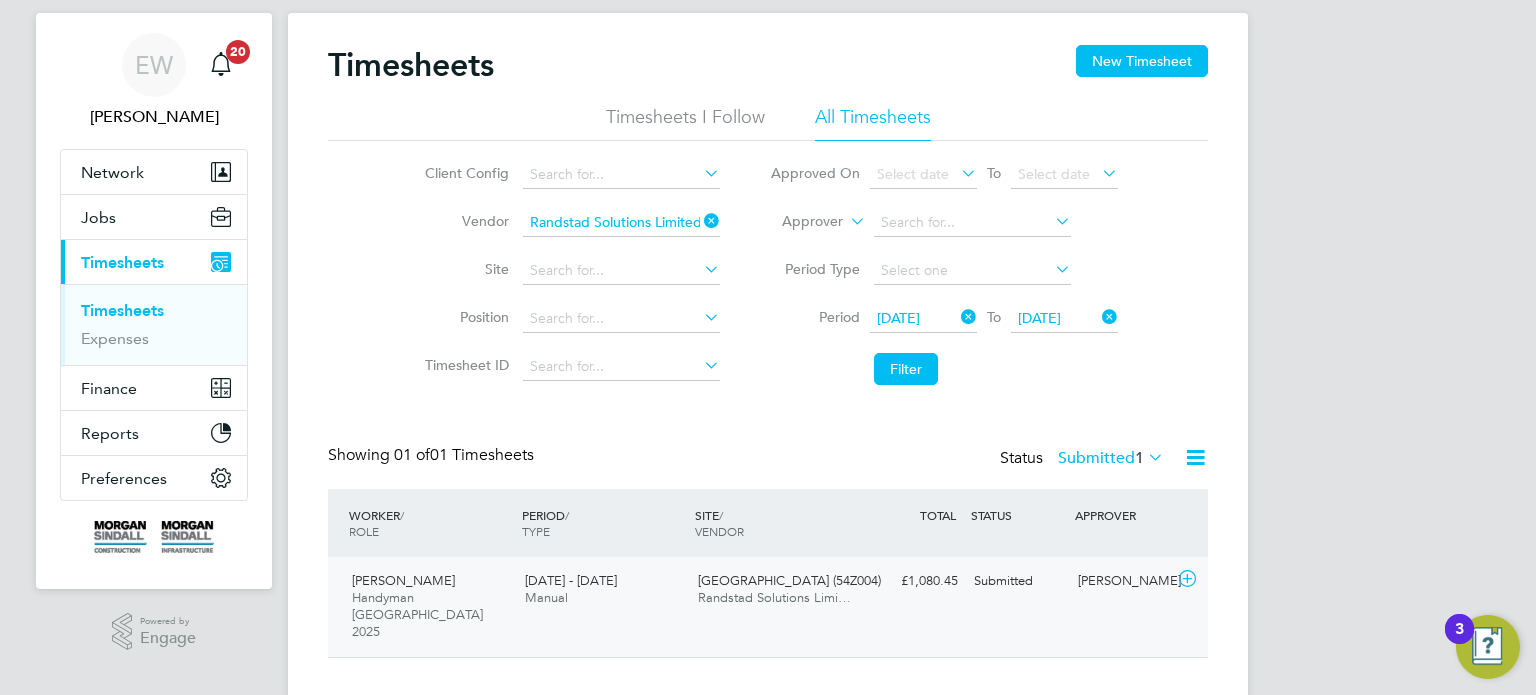 click on "Duncan Ashlin" 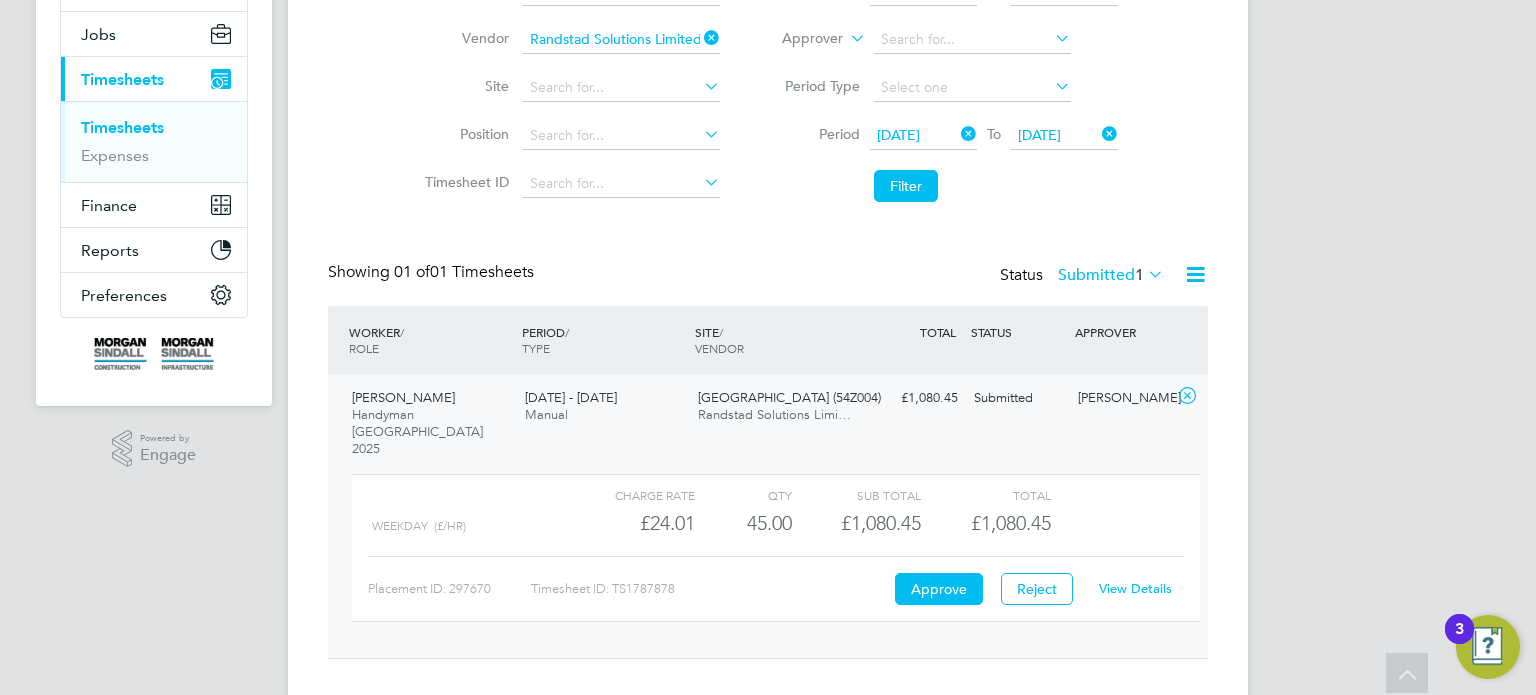 click on "View Details" 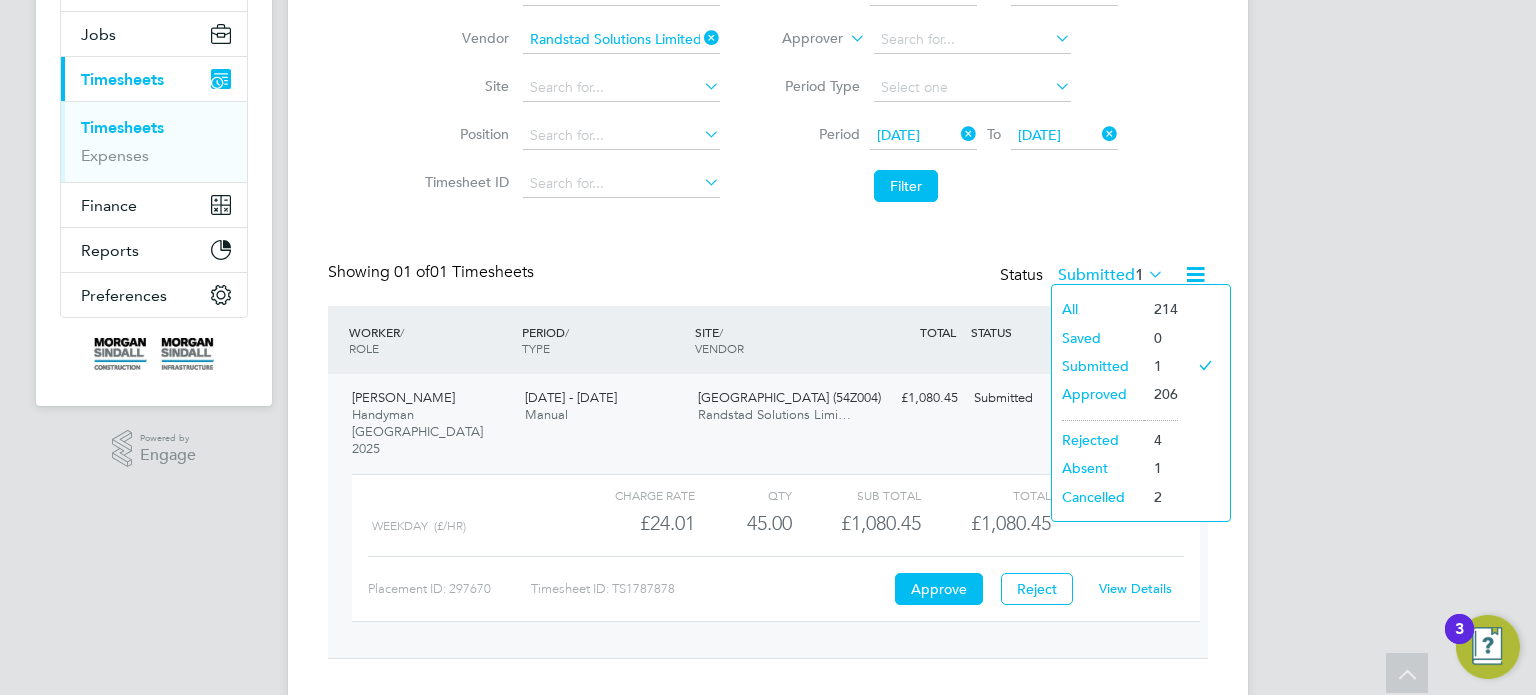 click on "12 Jul 2025" 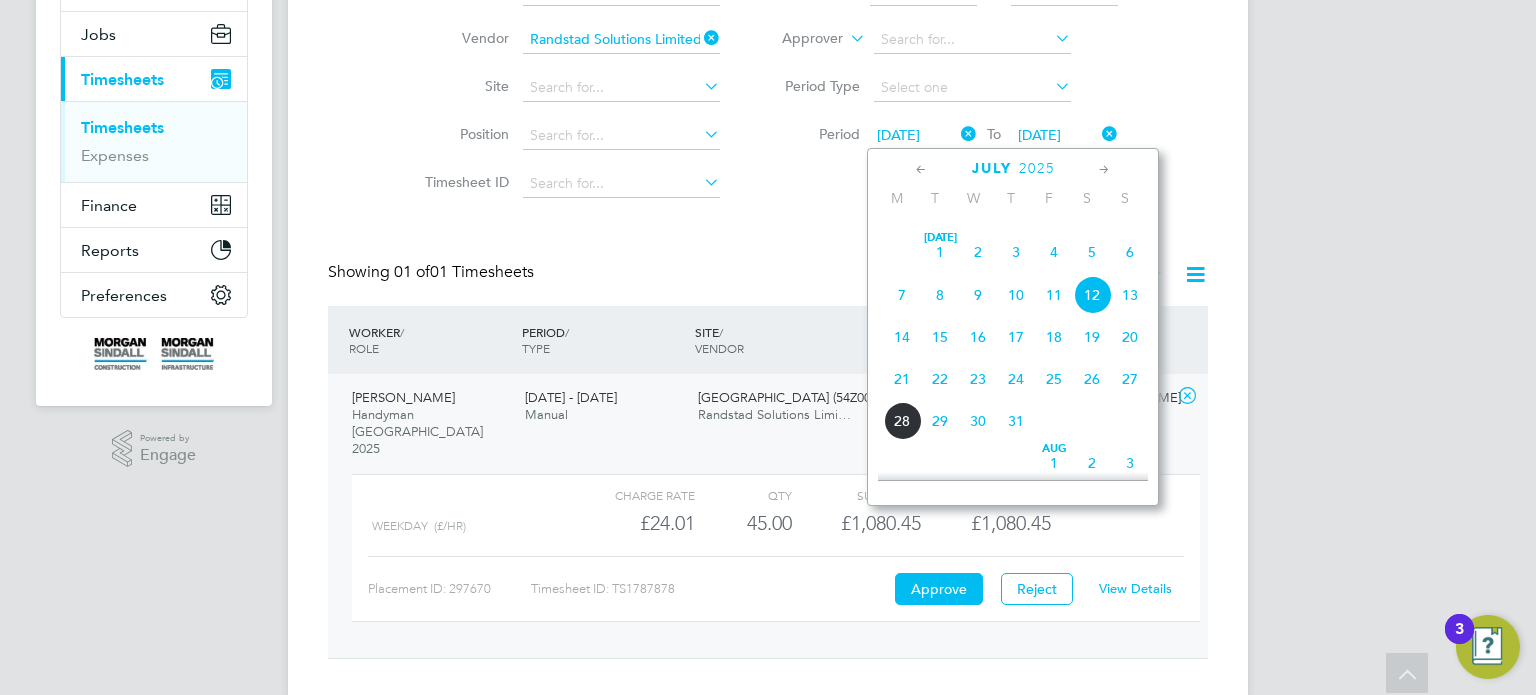 click on "19" 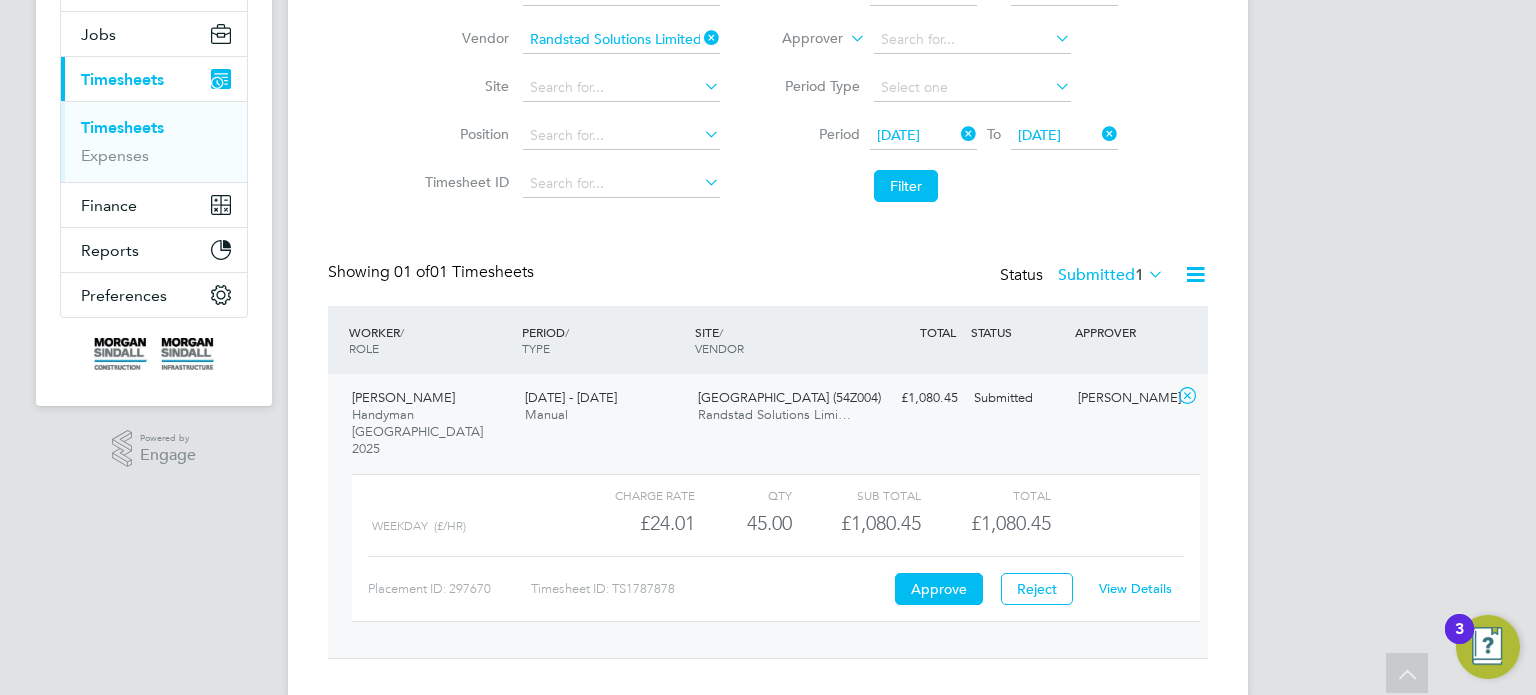 click on "19 Jul 2025" 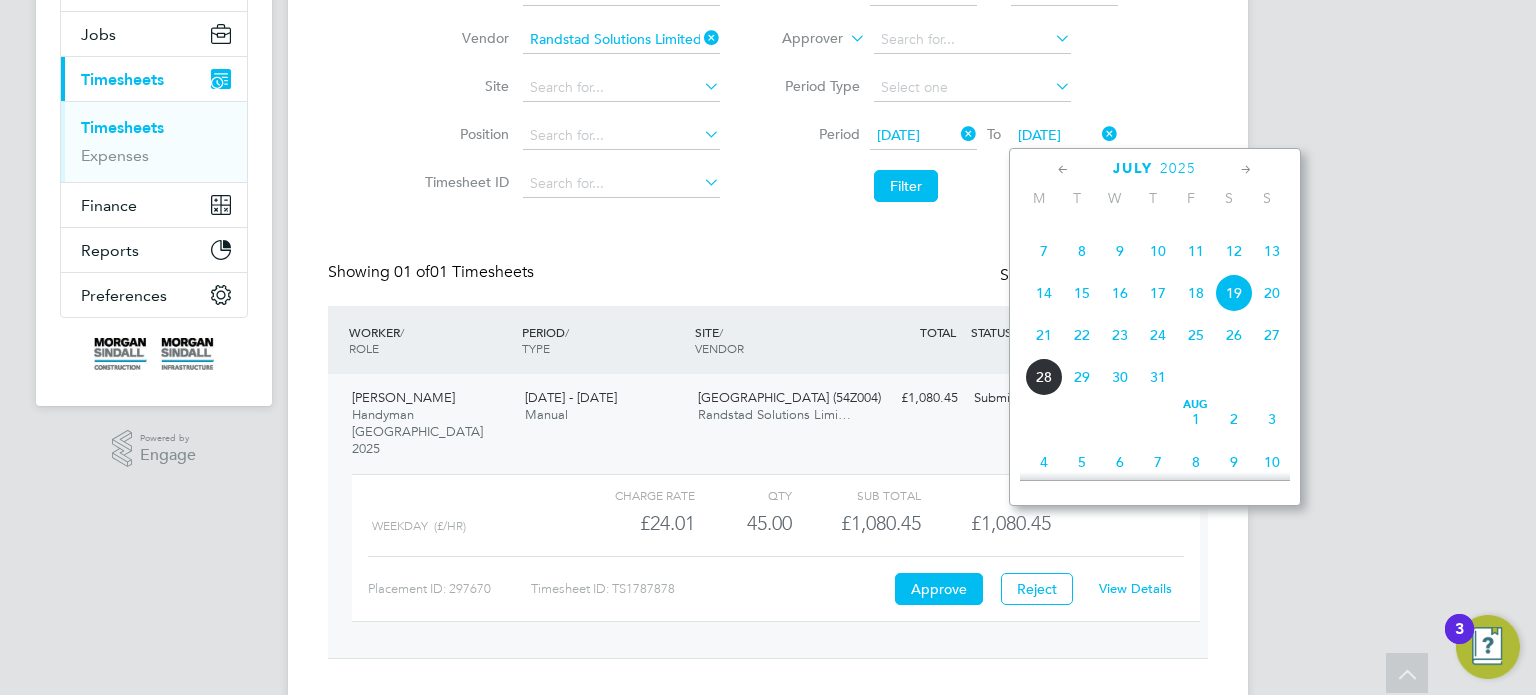 click on "25" 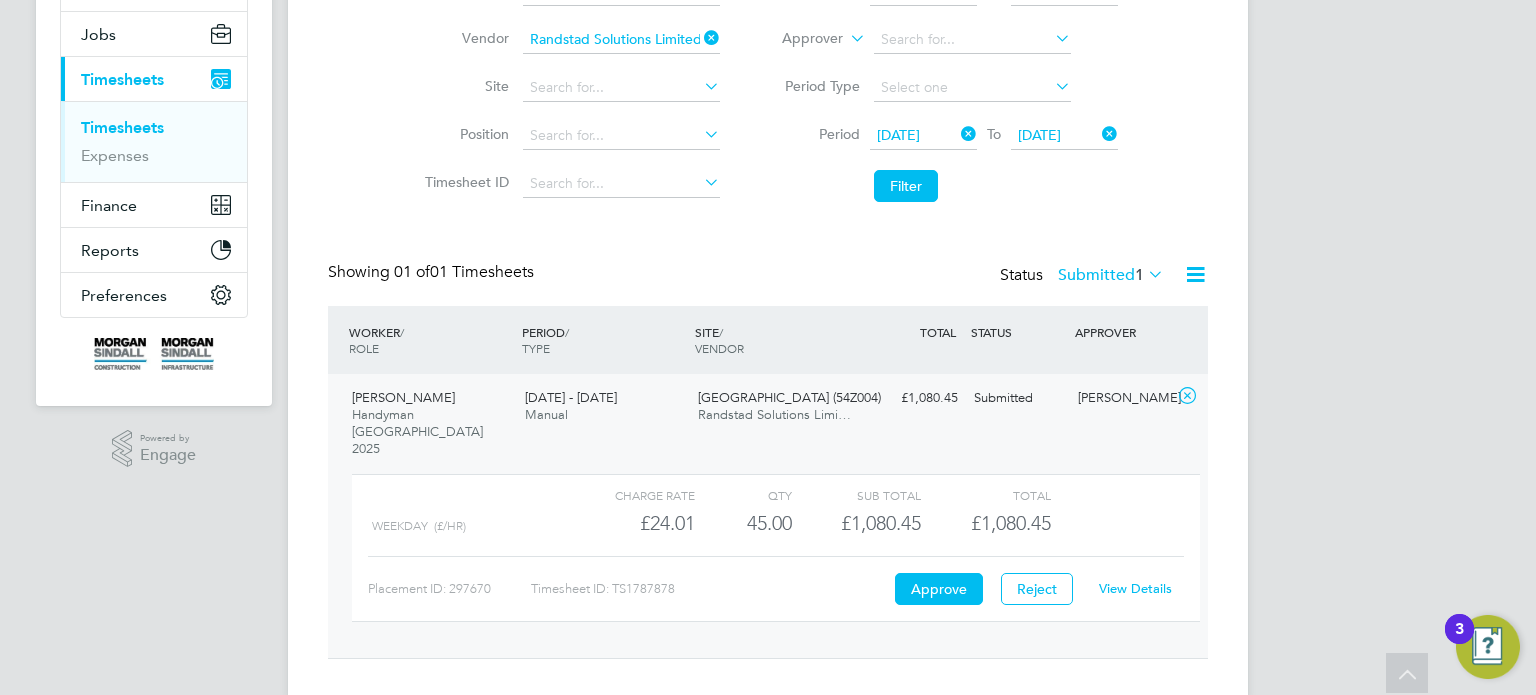 click on "Filter" 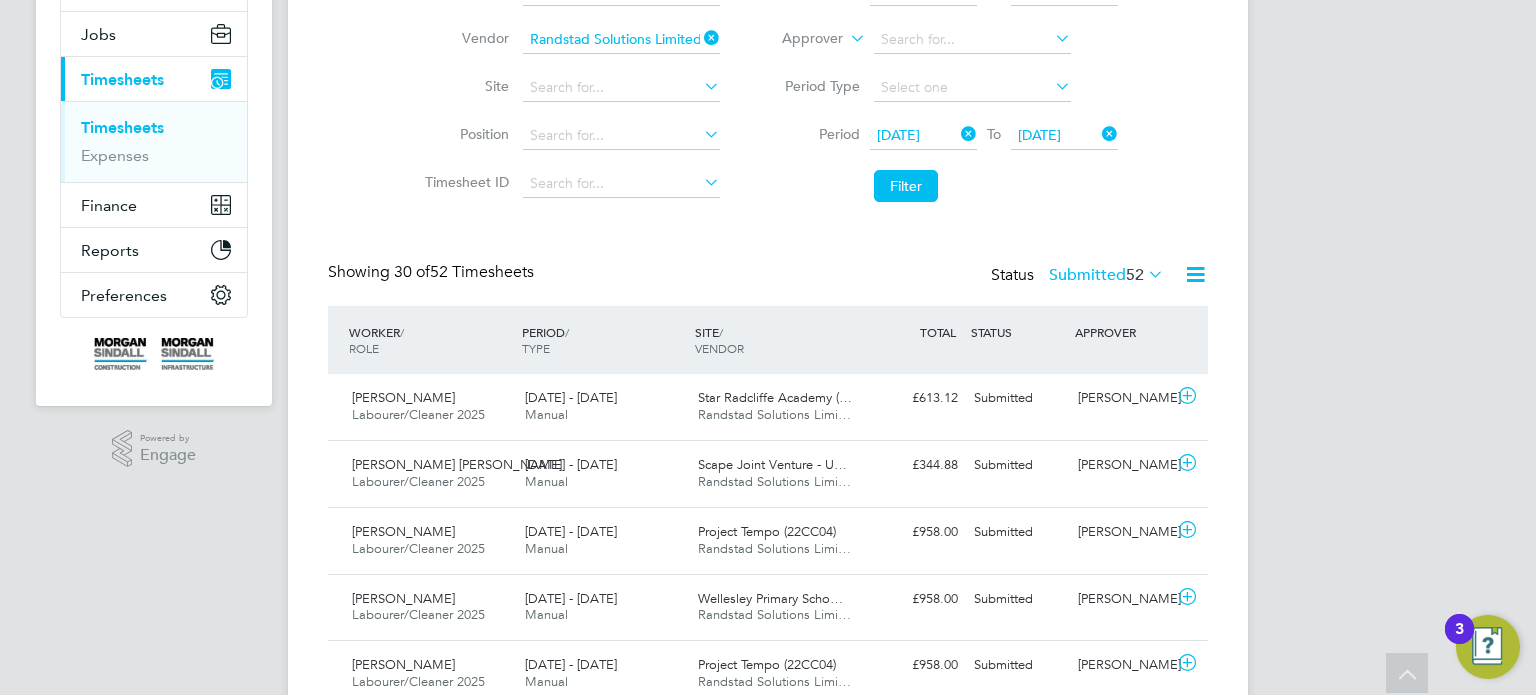 click on "Status  Submitted  52" 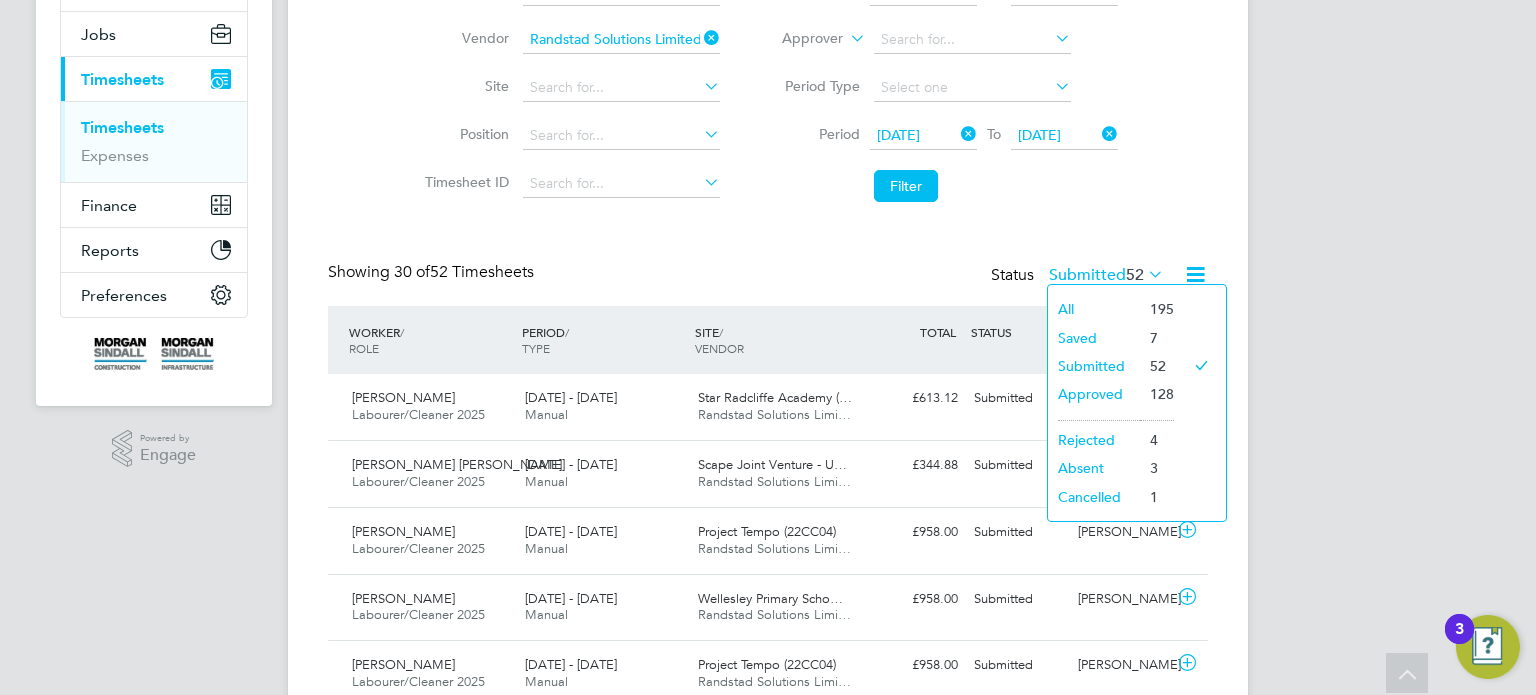 click on "Approved" 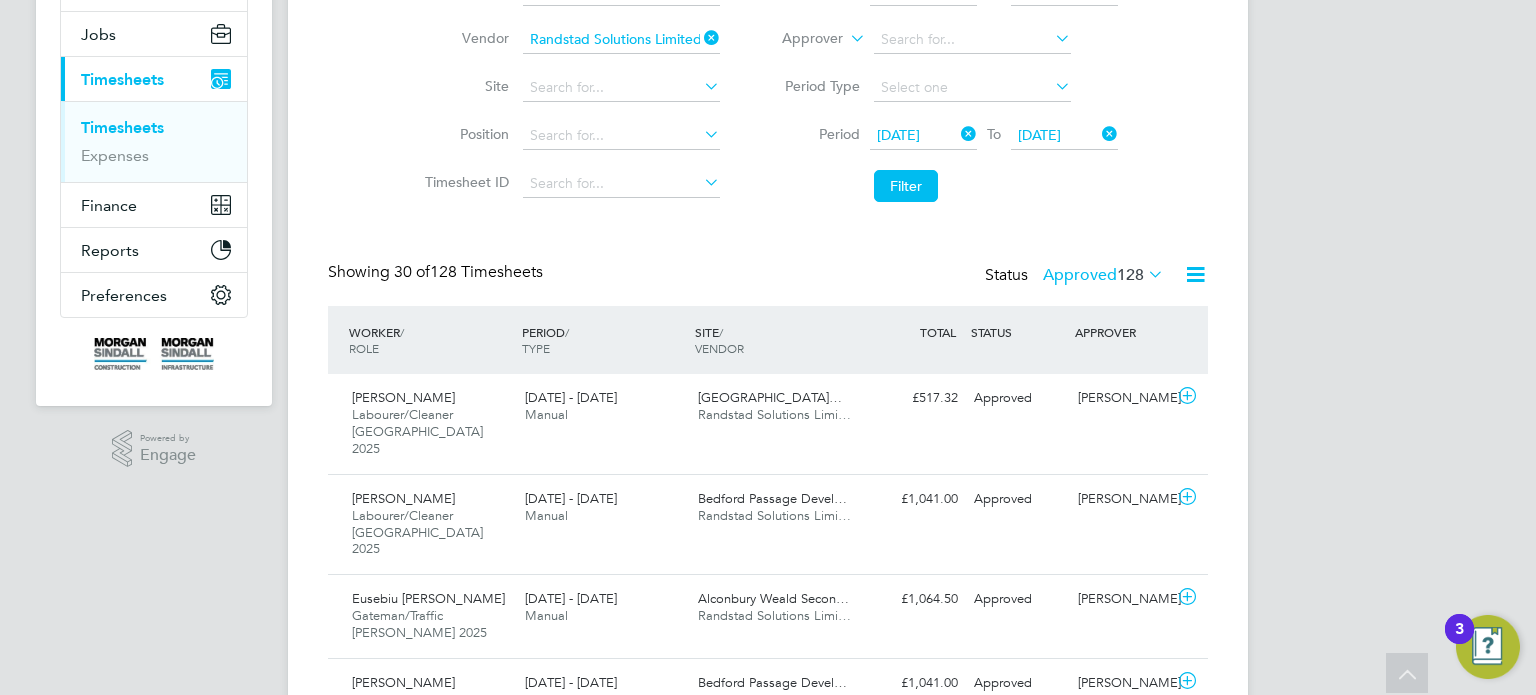 click on "Approved  128" 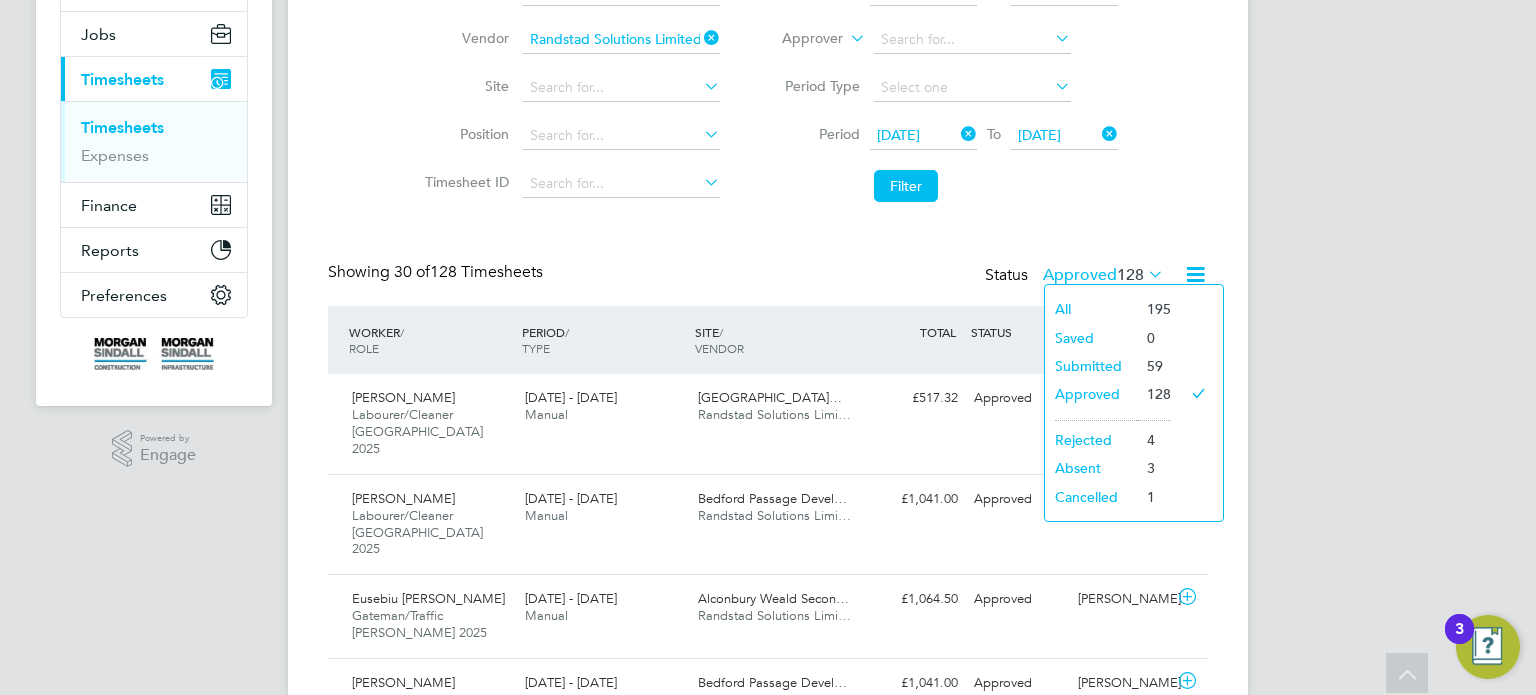 click on "Timesheets New Timesheet Timesheets I Follow All Timesheets Client Config   Vendor   Randstad Solutions Limited Site   Position   Timesheet ID   Approved On
Select date
To
Select date
Approver     Period Type   Period
19 Jul 2025
To
25 Jul 2025
Filter Showing   30 of  128 Timesheets Status  Approved  128  WORKER  / ROLE WORKER  / PERIOD PERIOD  / TYPE SITE  / VENDOR TOTAL   TOTAL  / STATUS STATUS APPROVER Ryan Jeffery Labourer/Cleaner London 2025   19 - 25 Jul 2025 19 - 25 Jul 2025 Manual Heathfield Youth Centre… Randstad Solutions Limi… £517.32 Approved Approved Harry Weymouth Patrick Madu Labourer/Cleaner London 2025   19 - 25 Jul 2025 19 - 25 Jul 2025 Manual Bedford Passage Devel… Randstad Solutions Limi… £1,041.00 Approved Approved Daniel Mayger Eusebiu Cristian Spiridon Gateman/Traffic Marshall 2025   19 - 25 Jul 2025 19 - 25 Jul 2025 Manual Alconbury Weald Secon… Randstad Solutions Limi… £1,064.50 Approved Approved Alan Watt John Afranie" 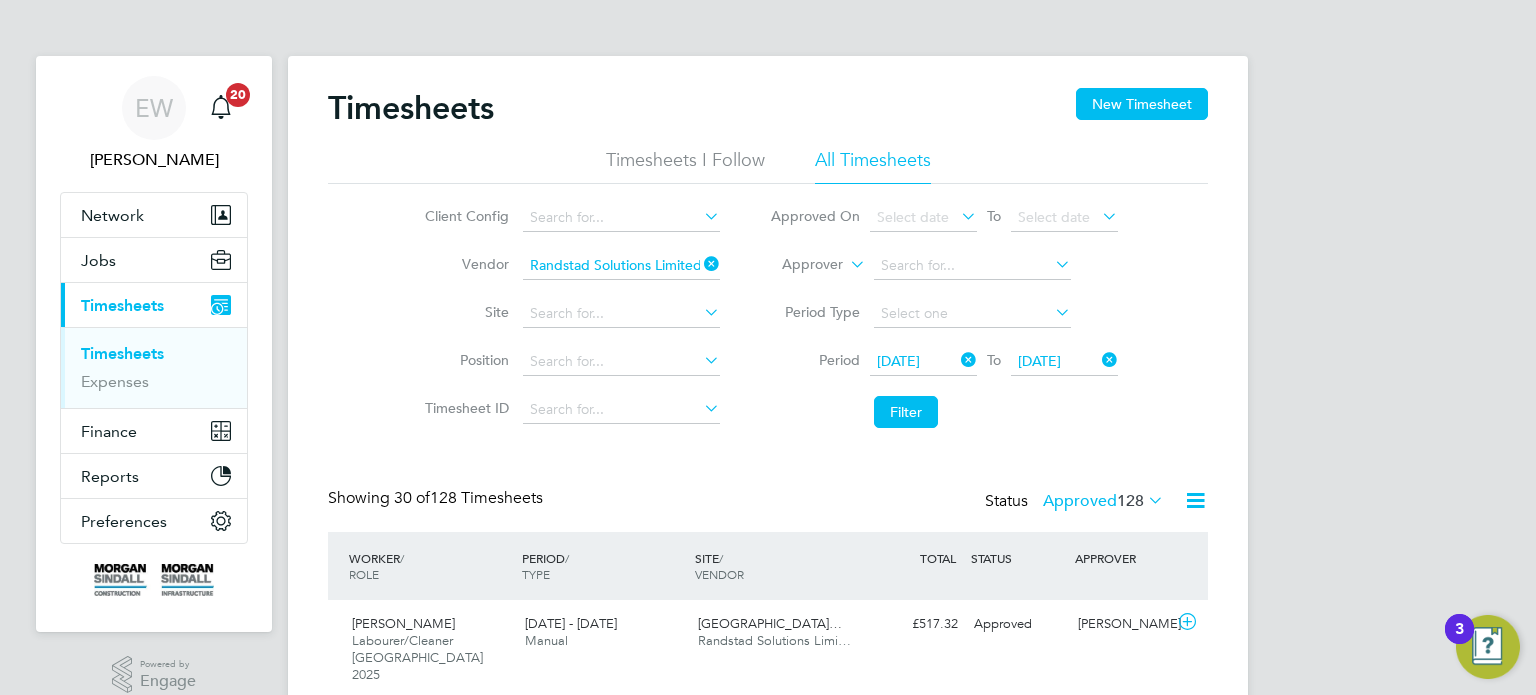 click on "19 Jul 2025" 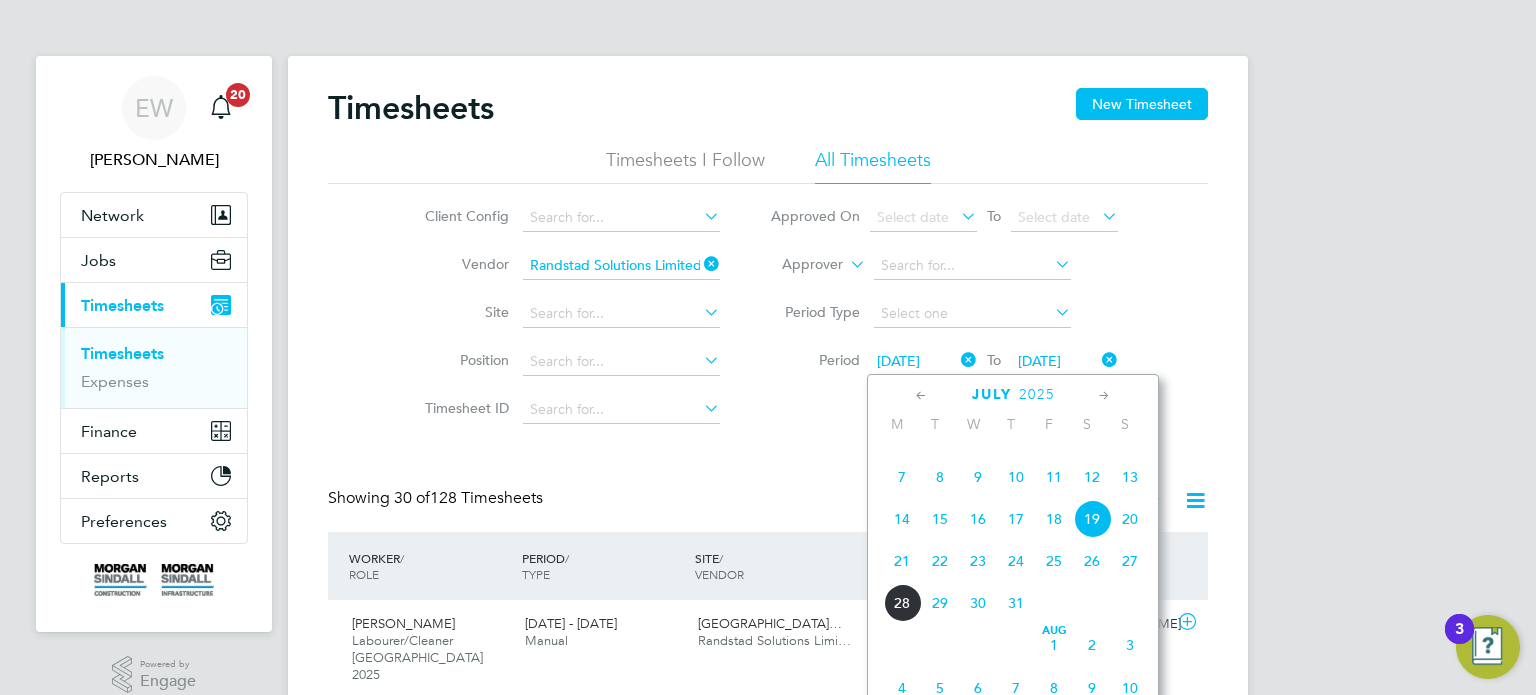 click on "Timesheets New Timesheet Timesheets I Follow All Timesheets Client Config   Vendor   Randstad Solutions Limited Site   Position   Timesheet ID   Approved On
Select date
To
Select date
Approver     Period Type   Period
19 Jul 2025
To
25 Jul 2025
Filter Showing   30 of  128 Timesheets Status  Approved  128  WORKER  / ROLE WORKER  / PERIOD PERIOD  / TYPE SITE  / VENDOR TOTAL   TOTAL  / STATUS STATUS APPROVER Ryan Jeffery Labourer/Cleaner London 2025   19 - 25 Jul 2025 19 - 25 Jul 2025 Manual Heathfield Youth Centre… Randstad Solutions Limi… £517.32 Approved Approved Harry Weymouth Patrick Madu Labourer/Cleaner London 2025   19 - 25 Jul 2025 19 - 25 Jul 2025 Manual Bedford Passage Devel… Randstad Solutions Limi… £1,041.00 Approved Approved Daniel Mayger Eusebiu Cristian Spiridon Gateman/Traffic Marshall 2025   19 - 25 Jul 2025 19 - 25 Jul 2025 Manual Alconbury Weald Secon… Randstad Solutions Limi… £1,064.50 Approved Approved Alan Watt John Afranie" 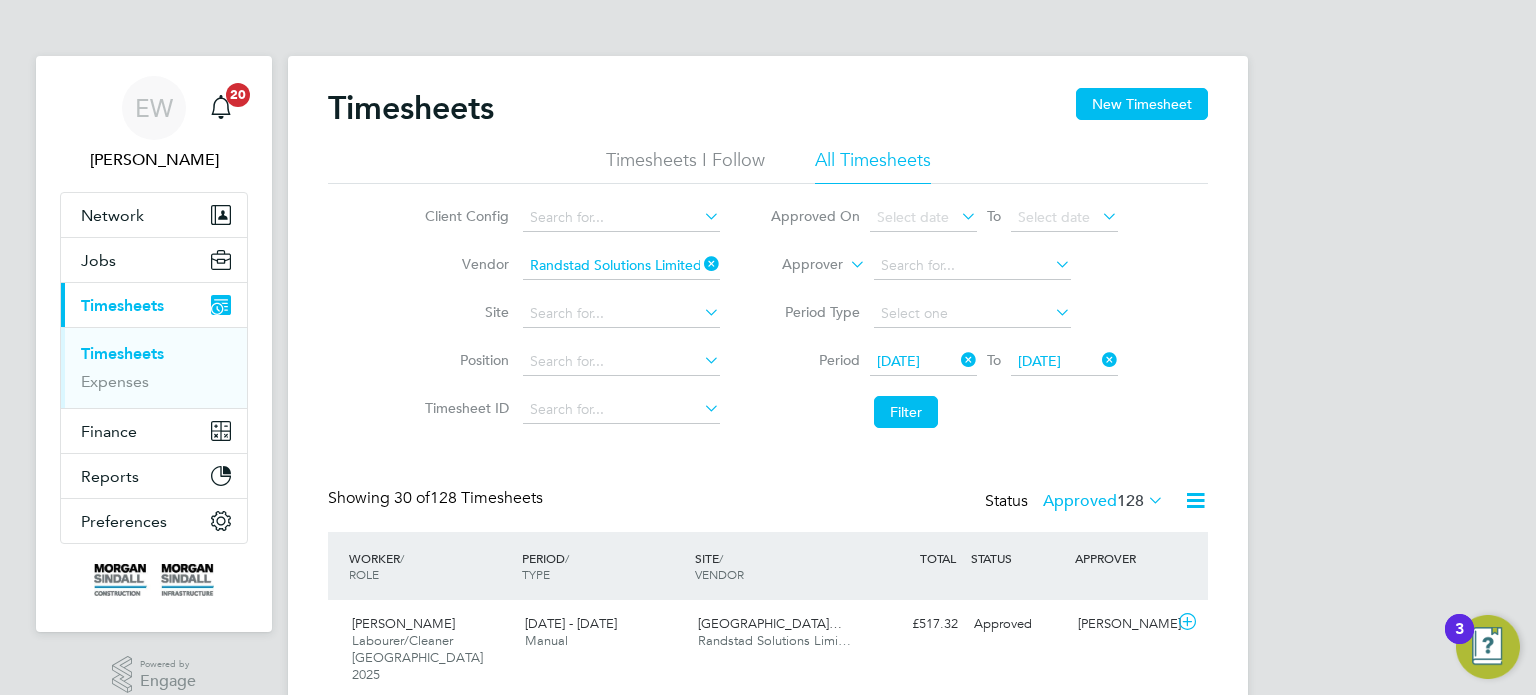 click on "Status  Approved  128" 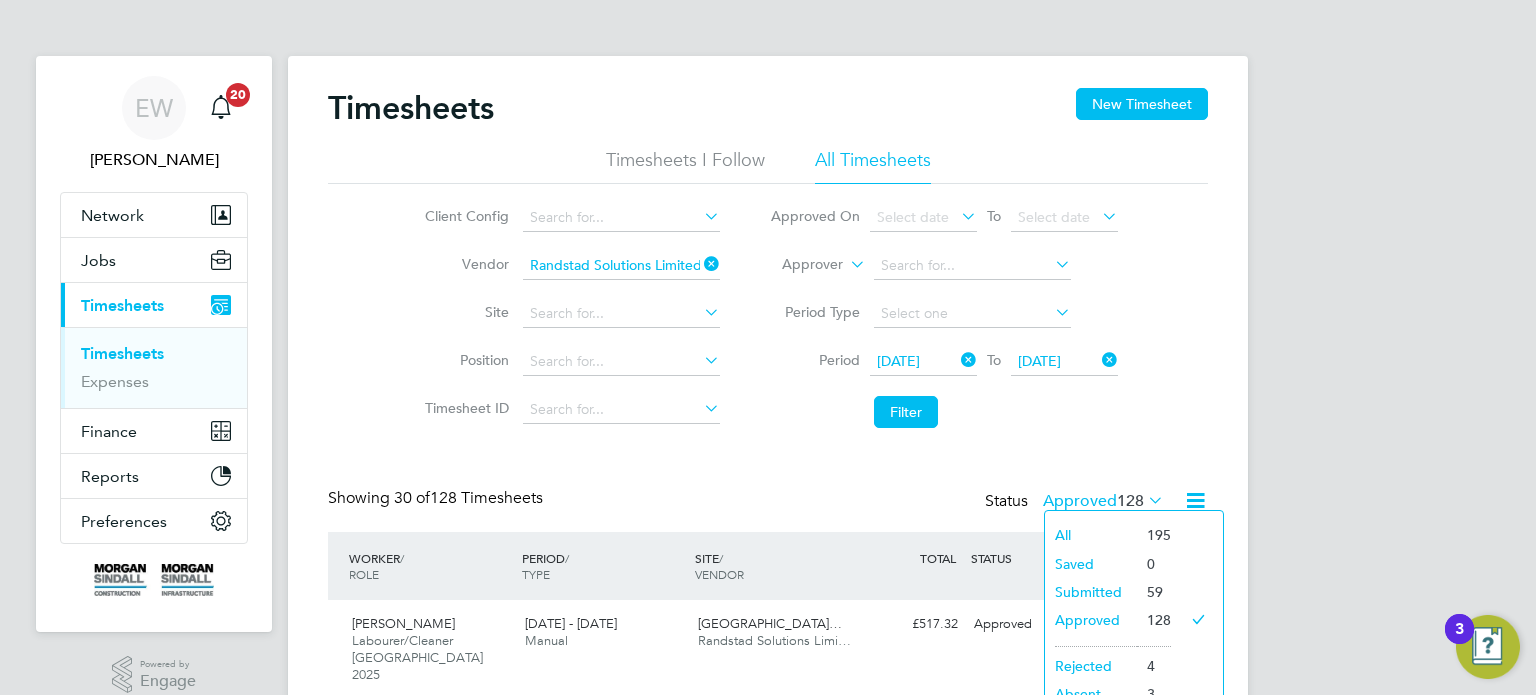 click on "Submitted" 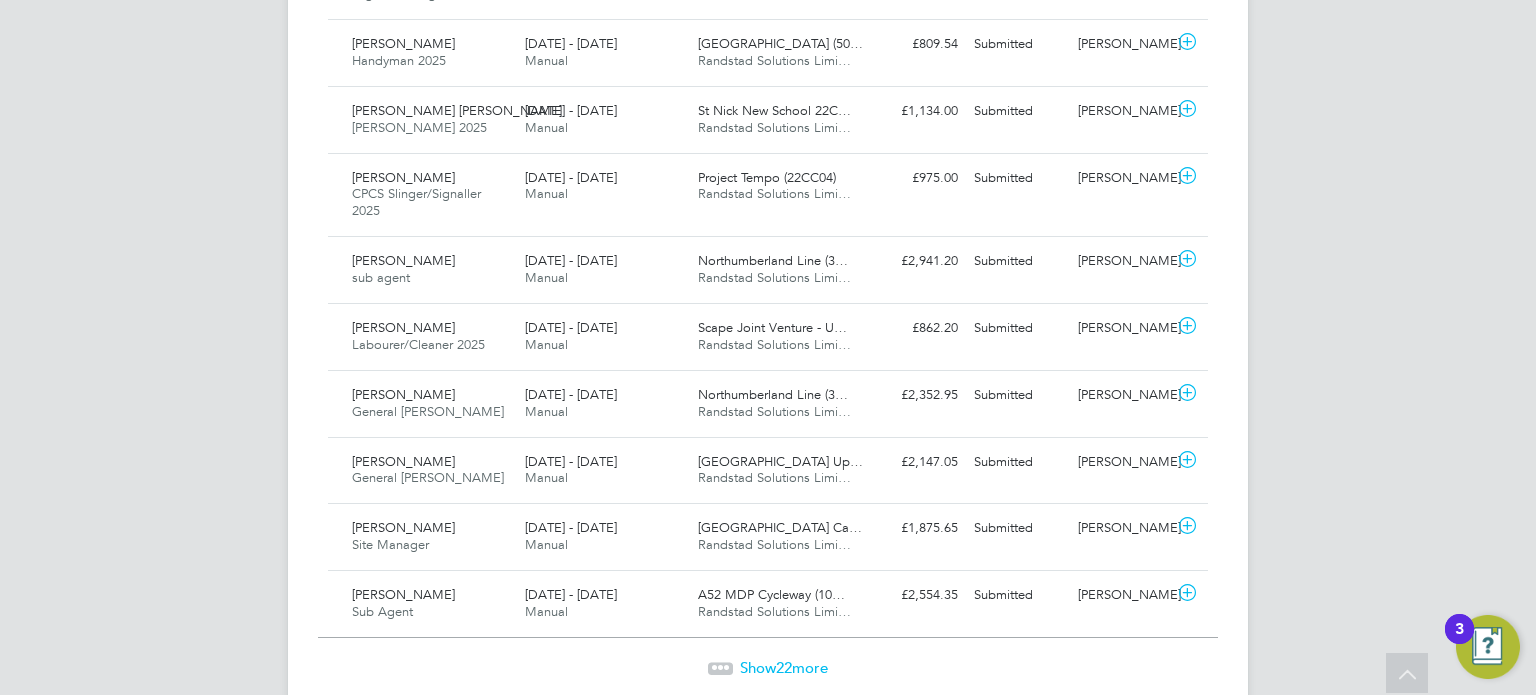 click on "Show  22  more" 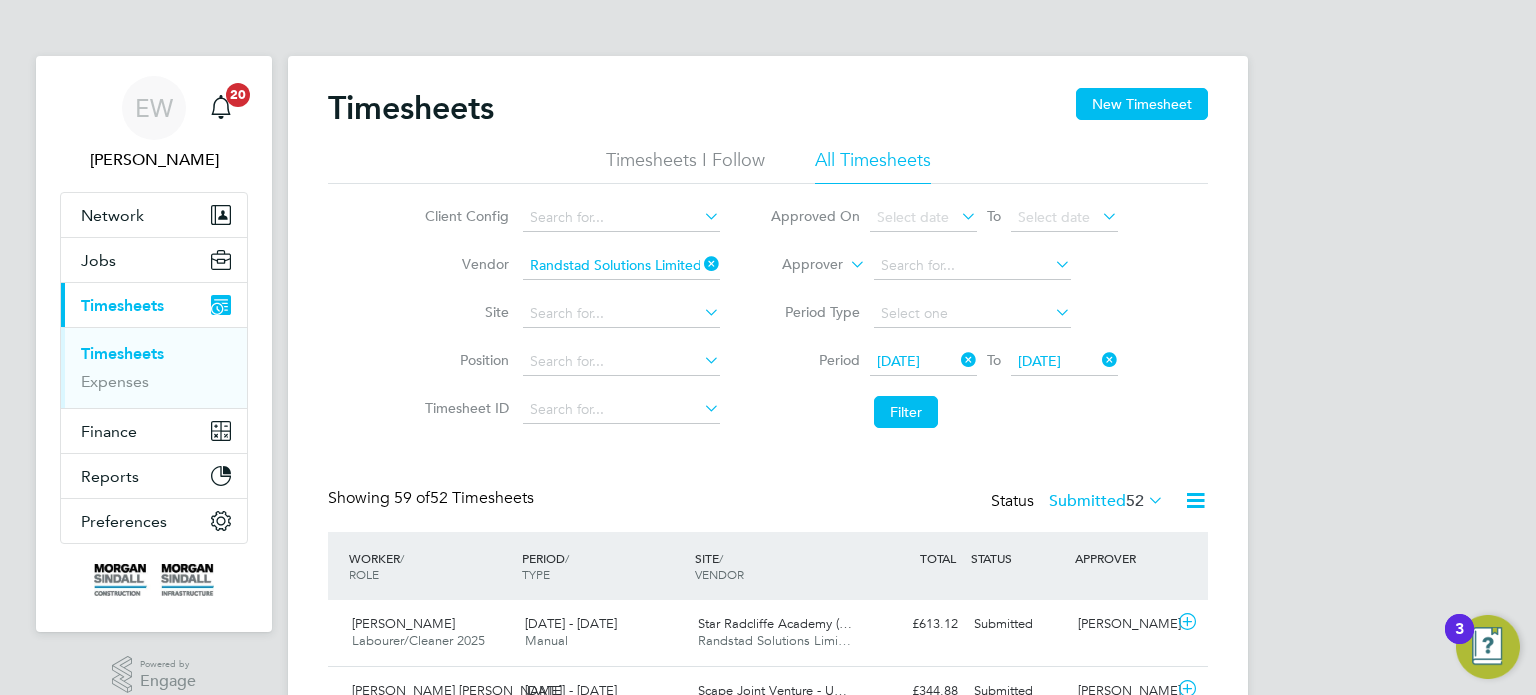 click on "Timesheets New Timesheet Timesheets I Follow All Timesheets Client Config   Vendor   Randstad Solutions Limited Site   Position   Timesheet ID   Approved On
Select date
To
Select date
Approver     Period Type   Period
19 Jul 2025
To
25 Jul 2025
Filter Showing   59 of  52 Timesheets Status  Submitted  52  WORKER  / ROLE WORKER  / PERIOD PERIOD  / TYPE SITE  / VENDOR TOTAL   TOTAL  / STATUS STATUS APPROVER Angela Taylor Labourer/Cleaner 2025   19 - 25 Jul 2025 19 - 25 Jul 2025 Manual Star Radcliffe Academy (… Randstad Solutions Limi… £613.12 Submitted Submitted Jeff Boothroyd Matthew George Stevens Labourer/Cleaner 2025   19 - 25 Jul 2025 19 - 25 Jul 2025 Manual Scape Joint Venture - U… Randstad Solutions Limi… £344.88 Submitted Submitted Elliott Cope Kirk Loubon Labourer/Cleaner 2025   19 - 25 Jul 2025 19 - 25 Jul 2025 Manual Project Tempo (22CC04) Randstad Solutions Limi… £958.00 Submitted Submitted Rafal Lasicki Alvin Wilmott Labourer/Cleaner 2025" 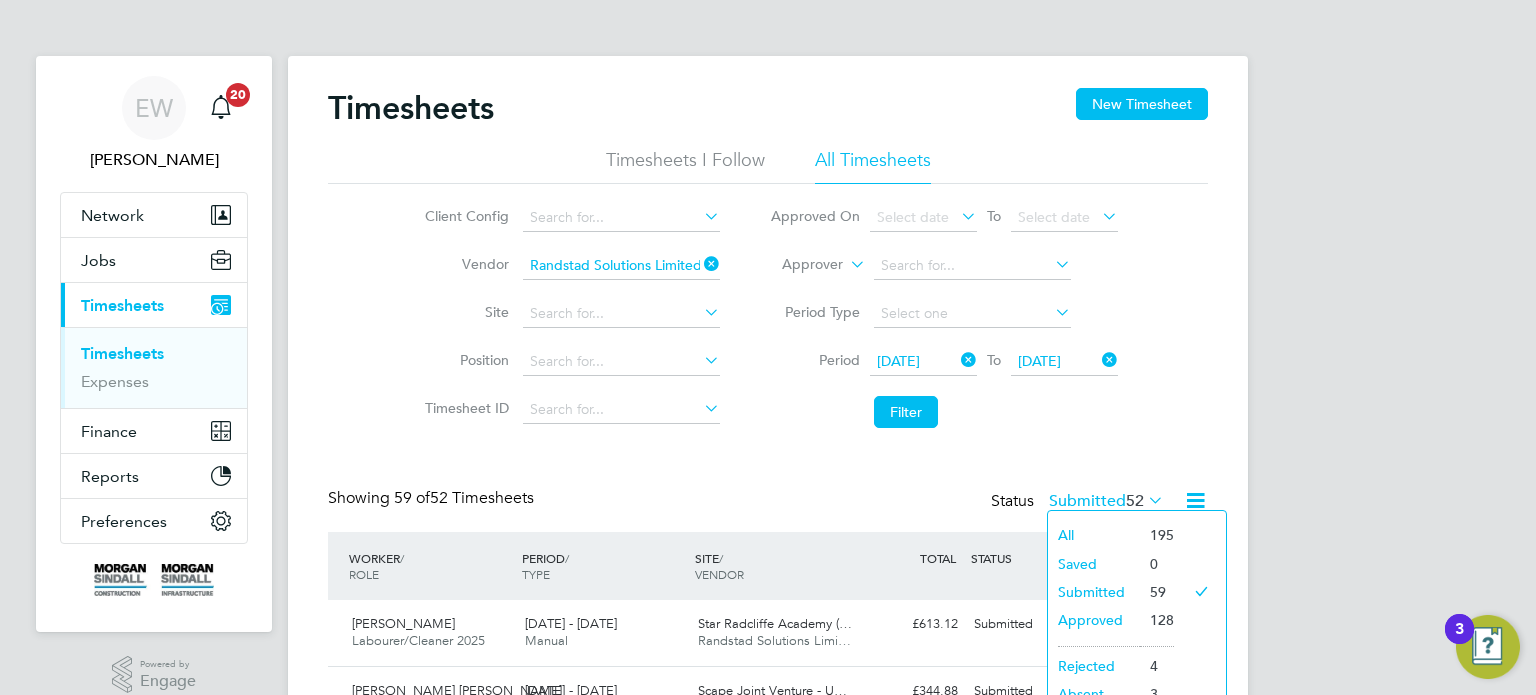 click on "Approved" 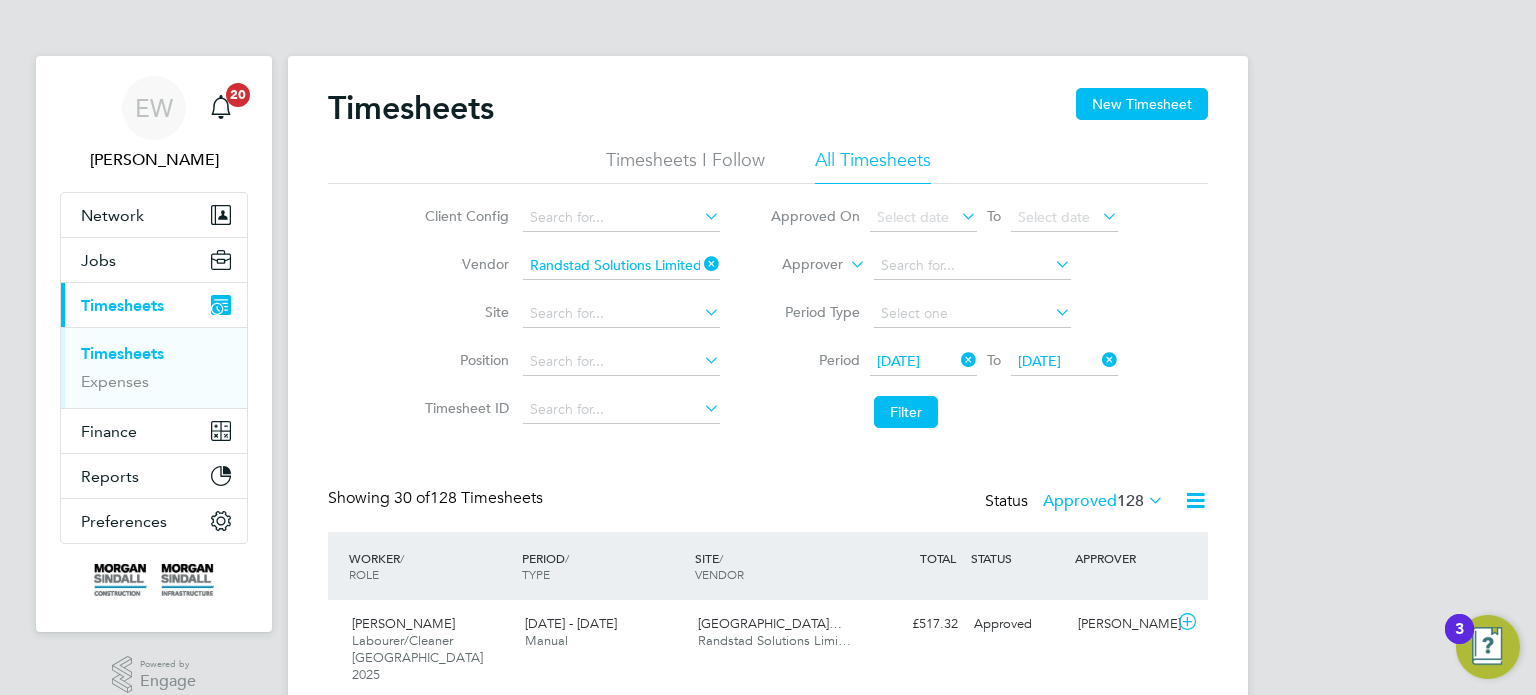 click on "Status  Approved  128" 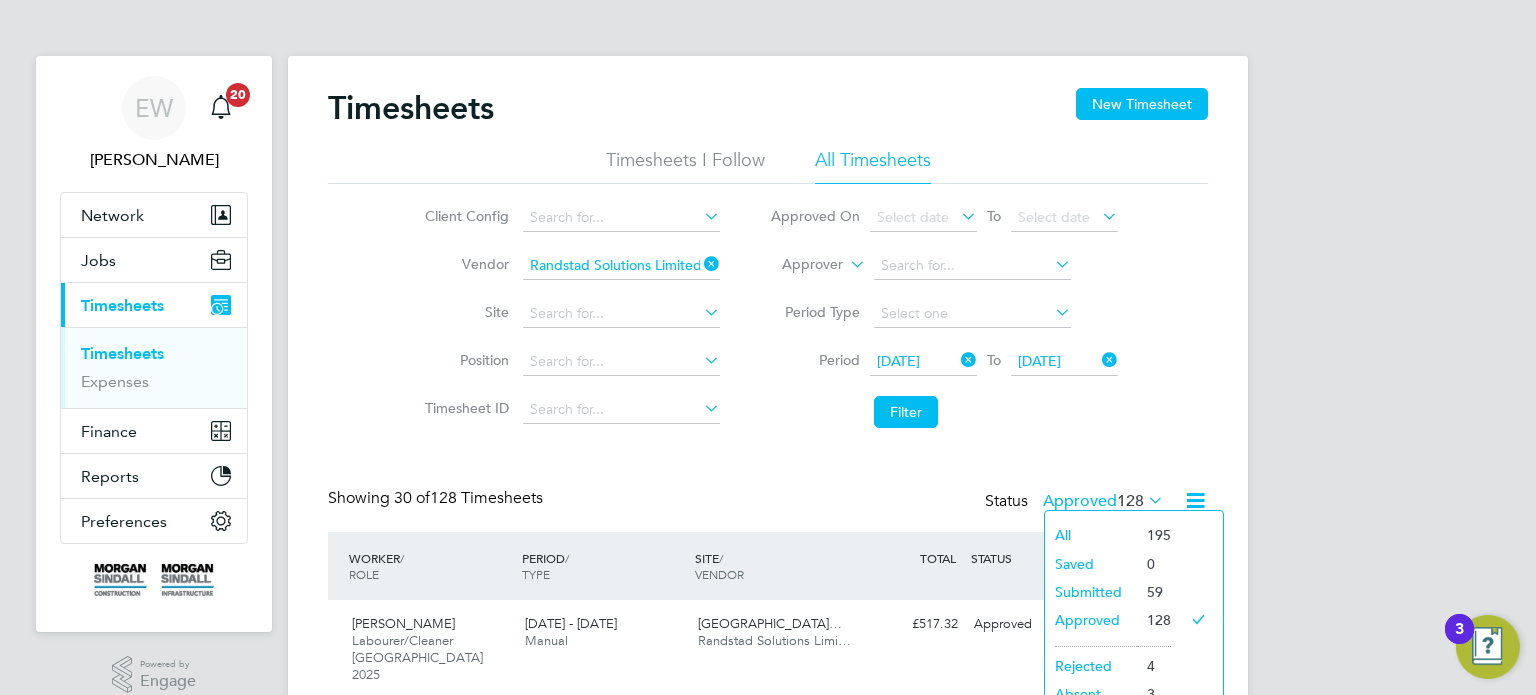 click on "Submitted" 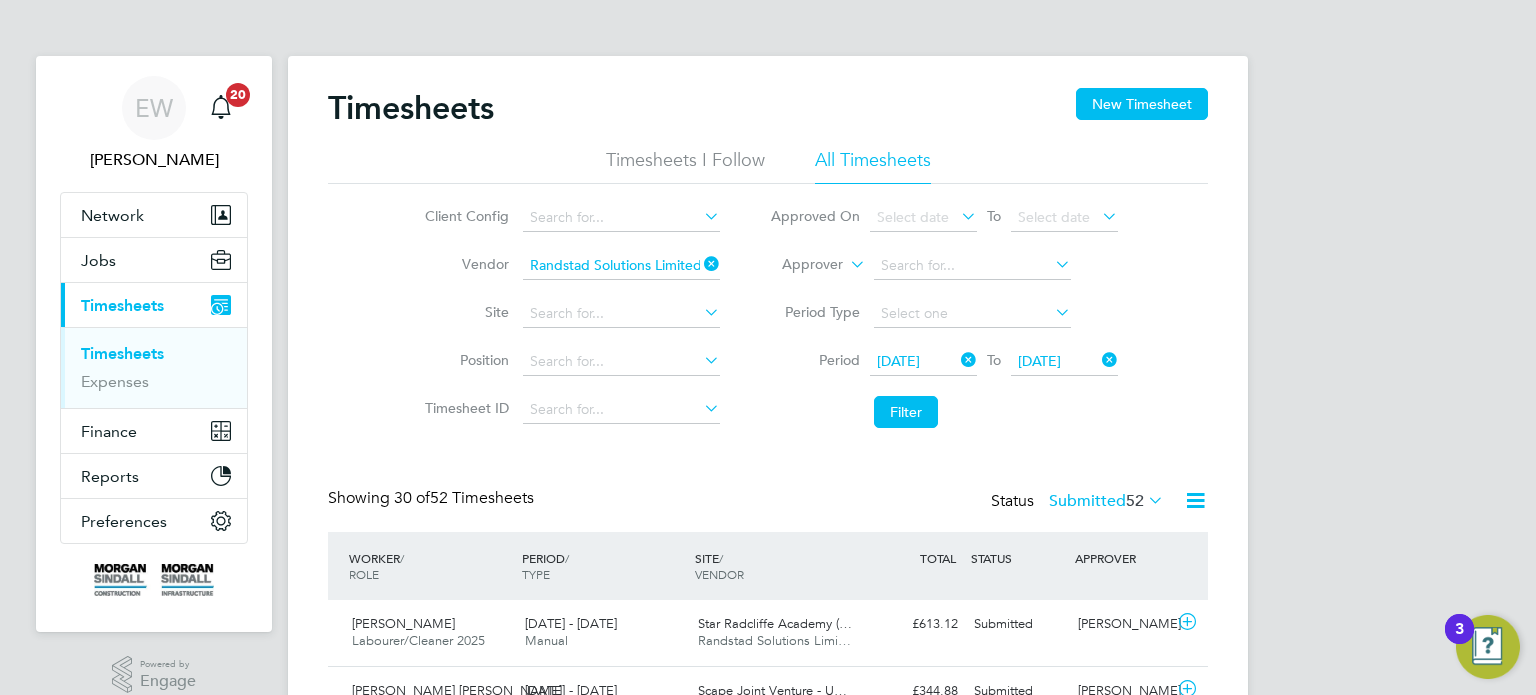 click on "Submitted  52" 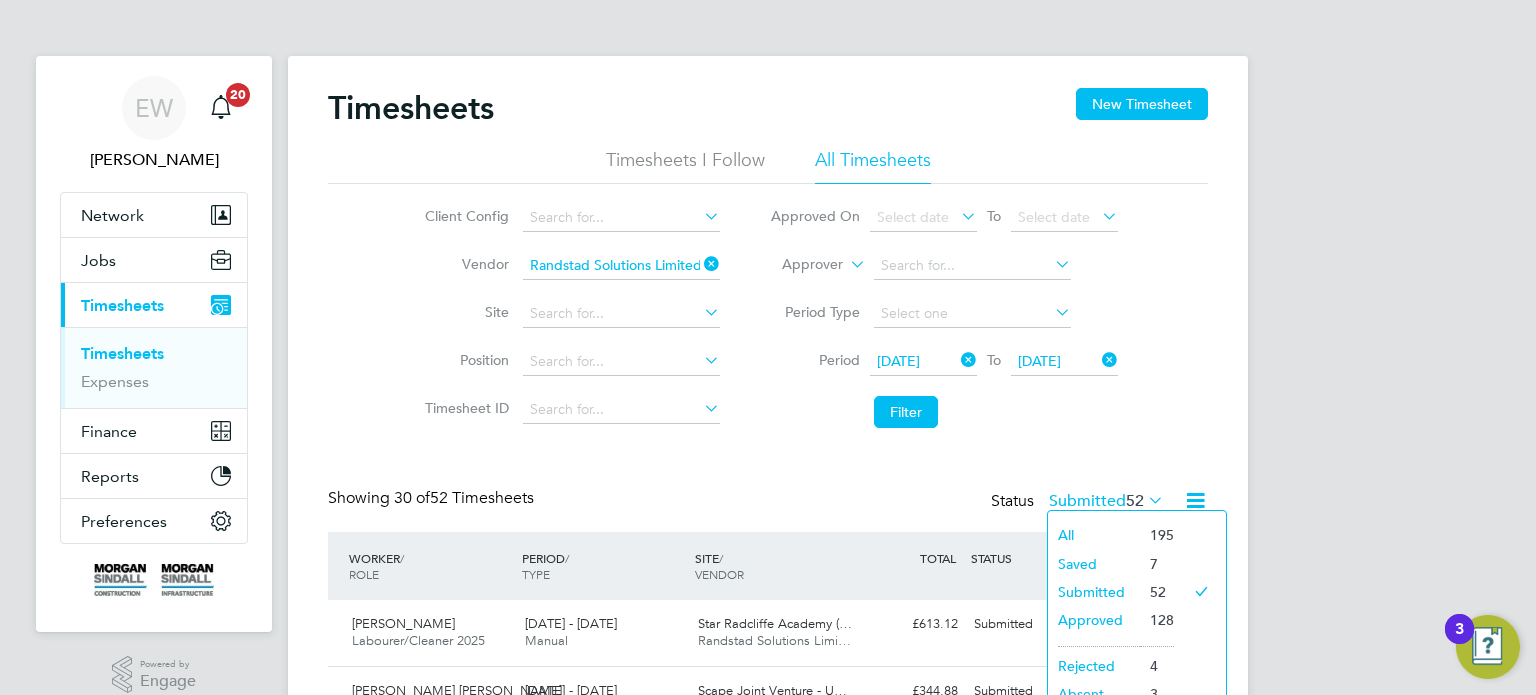 click on "Saved" 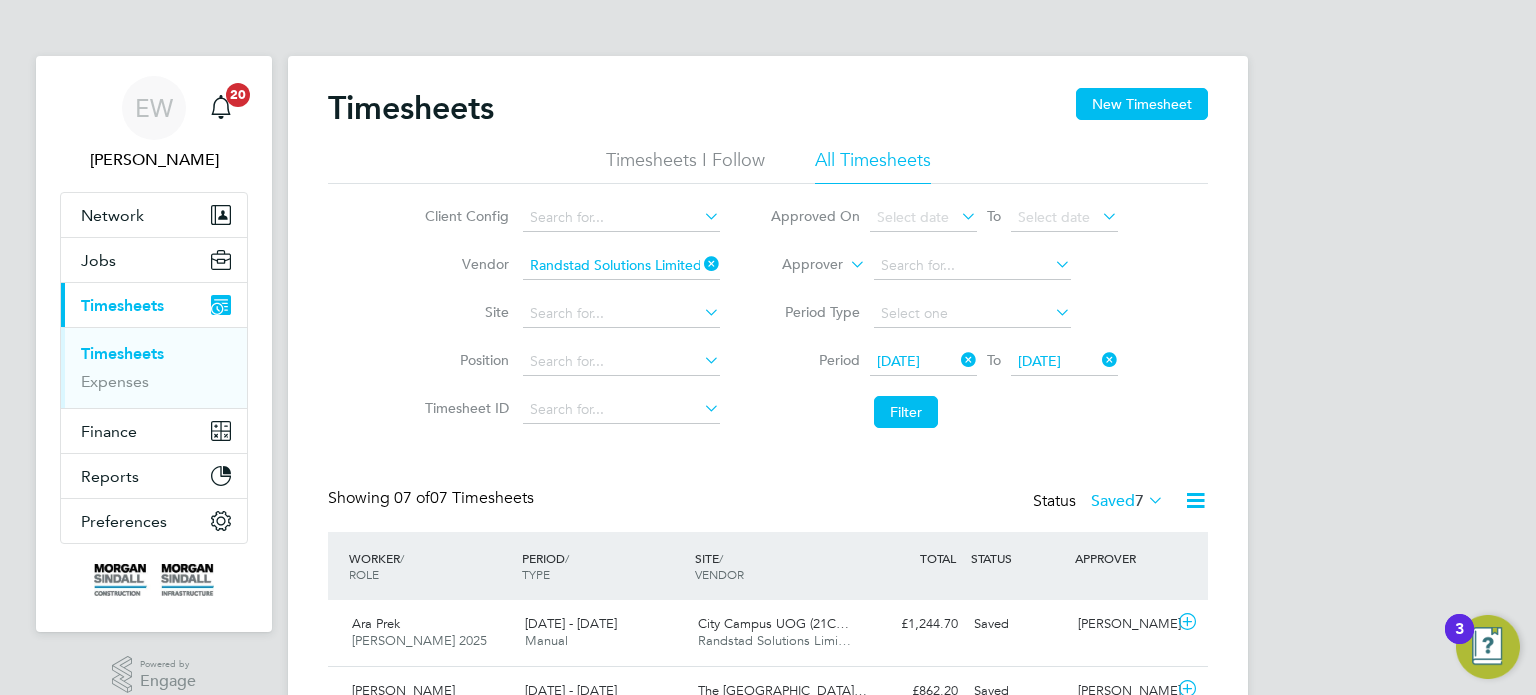 click on "Saved  7" 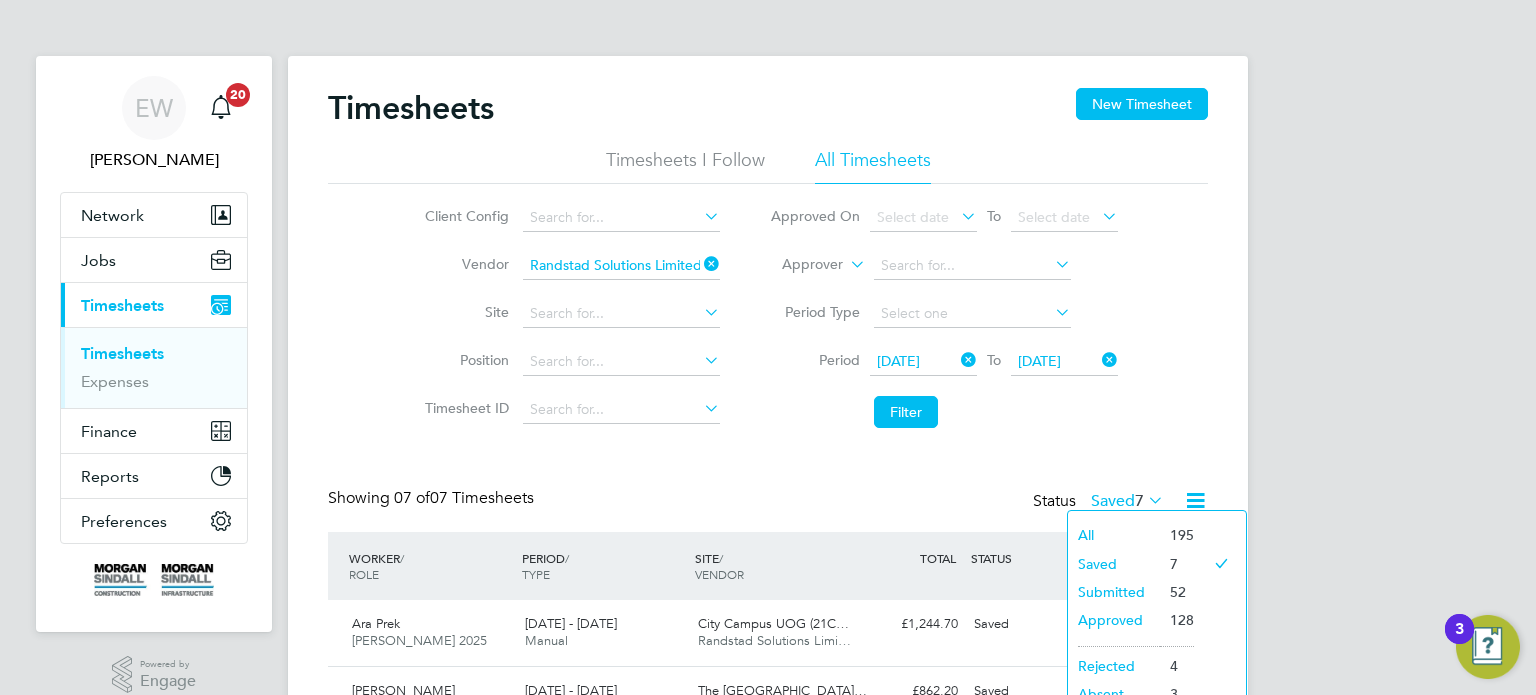 click on "Approved" 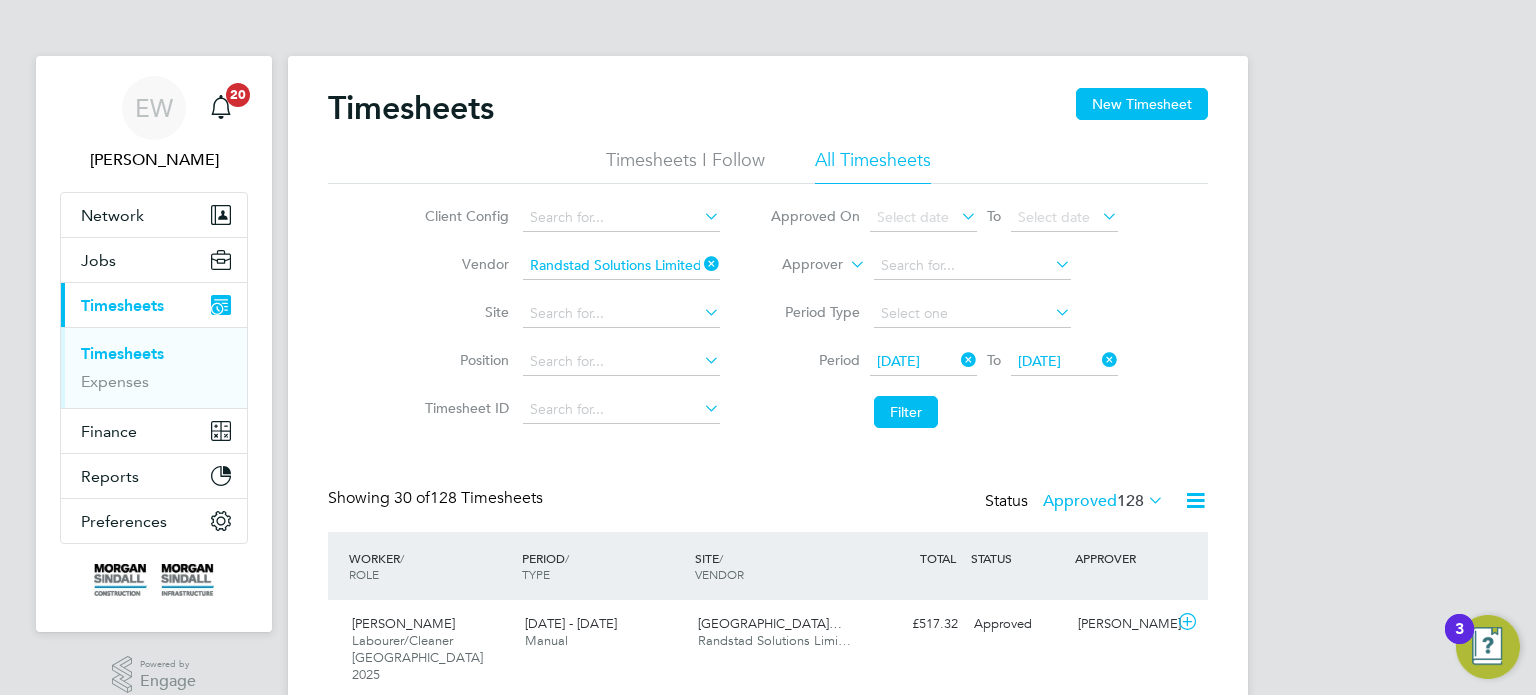 click on "Approved  128" 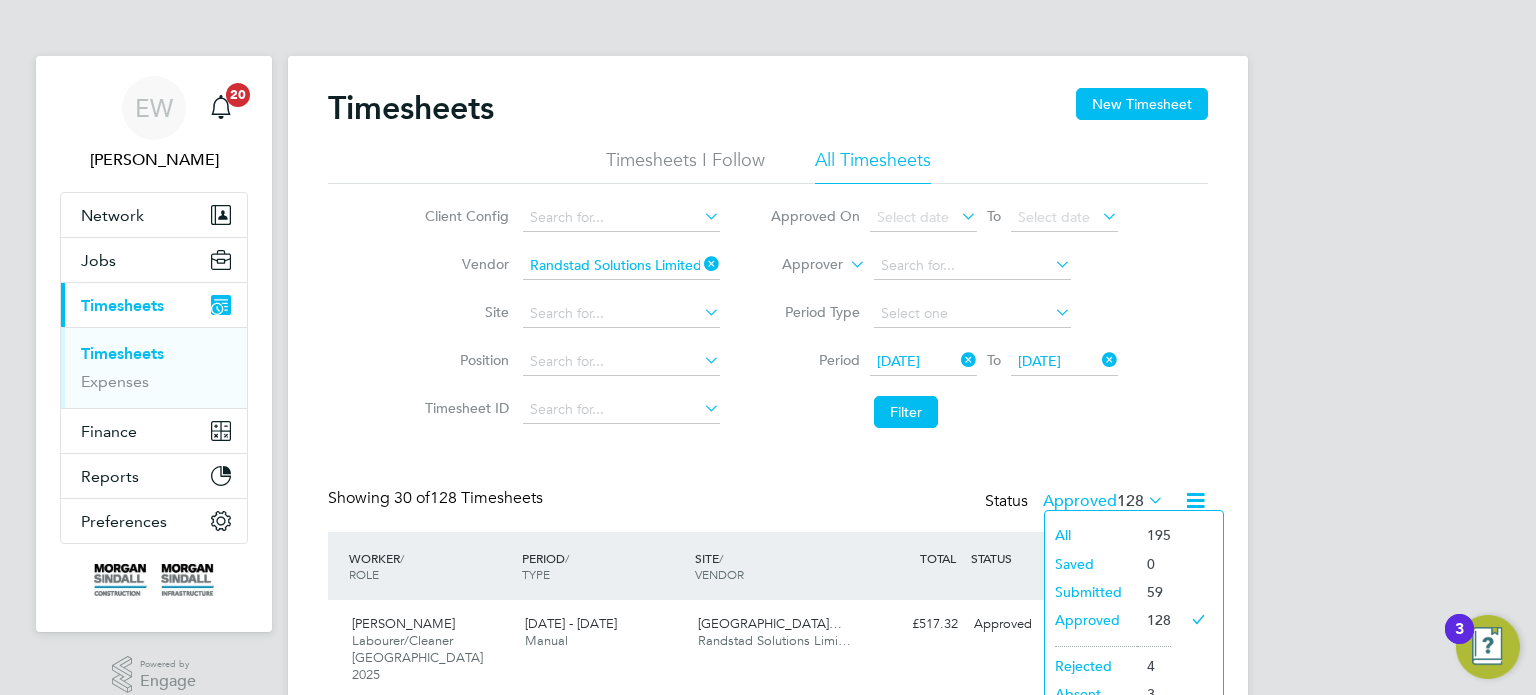 click 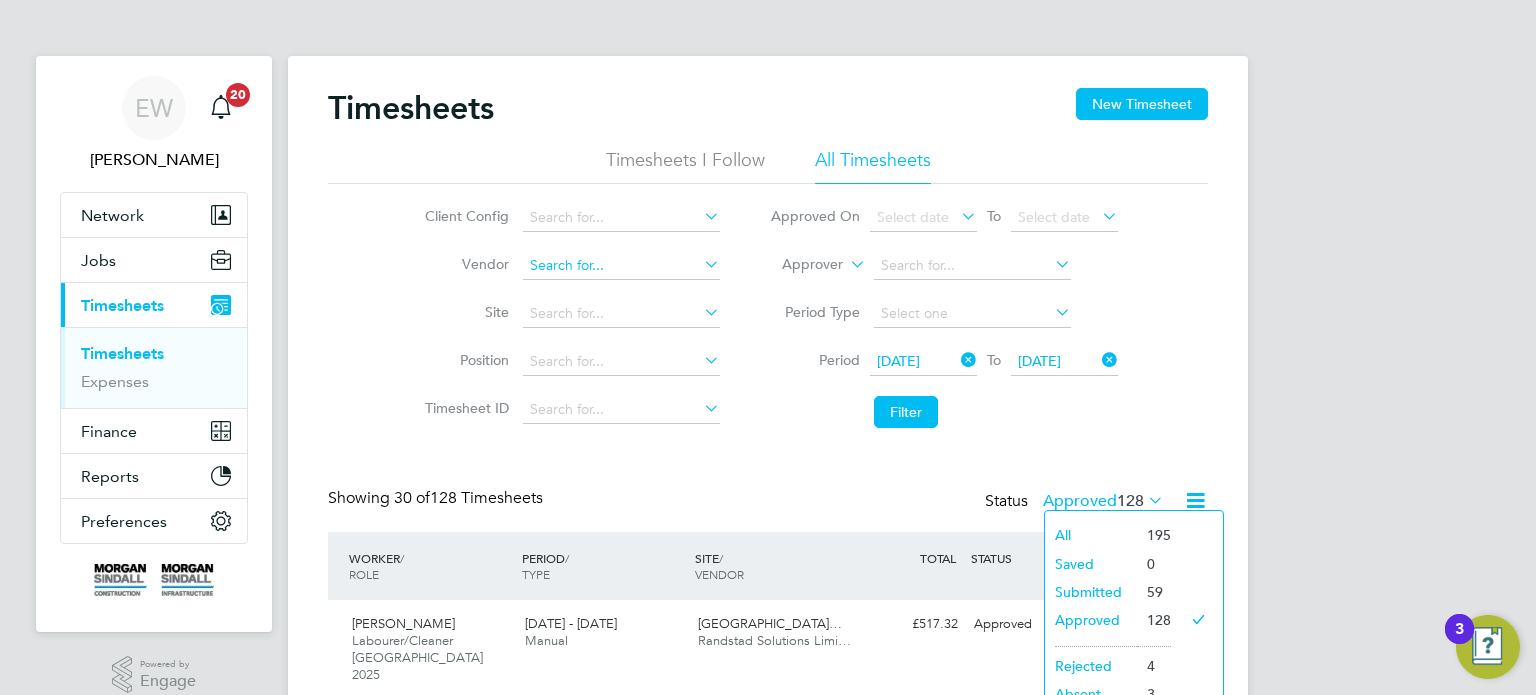 click 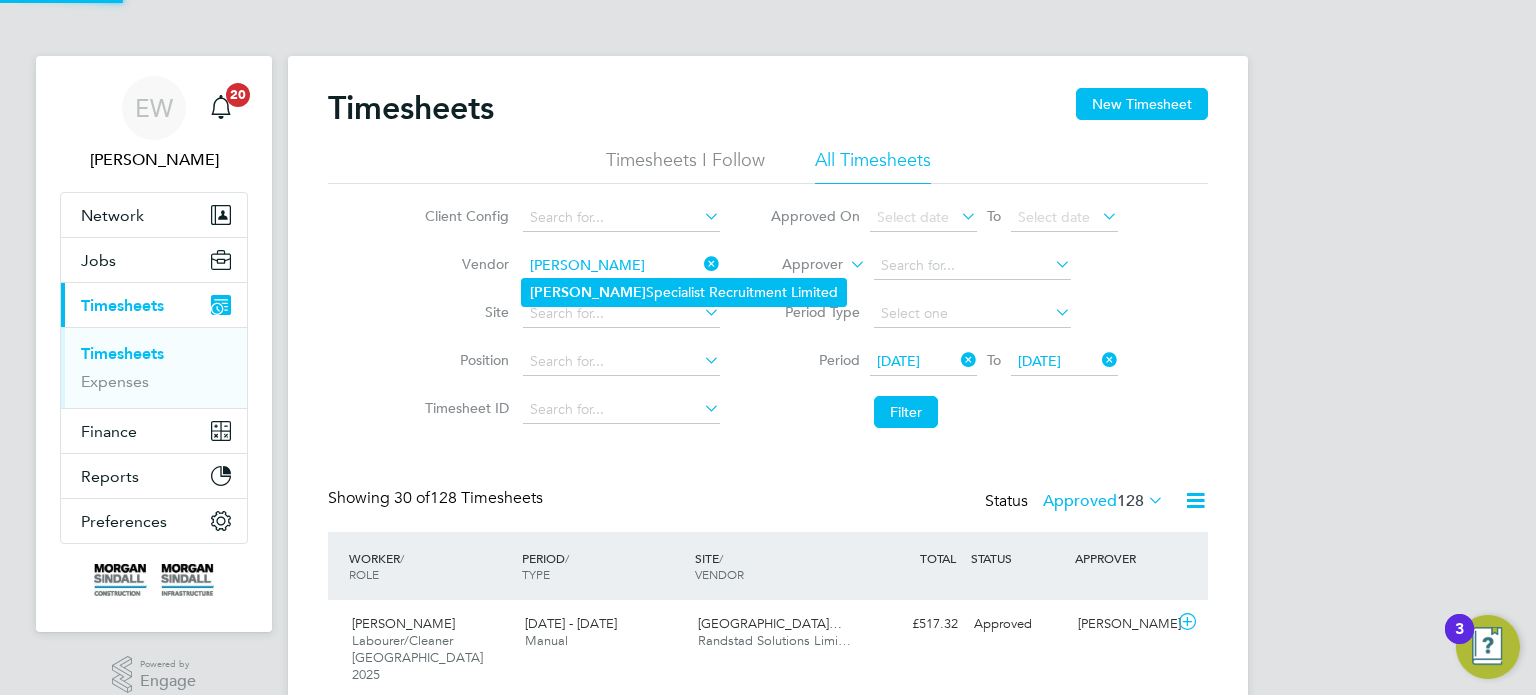 click on "Hays  Specialist Recruitment Limited" 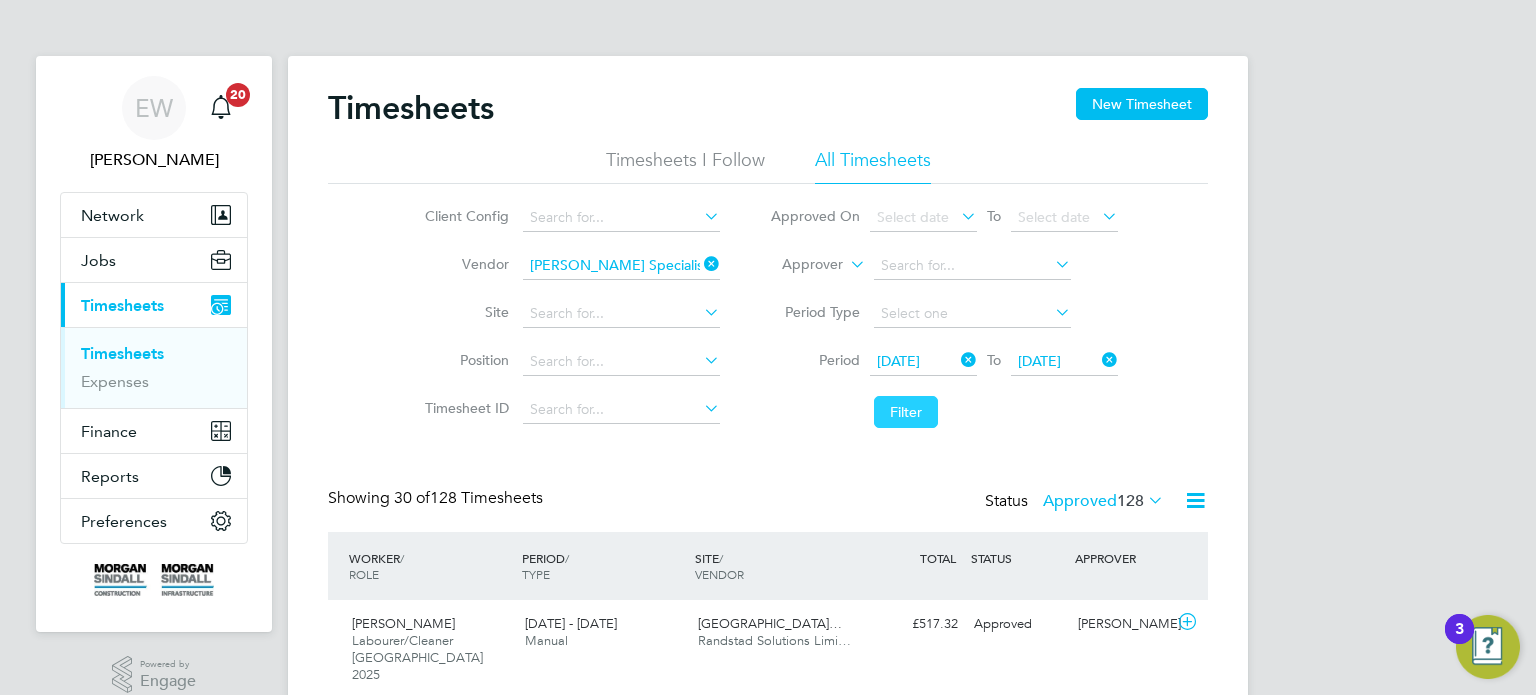 click on "Filter" 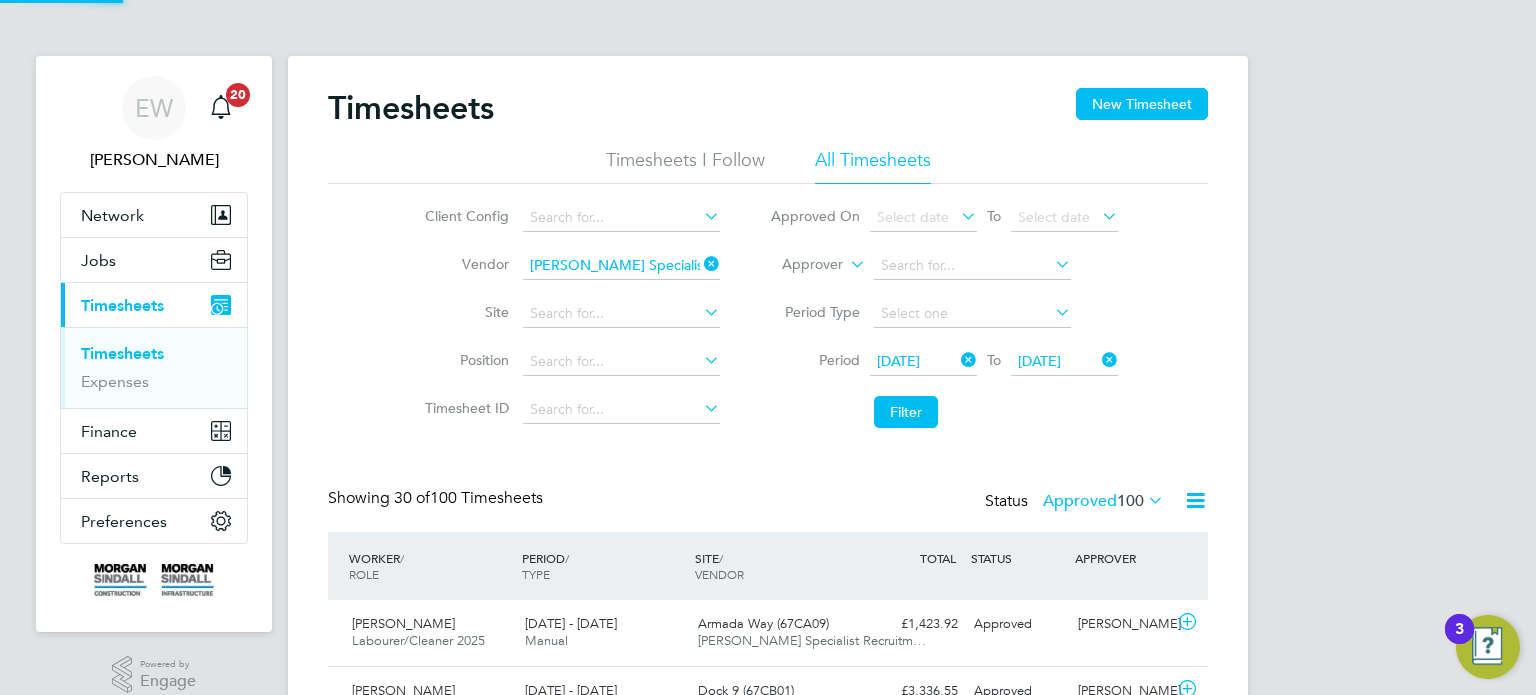 click on "Approved  100" 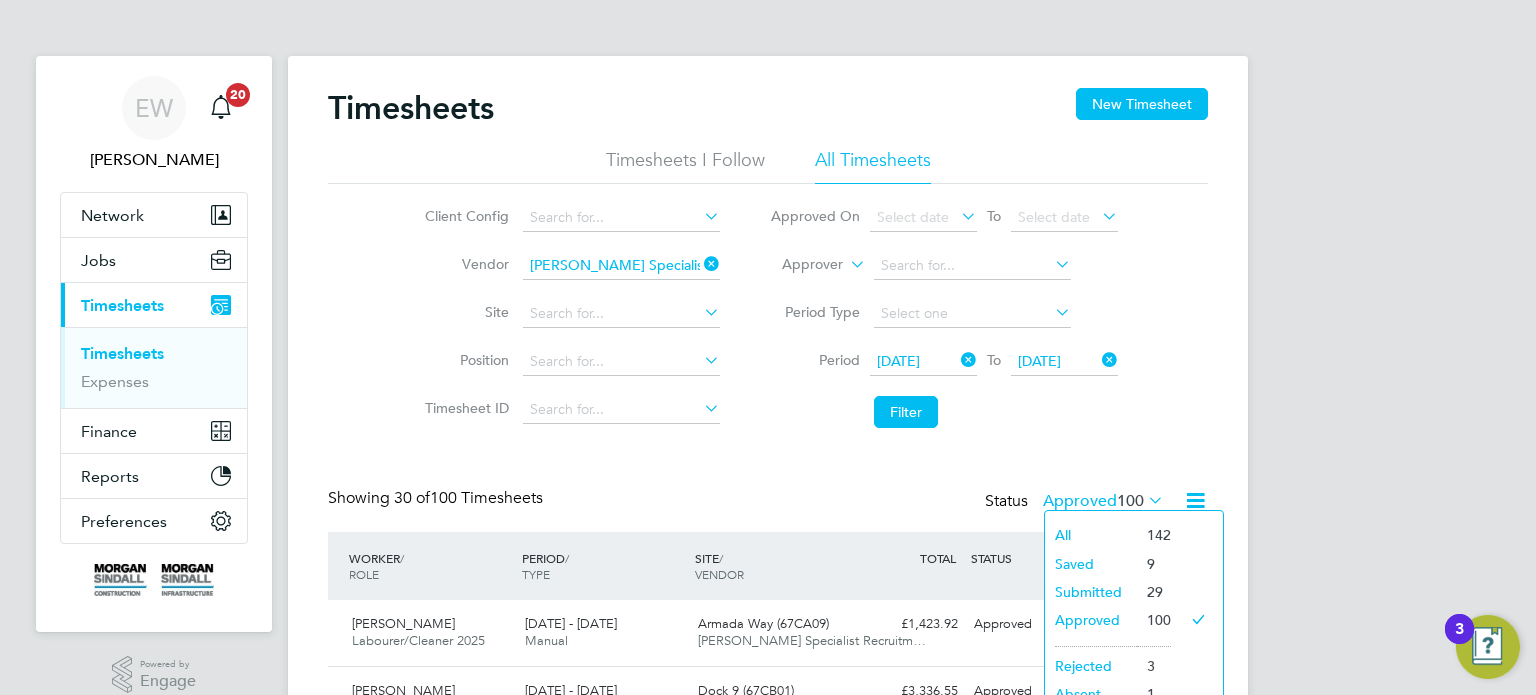 click on "Timesheets New Timesheet Timesheets I Follow All Timesheets Client Config   Vendor   Hays Specialist Recruitment Limited Site   Position   Timesheet ID   Approved On
Select date
To
Select date
Approver     Period Type   Period
19 Jul 2025
To
25 Jul 2025
Filter Showing   30 of  100 Timesheets Status  Approved  100  WORKER  / ROLE WORKER  / PERIOD PERIOD  / TYPE SITE  / VENDOR TOTAL   TOTAL  / STATUS STATUS APPROVER Mark Heasman Labourer/Cleaner 2025   19 - 25 Jul 2025 19 - 25 Jul 2025 Manual Armada Way (67CA09) Hays Specialist Recruitm… £1,423.92 Approved Approved Marcus Grant Matteo Alberini LTQR Quality Manager   19 - 25 Jul 2025 19 - 25 Jul 2025 Manual Dock 9 (67CB01) Hays Specialist Recruitm… £3,336.55 Approved Approved Gareth Bothwick John Todd Site Manager   19 - 25 Jul 2025 19 - 25 Jul 2025 Manual Rushcliffe Academy (21… Hays Specialist Recruitm… £2,485.28 Approved Approved Jason Lyne Michael Williams Logistics  Working Supervisor   Manual" 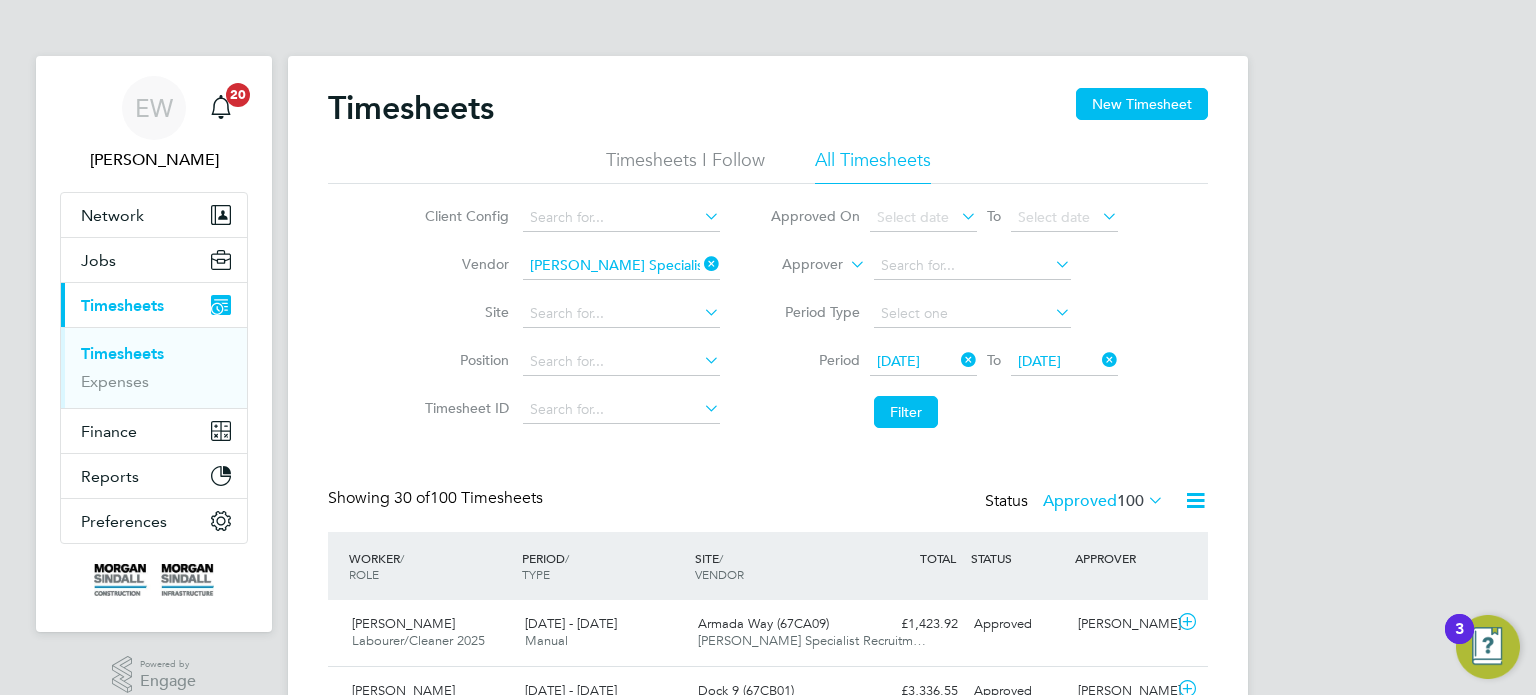 click 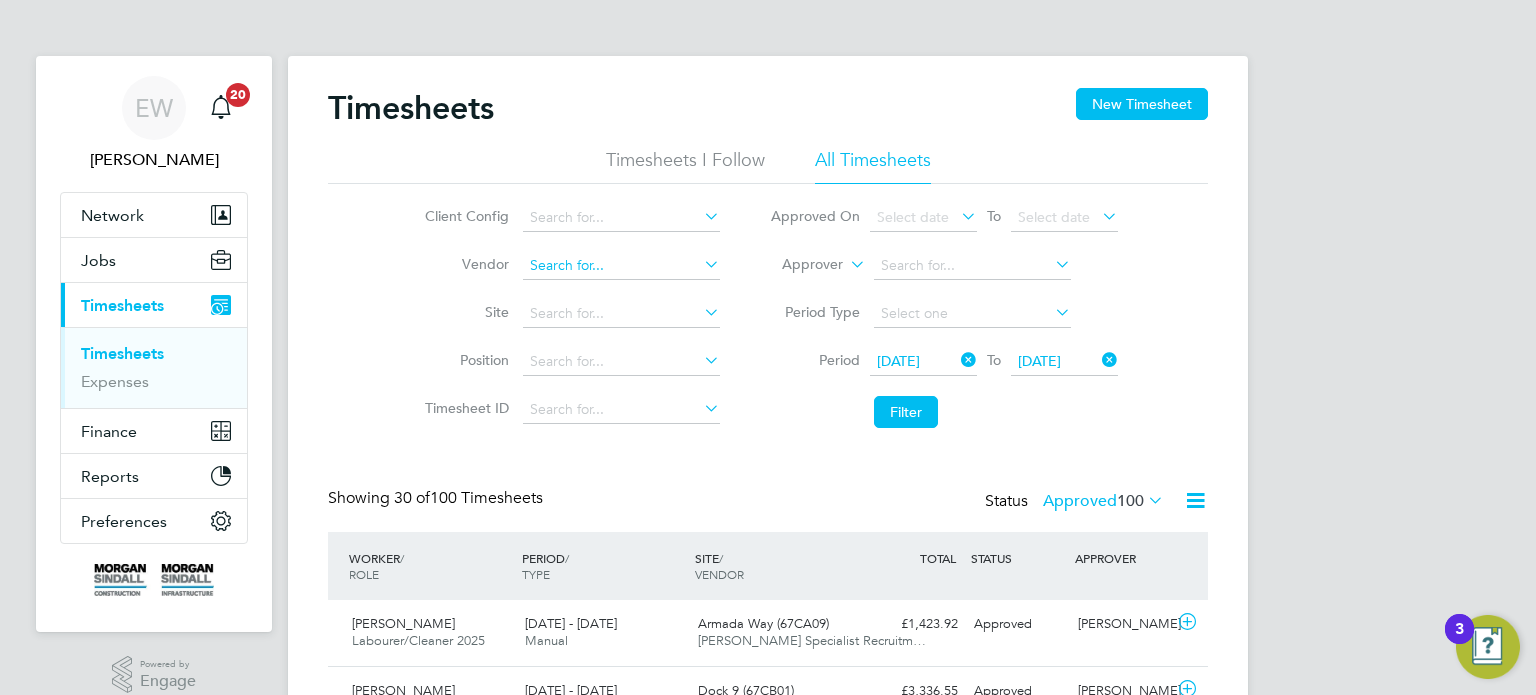 click 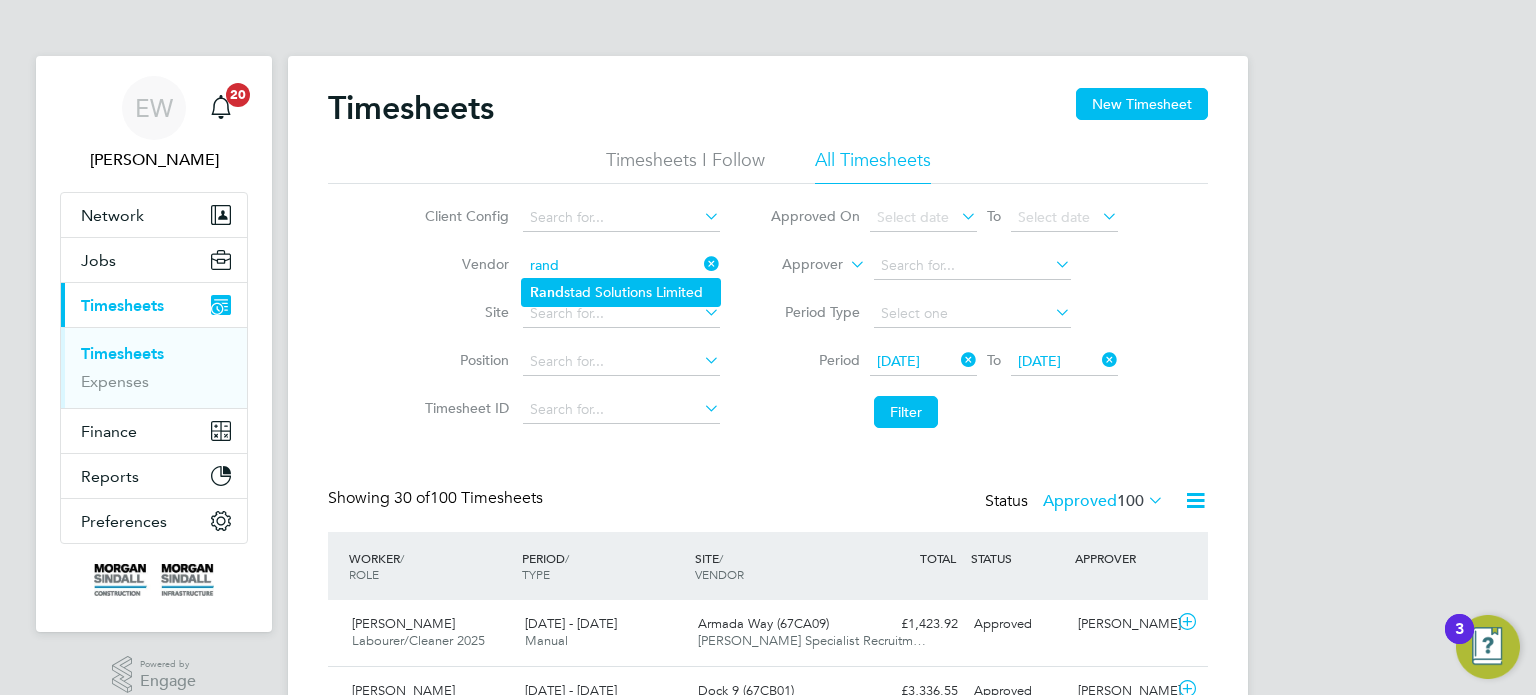 click on "Rand stad Solutions Limited" 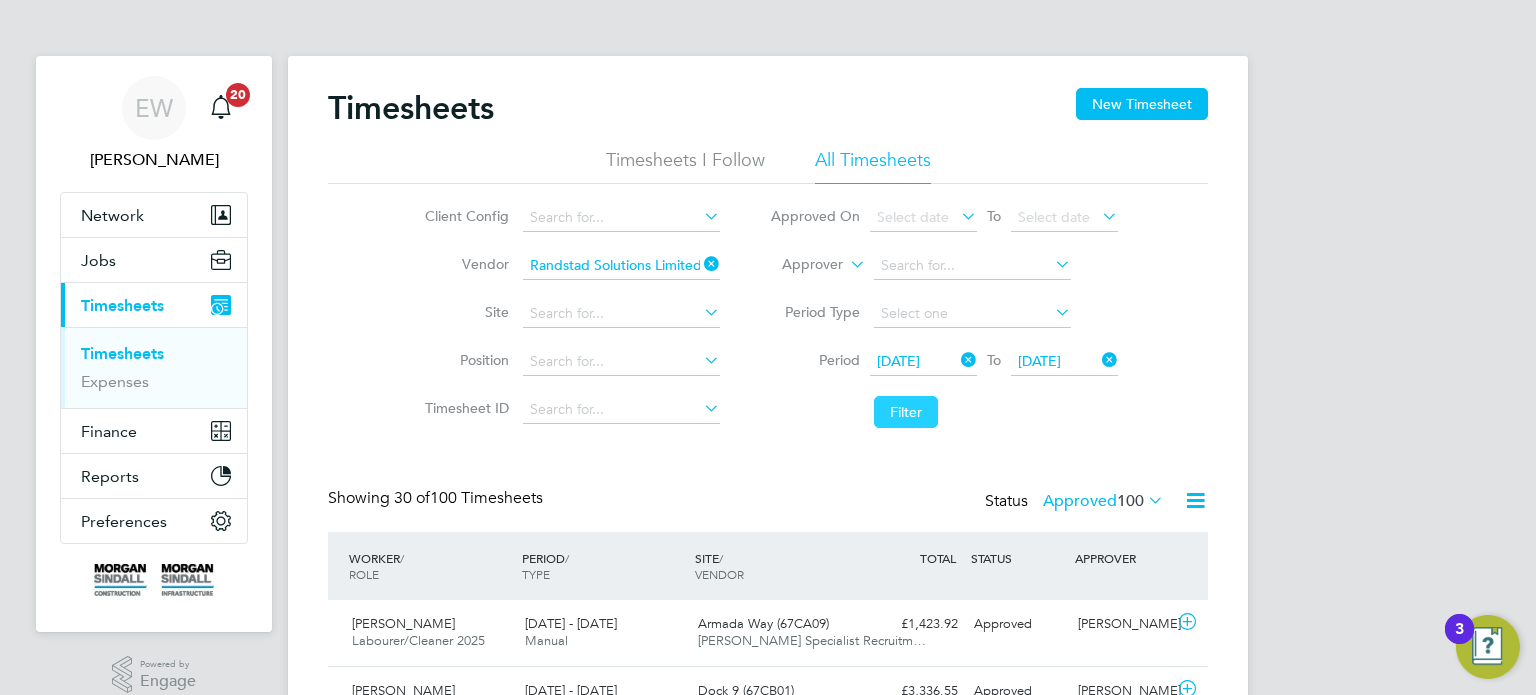 click on "Filter" 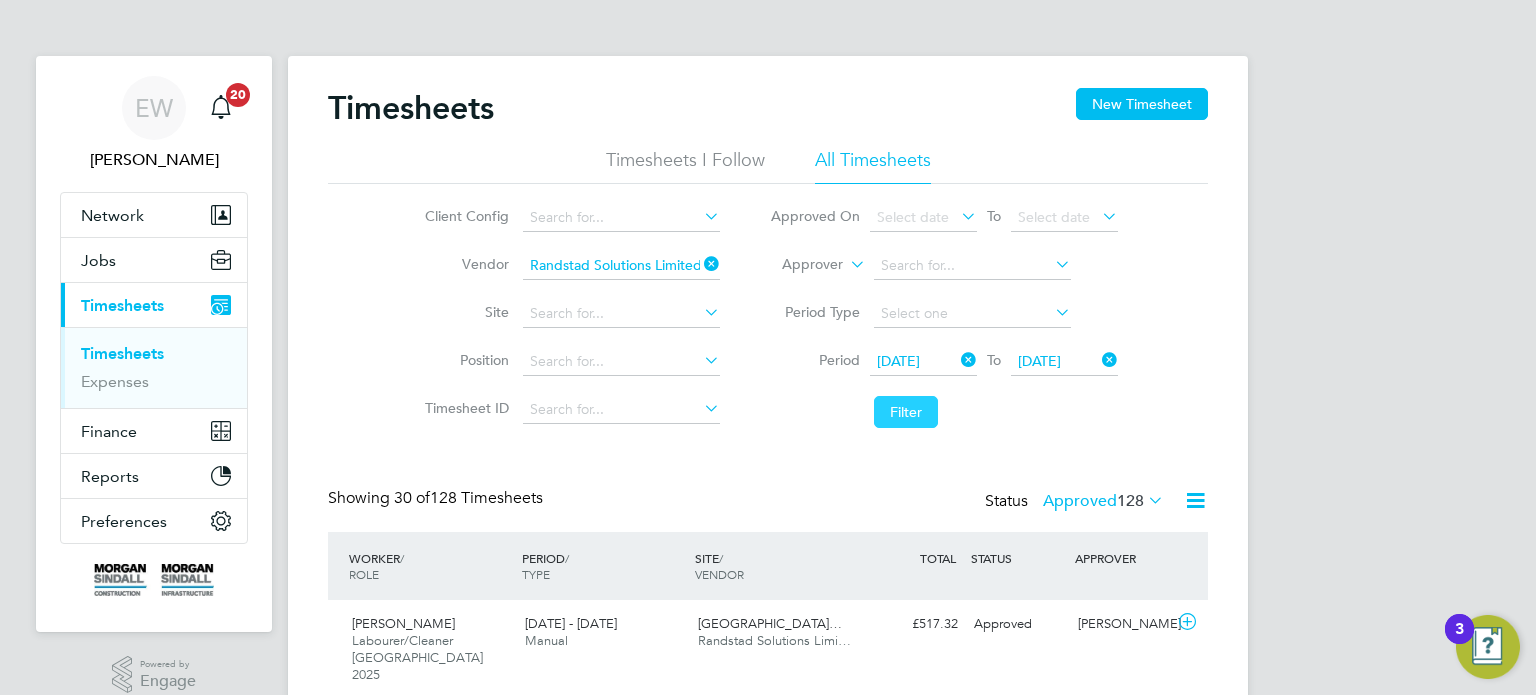 click on "Filter" 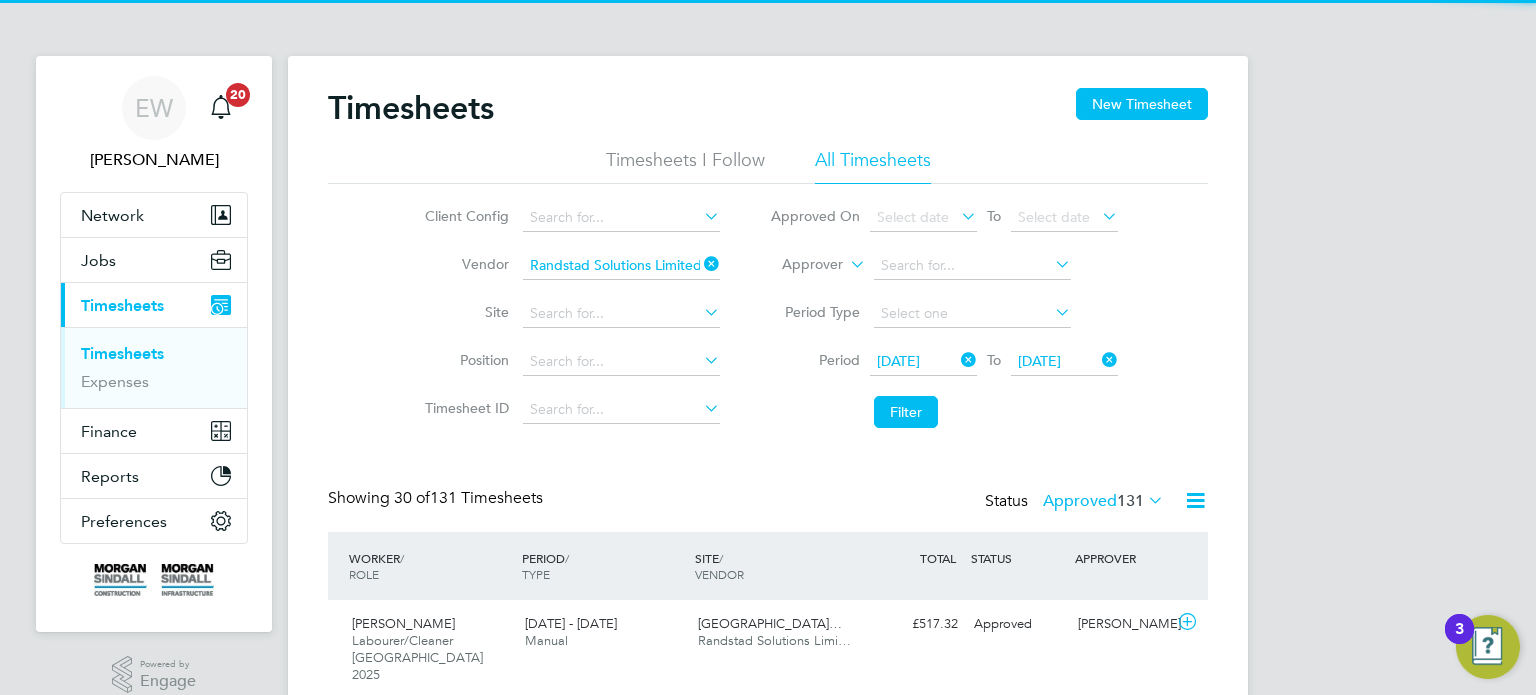 scroll, scrollTop: 10, scrollLeft: 10, axis: both 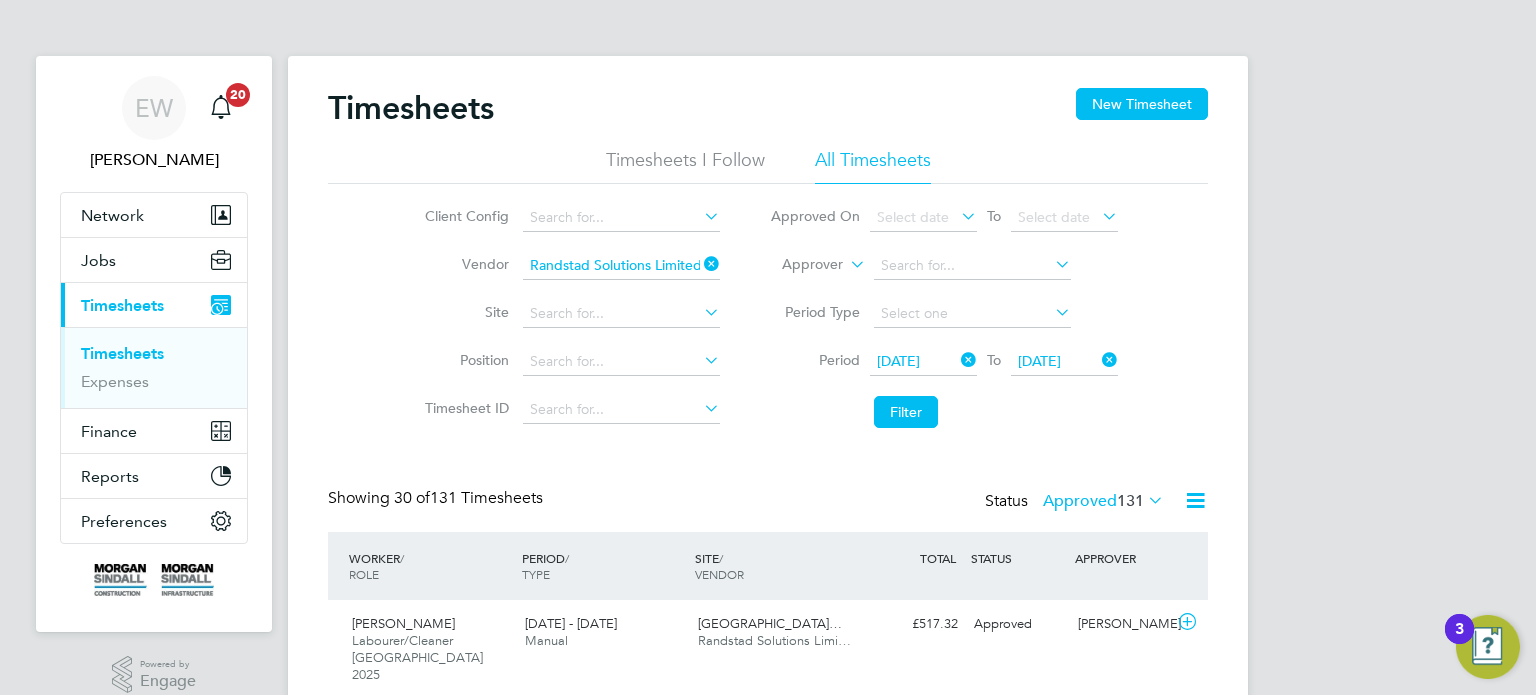 click on "Approved  131" 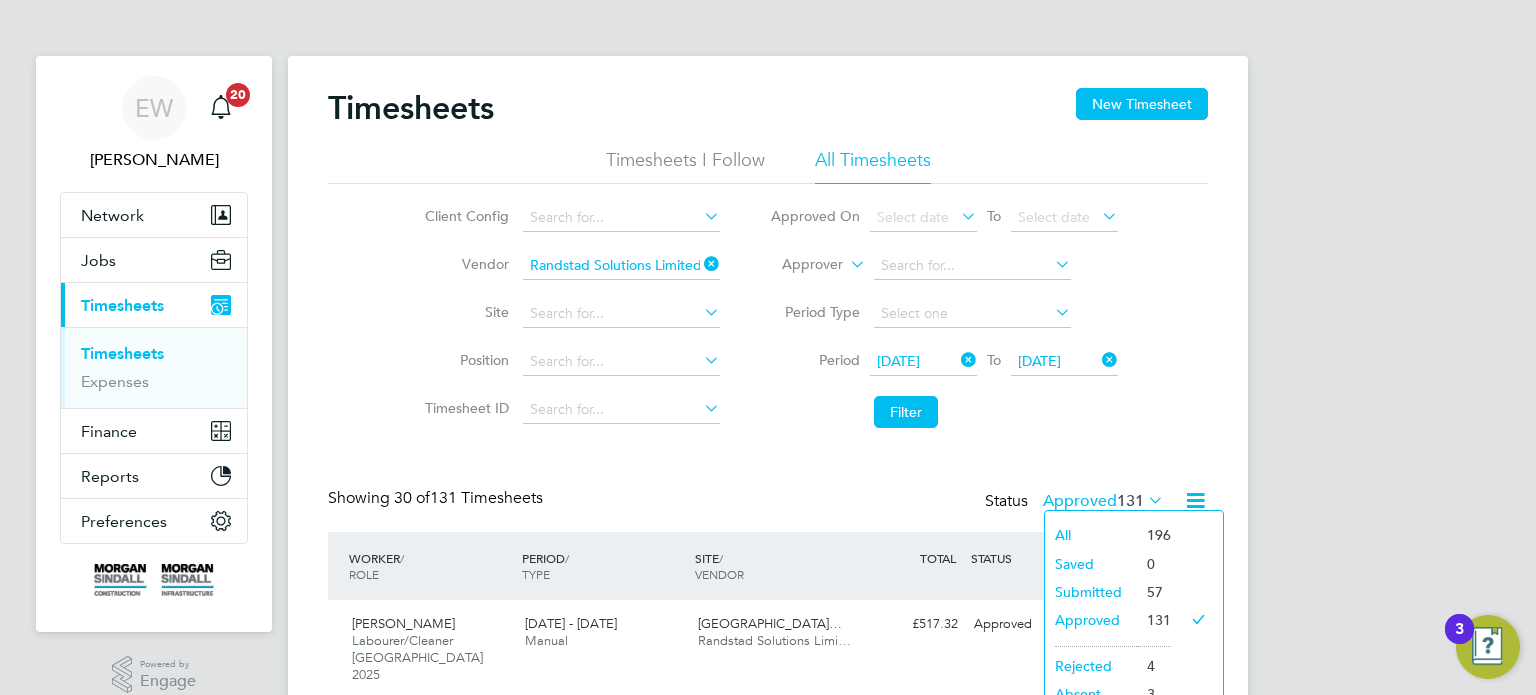 click on "Submitted" 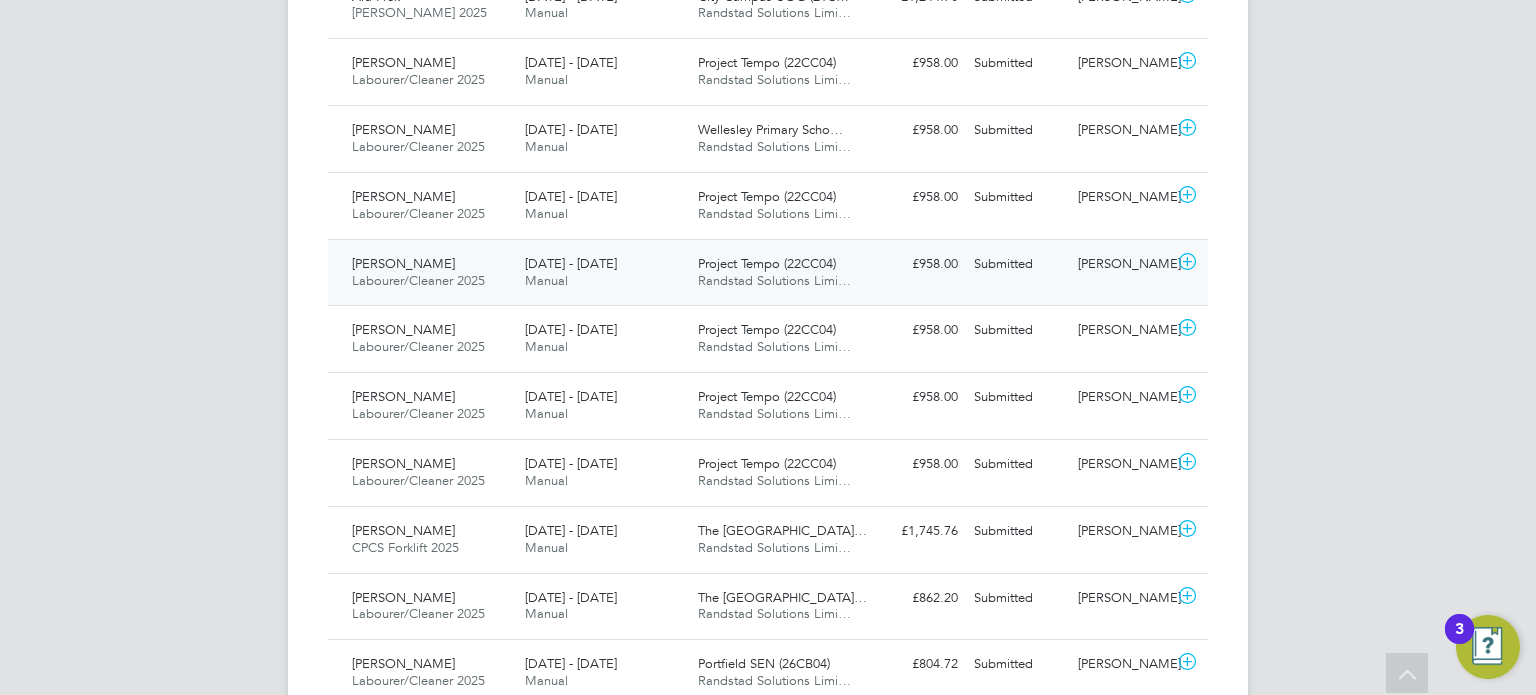 click on "Liam Butler" 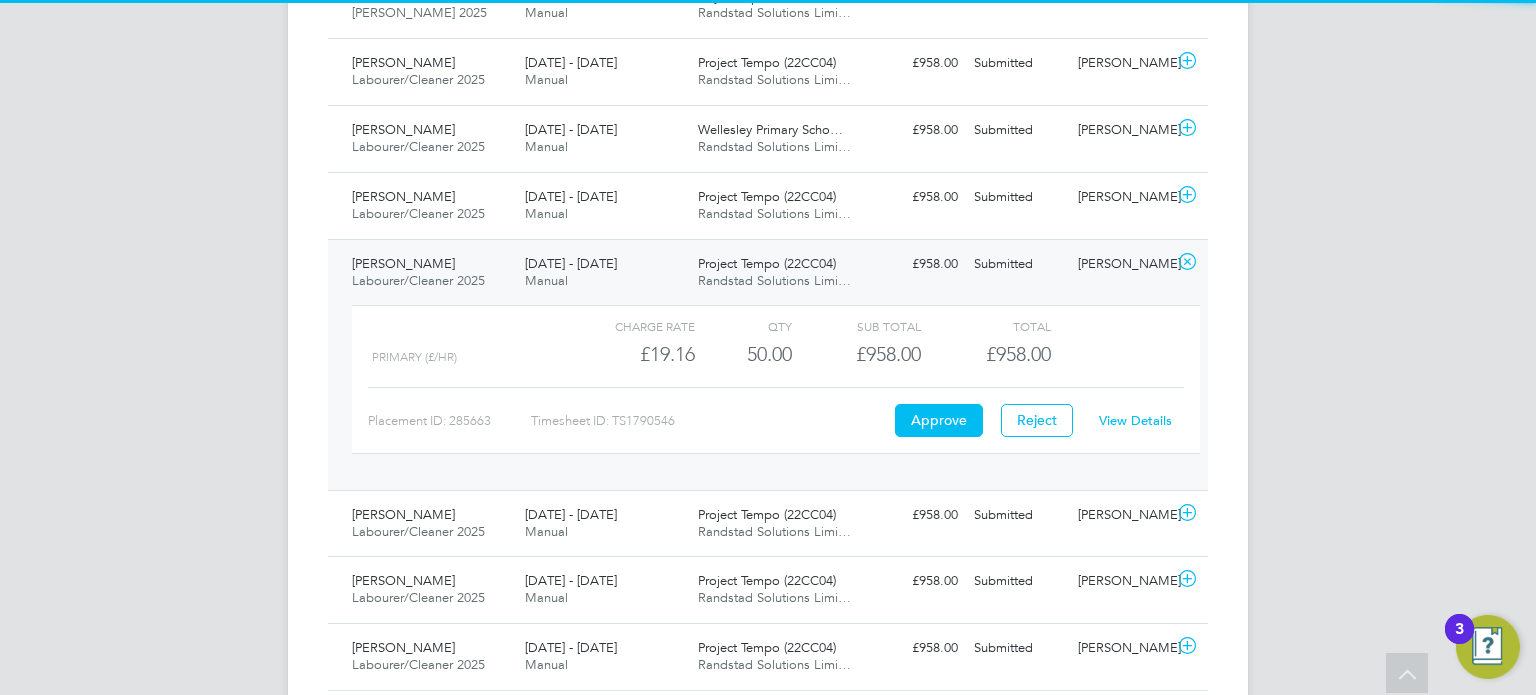 click on "Placement ID: 285663 Timesheet ID: TS1790546 Approve Reject View Details" 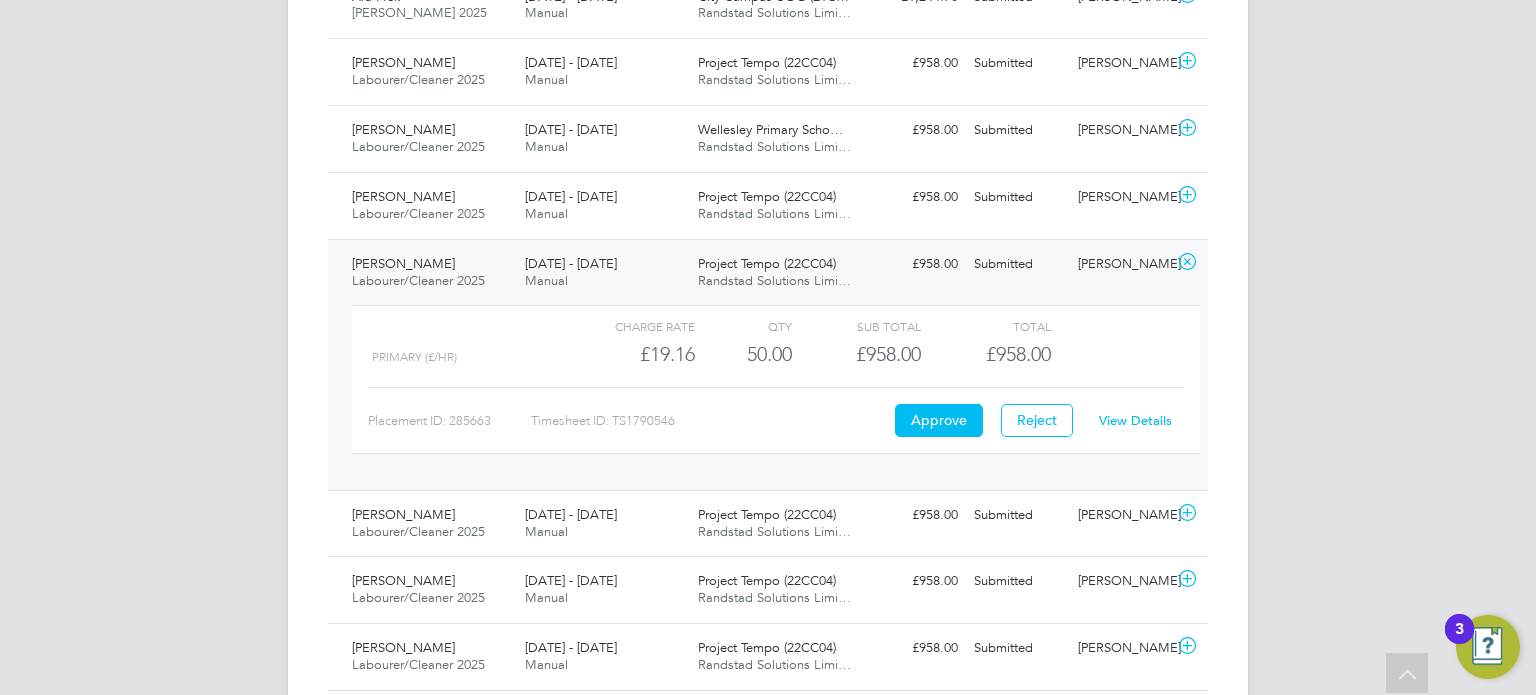 click on "View Details" 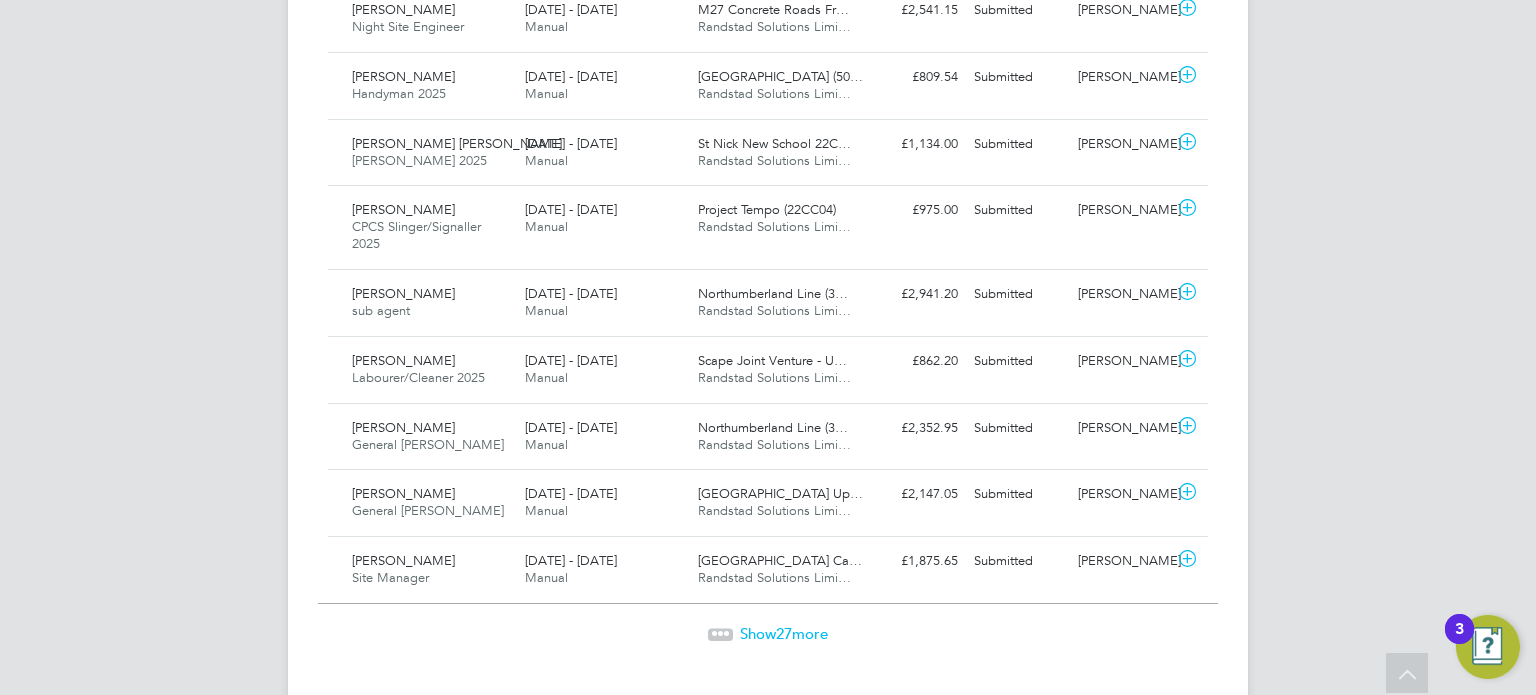 click on "27" 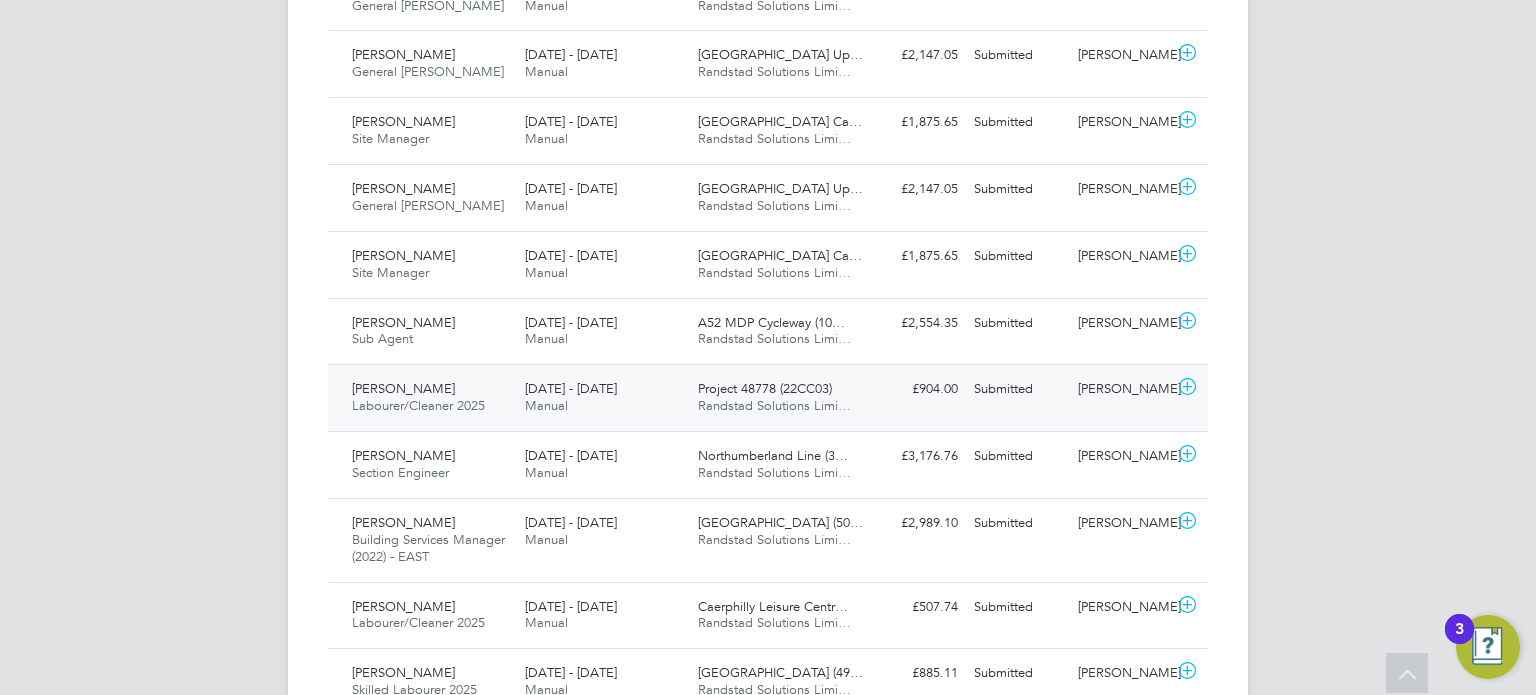 click on "[PERSON_NAME]" 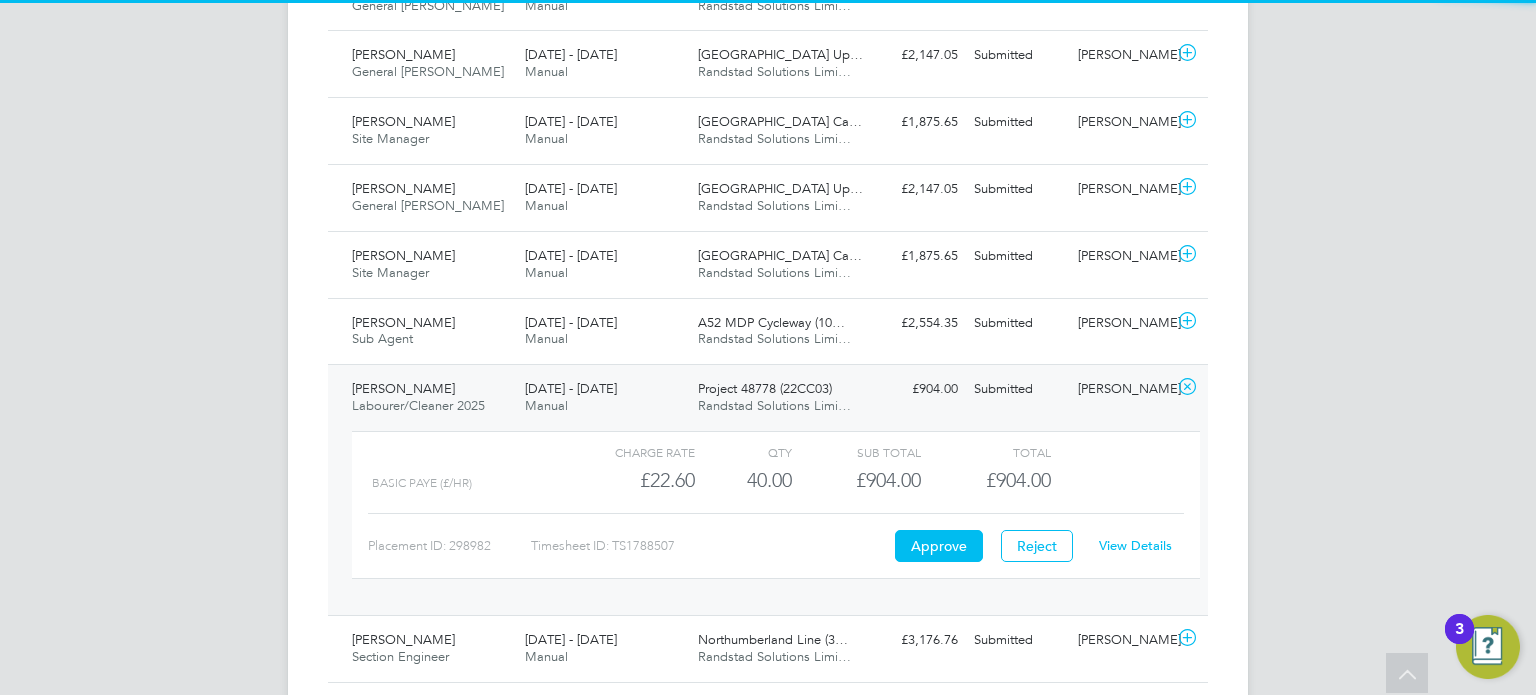 click on "View Details" 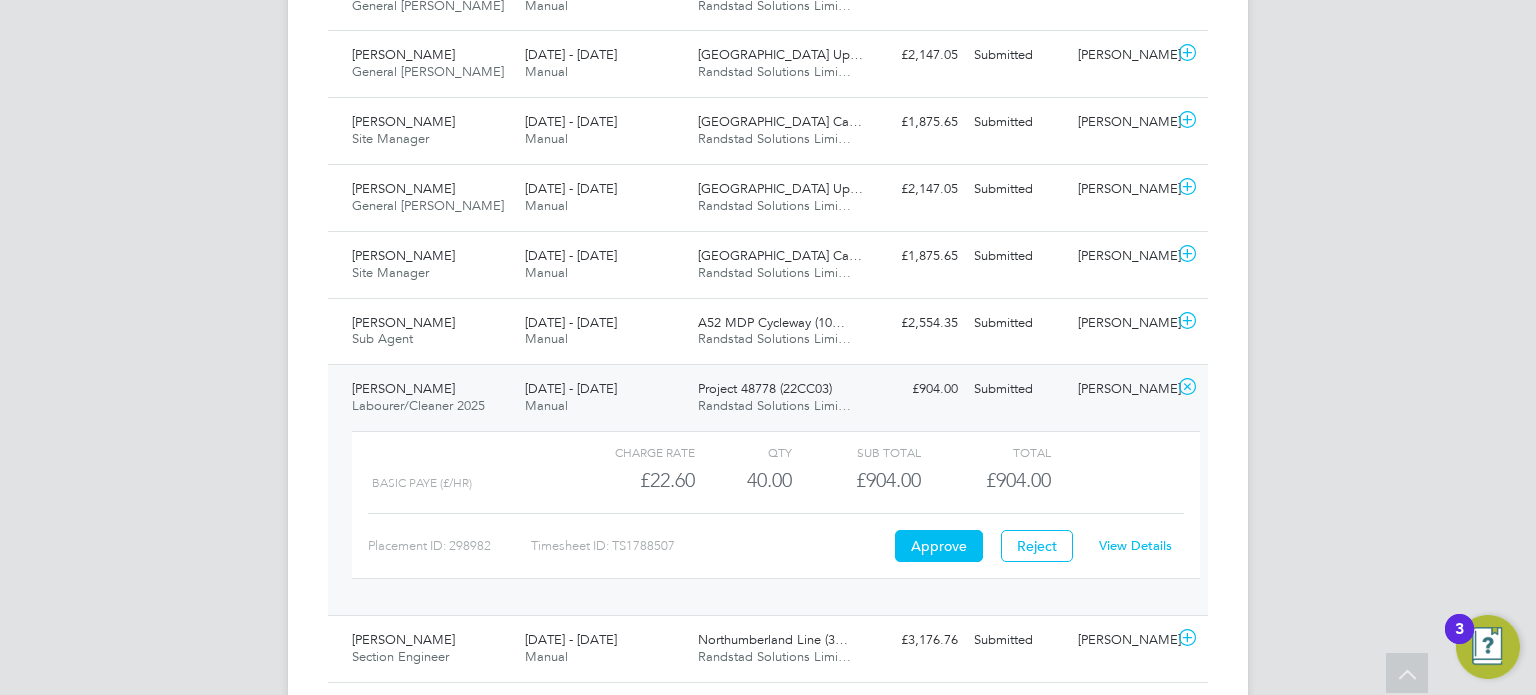 click on "Rijkaard Manu Labourer/Cleaner 2025   19 - 25 Jul 2025 19 - 25 Jul 2025 Manual Project 48778 (22CC03) Randstad Solutions Limi… £904.00 Submitted Submitted Joe Golby   Charge rate QTY Sub Total Total Basic PAYE (£/HR)     £22.60 40 40.00 40 £904.00 £904.00 Placement ID: 298982 Timesheet ID: TS1788507 Approve Reject View Details" 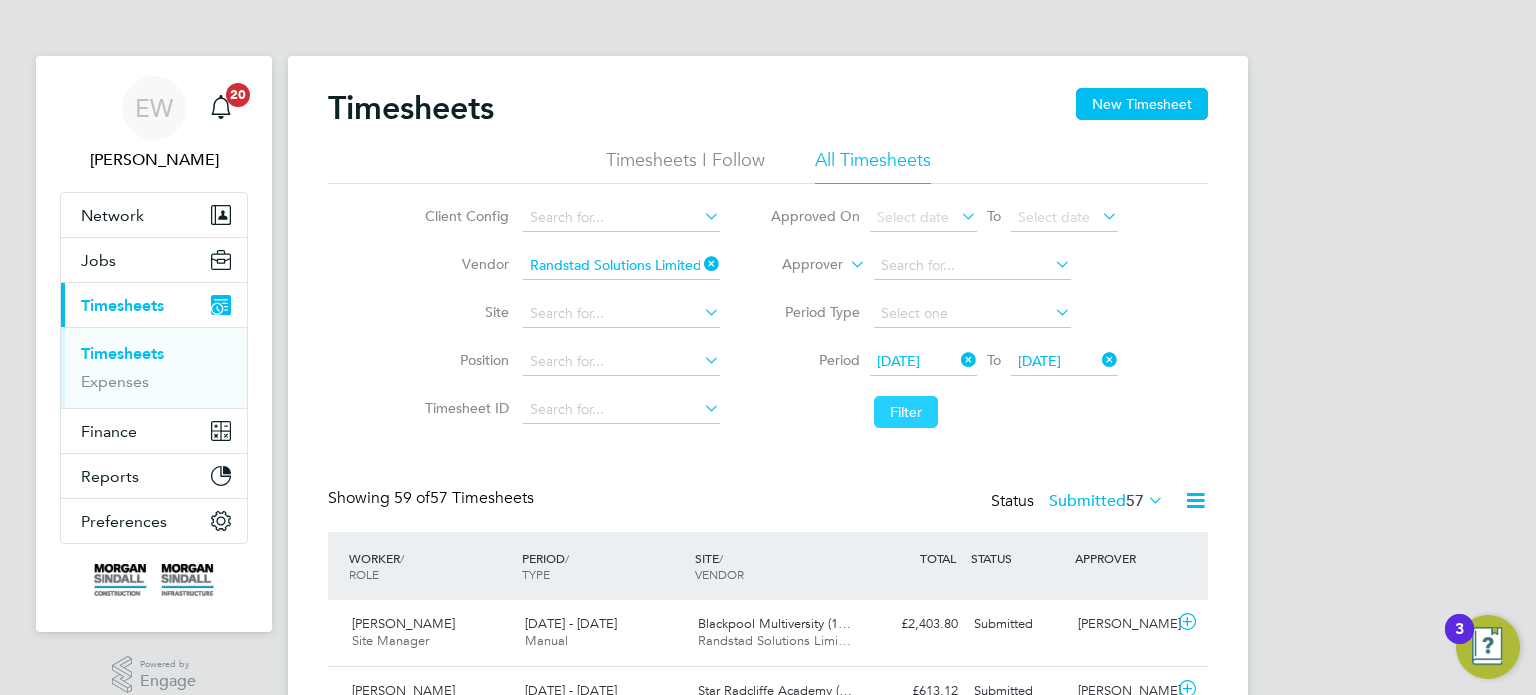 click on "Filter" 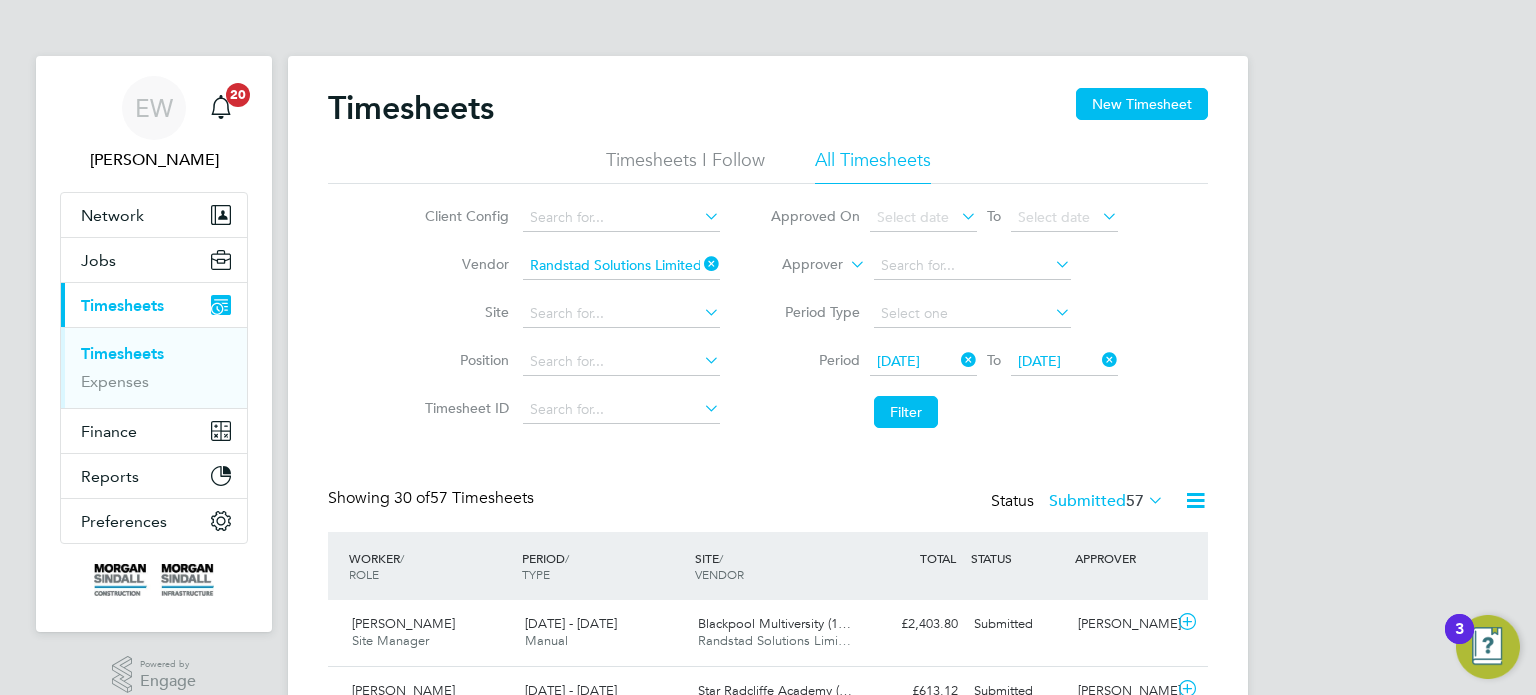 scroll, scrollTop: 9, scrollLeft: 10, axis: both 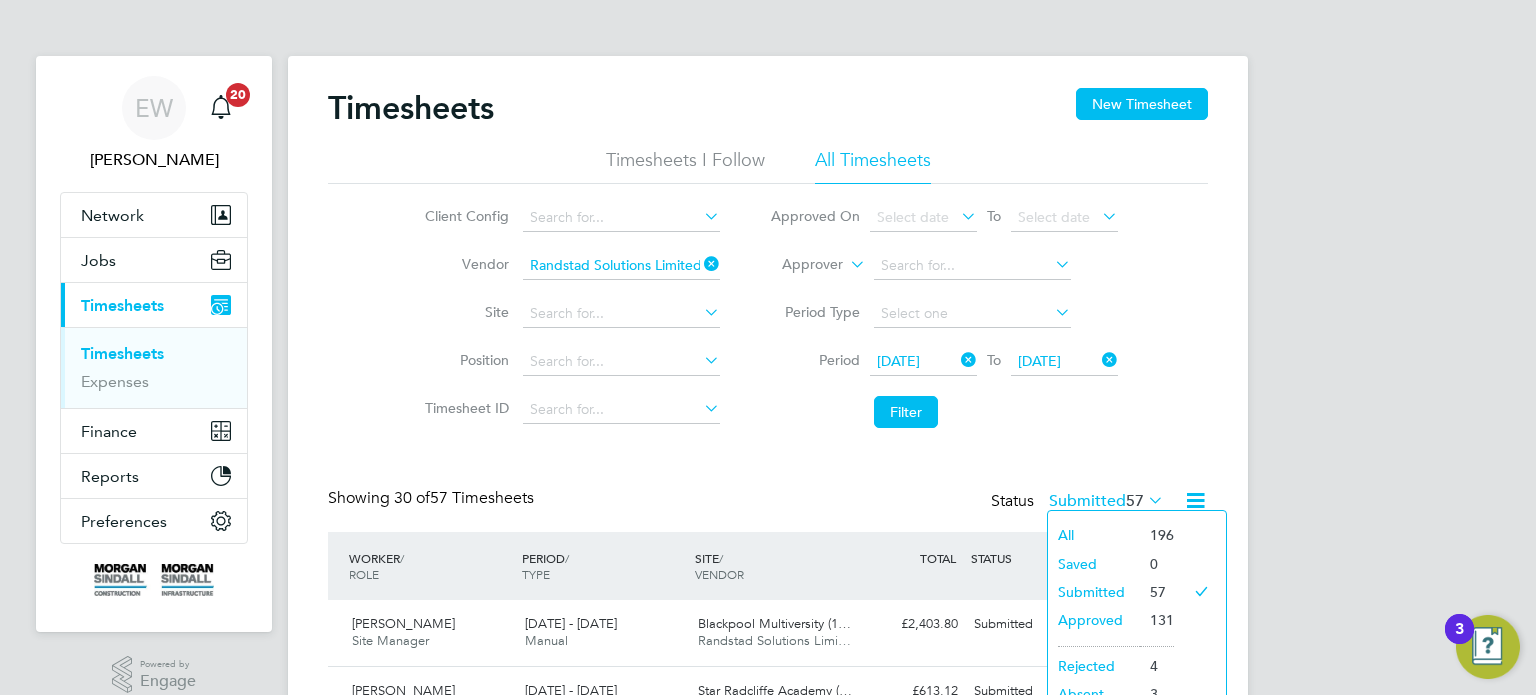 click on "Timesheets New Timesheet Timesheets I Follow All Timesheets Client Config   Vendor   Randstad Solutions Limited Site   Position   Timesheet ID   Approved On
Select date
To
Select date
Approver     Period Type   Period
19 Jul 2025
To
25 Jul 2025
Filter Showing   30 of  57 Timesheets Status  Submitted  57  WORKER  / ROLE WORKER  / PERIOD PERIOD  / TYPE SITE  / VENDOR TOTAL   TOTAL  / STATUS STATUS APPROVER Suhail Naser Site Manager   19 - 25 Jul 2025 19 - 25 Jul 2025 Manual Blackpool Multiversity (1… Randstad Solutions Limi… £2,403.80 Submitted Submitted Justin Kay Angela Taylor Labourer/Cleaner 2025   19 - 25 Jul 2025 19 - 25 Jul 2025 Manual Star Radcliffe Academy (… Randstad Solutions Limi… £613.12 Submitted Submitted Jeff Boothroyd Matthew George Stevens Labourer/Cleaner 2025   19 - 25 Jul 2025 19 - 25 Jul 2025 Manual Scape Joint Venture - U… Randstad Solutions Limi… £344.88 Submitted Submitted Elliott Cope Ara Prek Carpenter 2025   Manual" 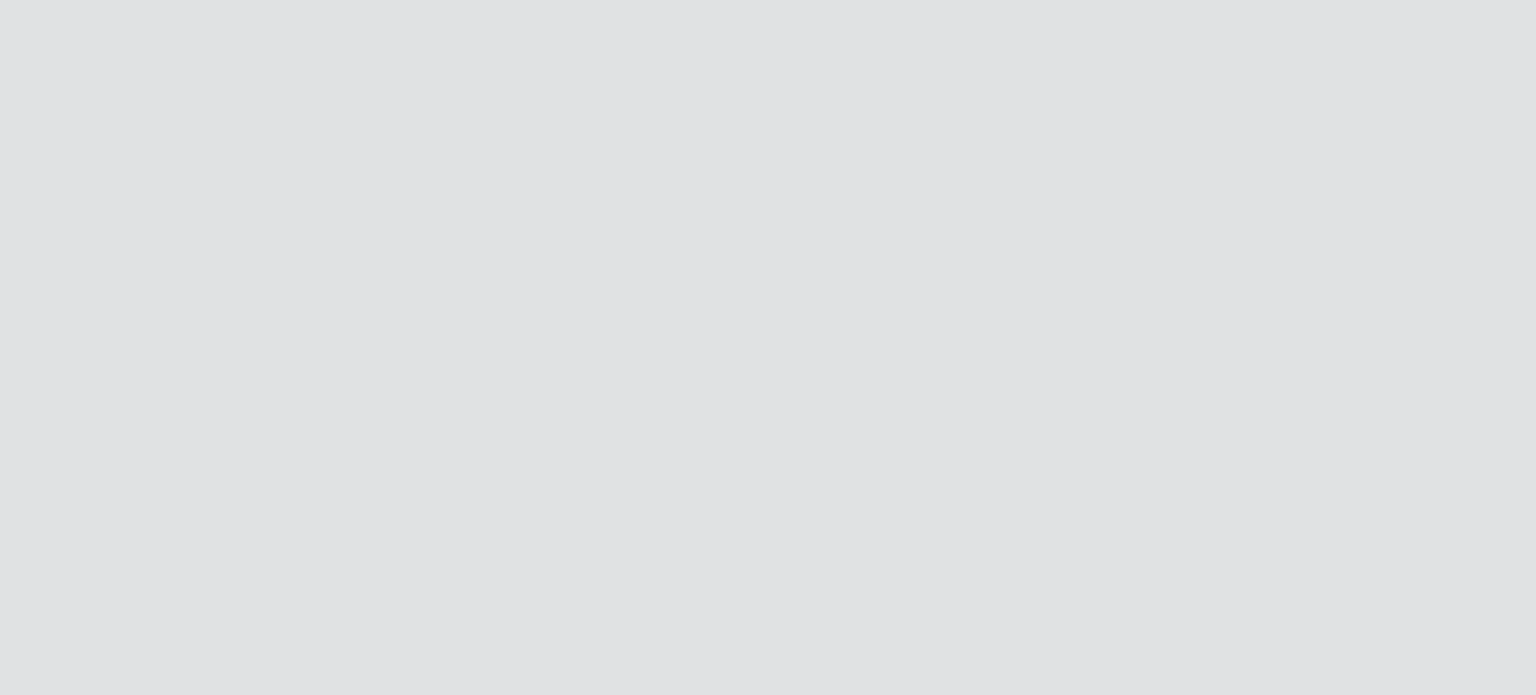 scroll, scrollTop: 0, scrollLeft: 0, axis: both 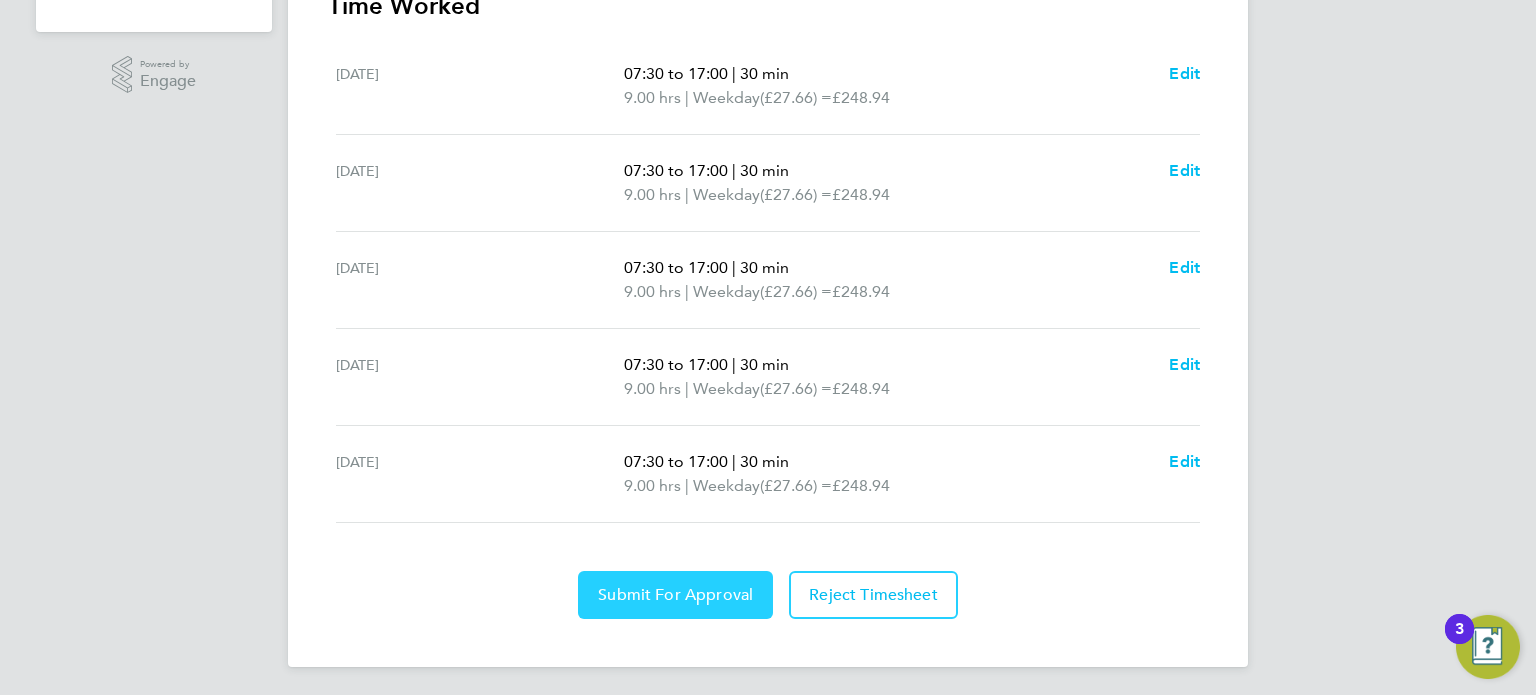 click on "Submit For Approval" 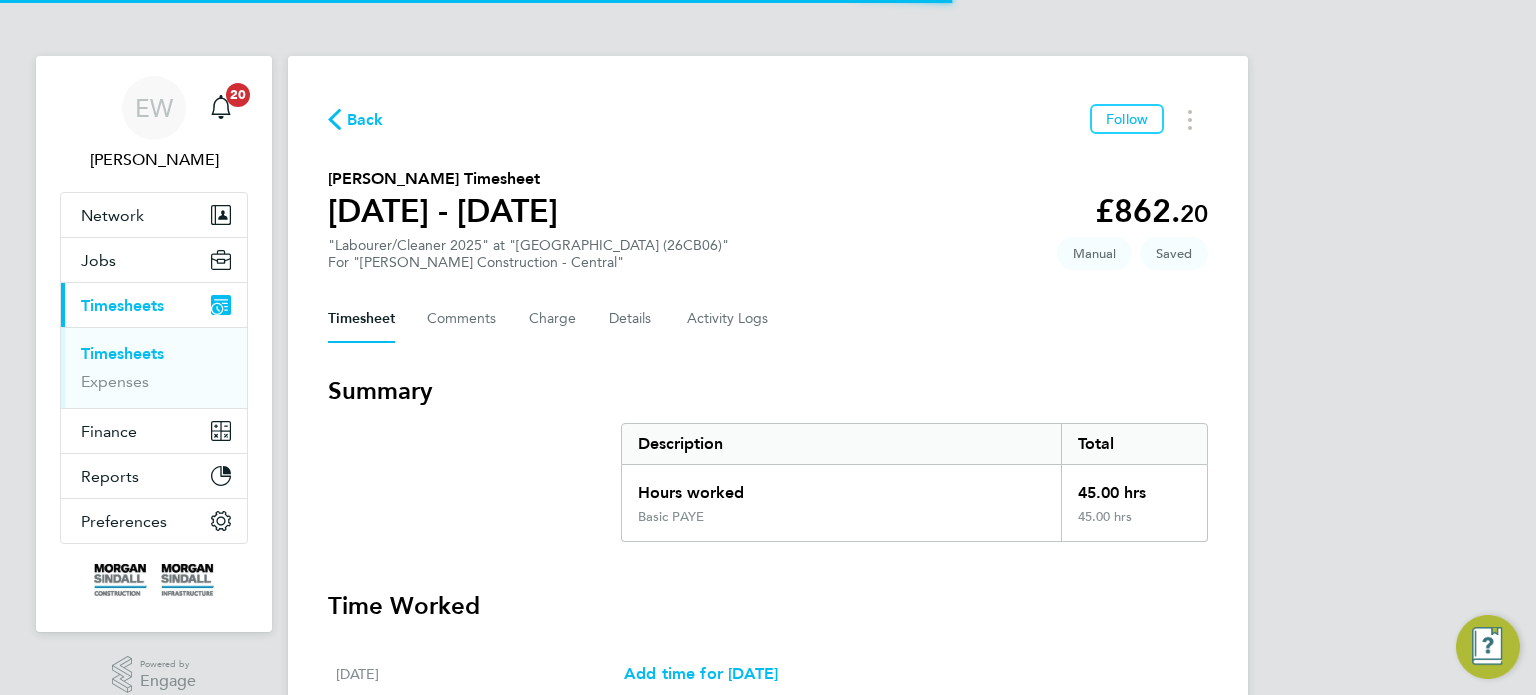 scroll, scrollTop: 746, scrollLeft: 0, axis: vertical 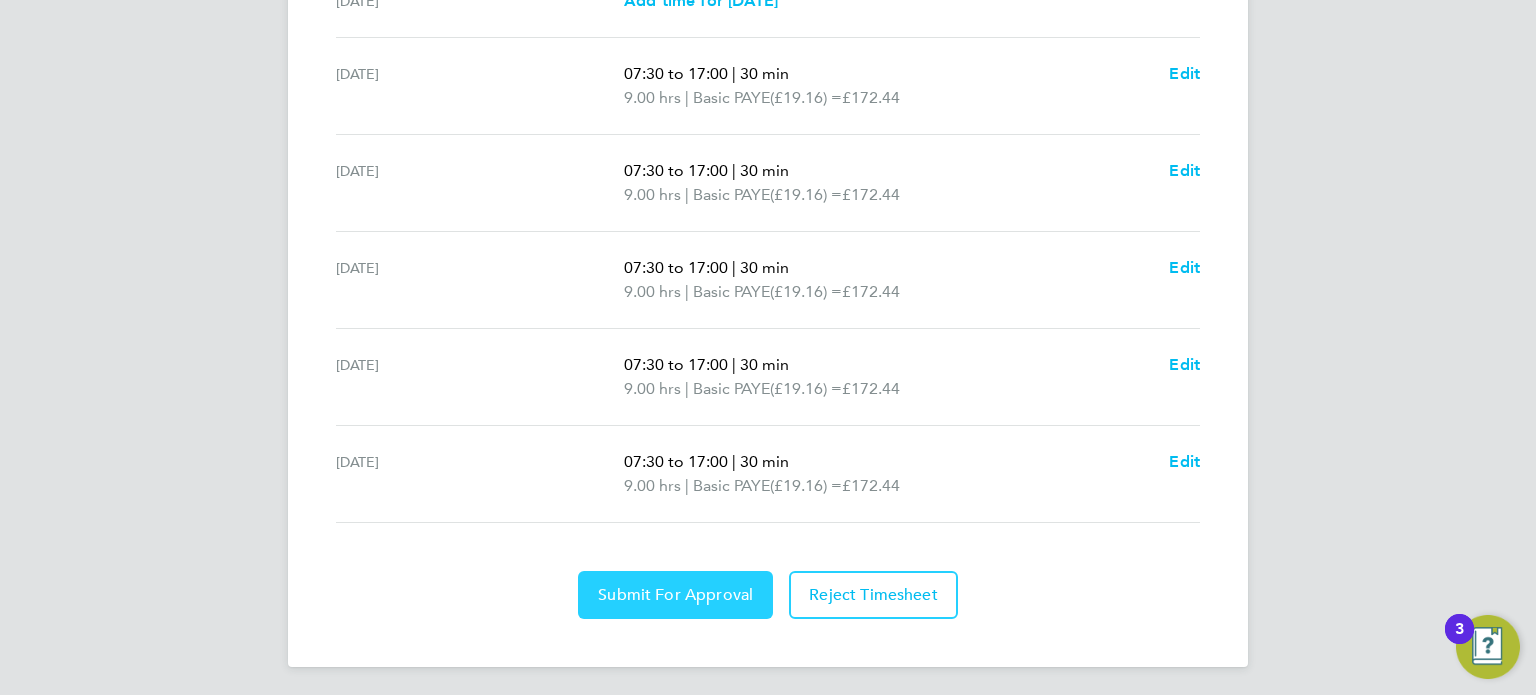 click on "Submit For Approval" 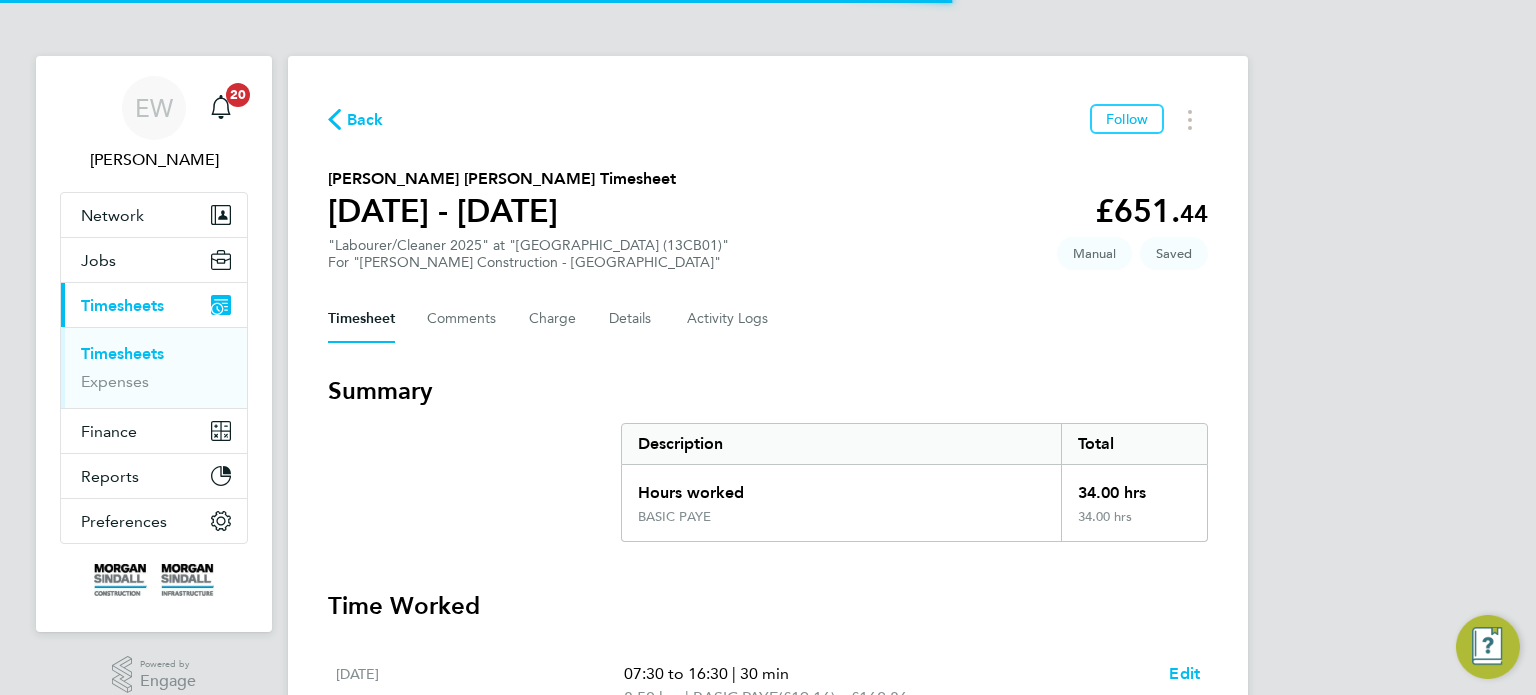 scroll, scrollTop: 504, scrollLeft: 0, axis: vertical 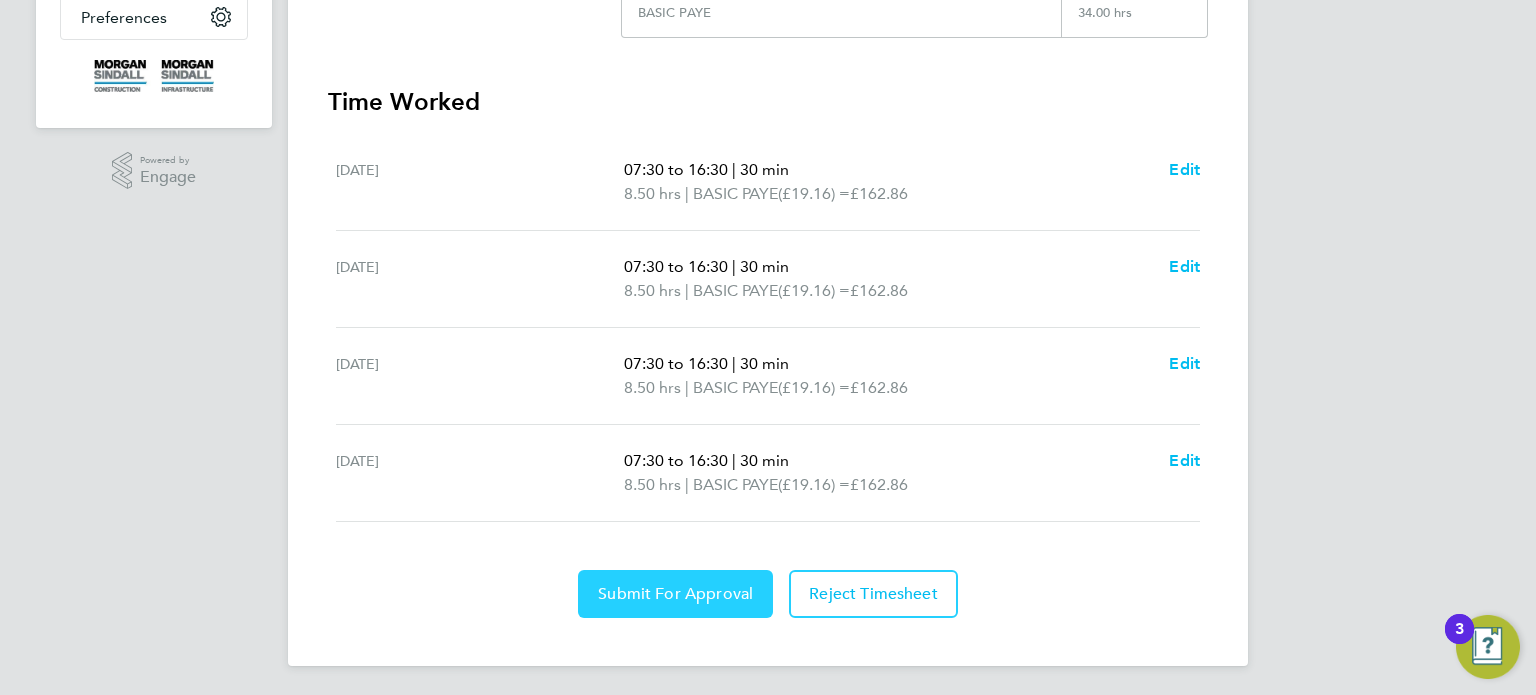 click on "Submit For Approval" 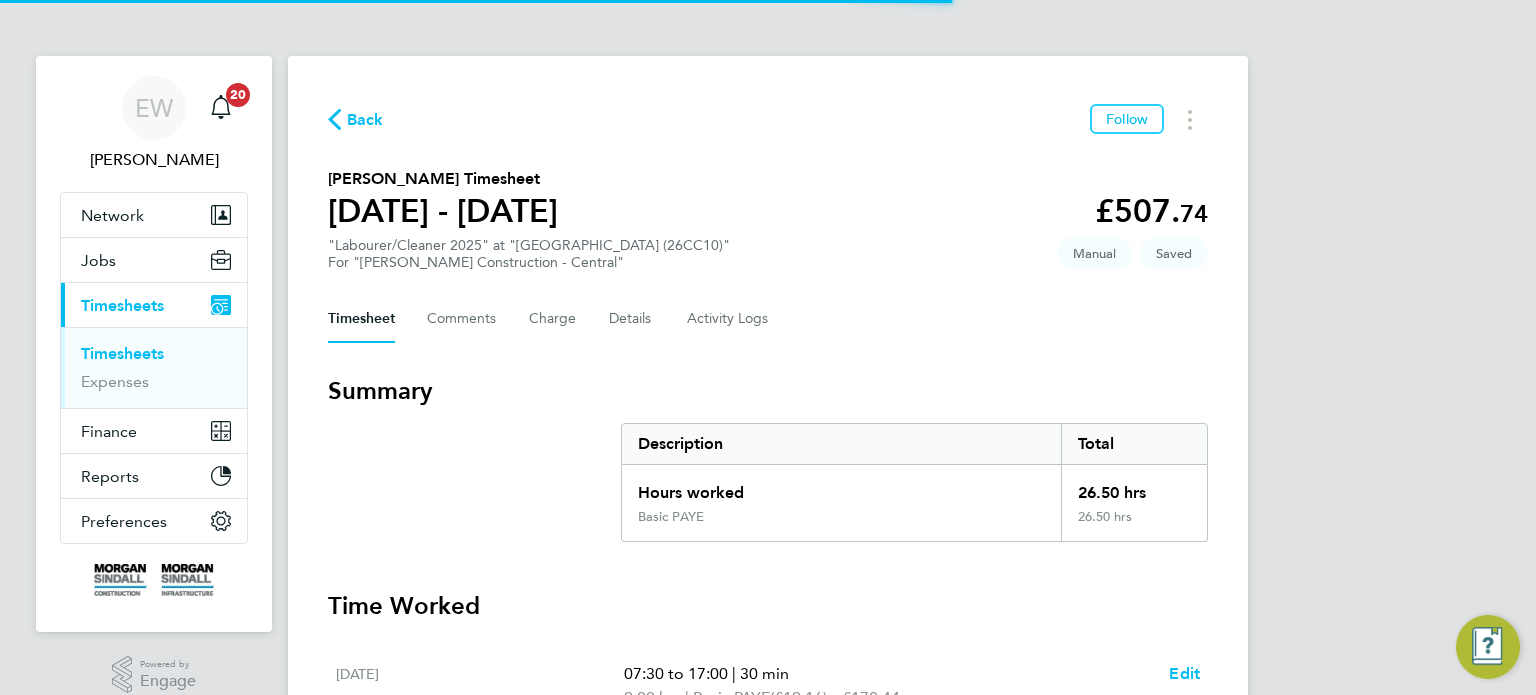 scroll, scrollTop: 407, scrollLeft: 0, axis: vertical 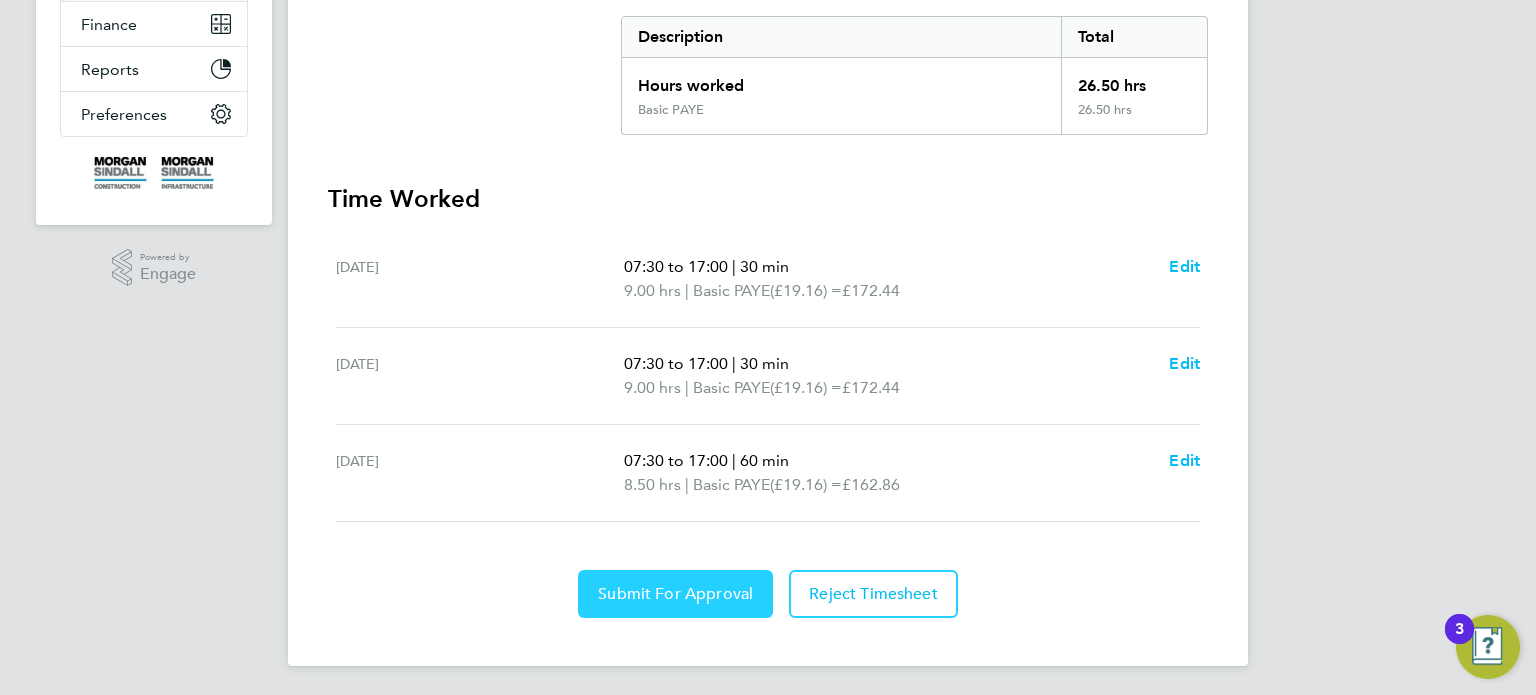 click on "Submit For Approval" 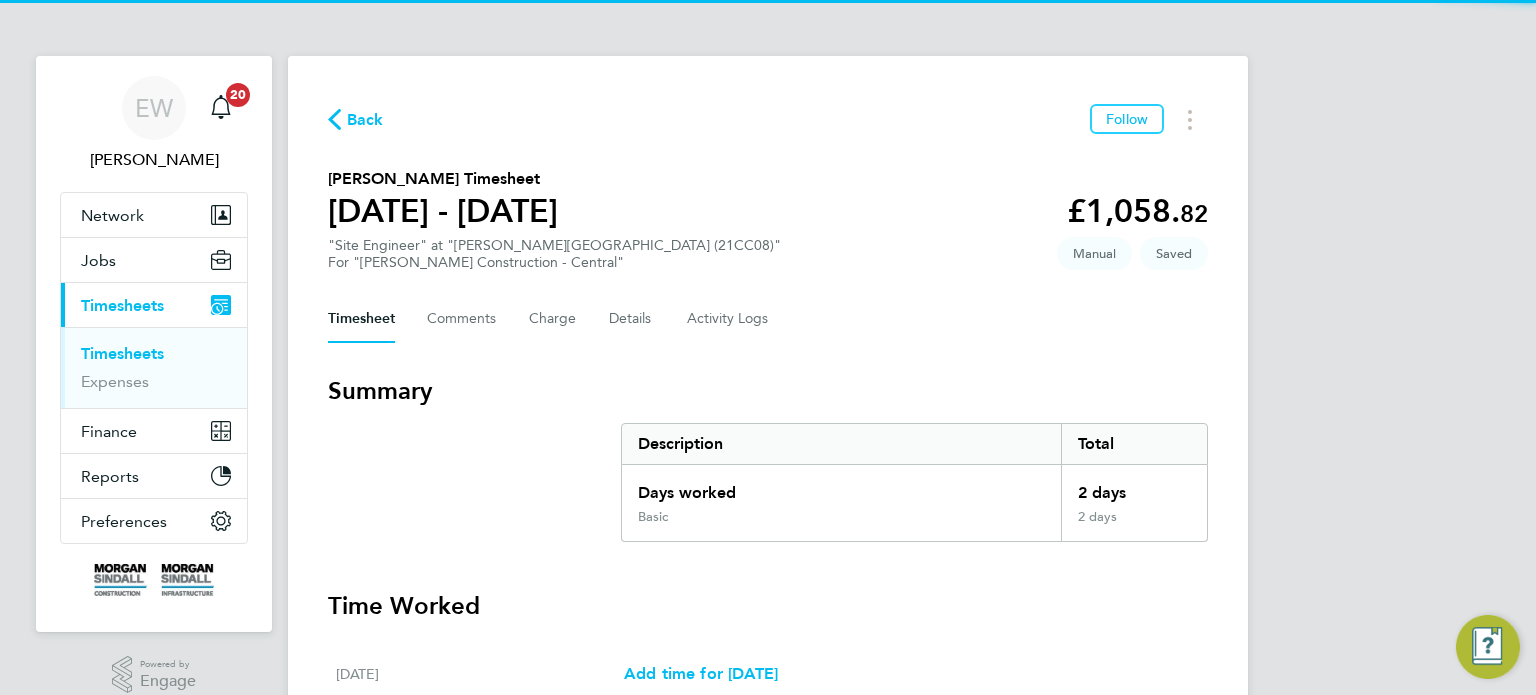 scroll, scrollTop: 674, scrollLeft: 0, axis: vertical 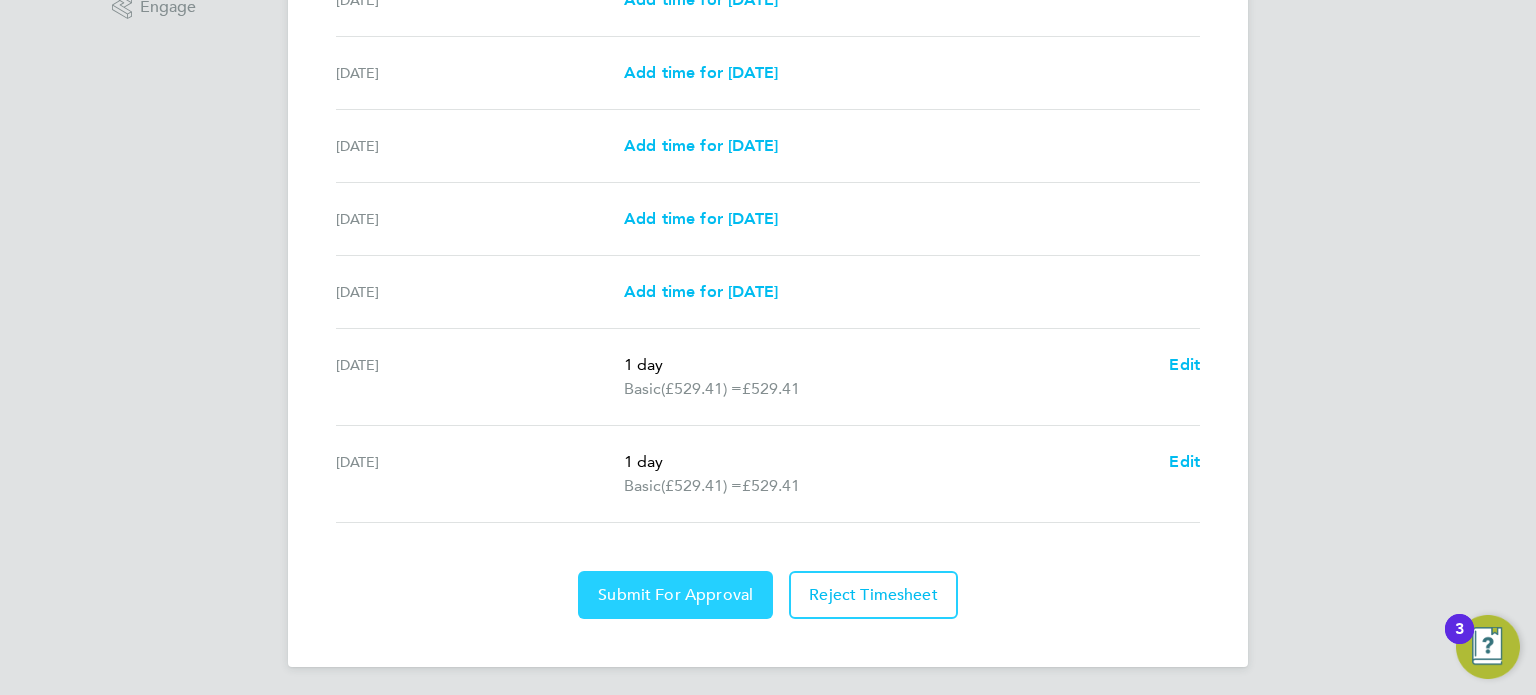 click on "Submit For Approval" 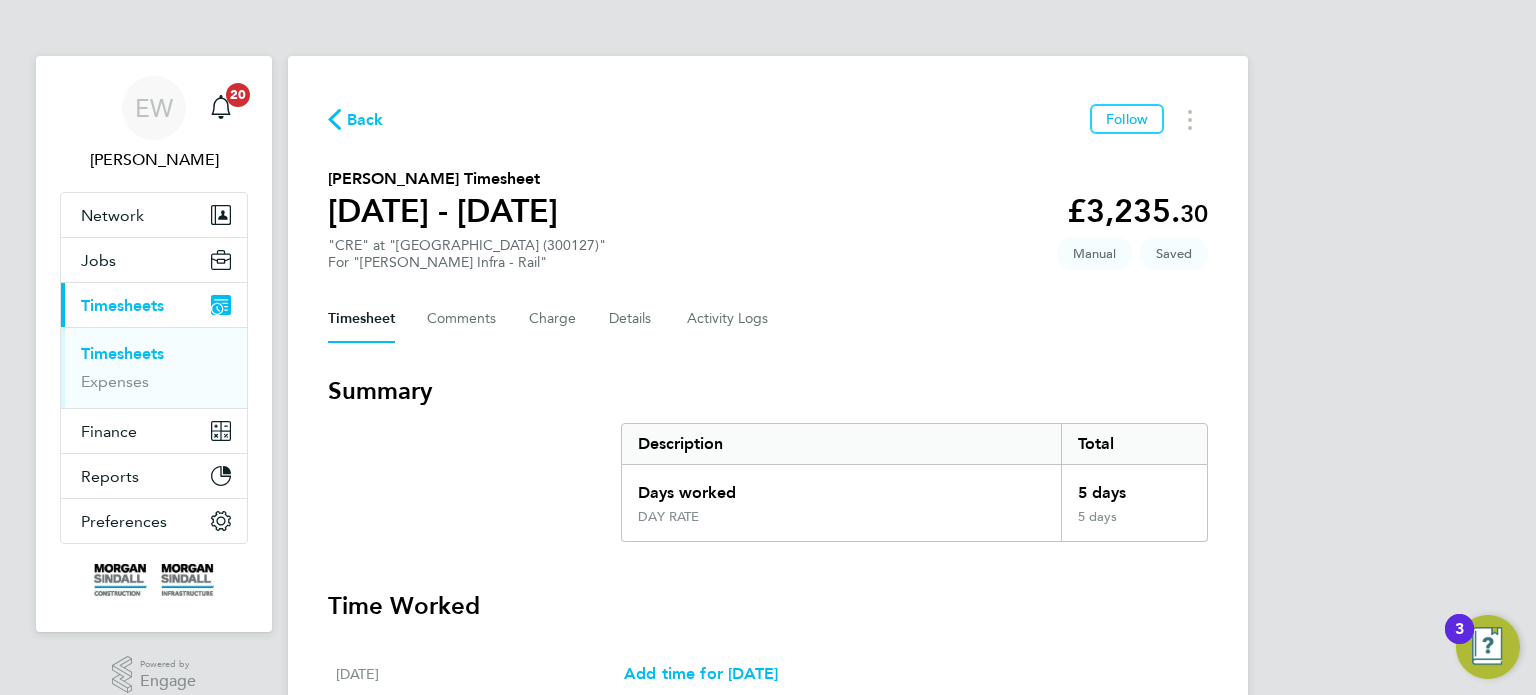 scroll, scrollTop: 746, scrollLeft: 0, axis: vertical 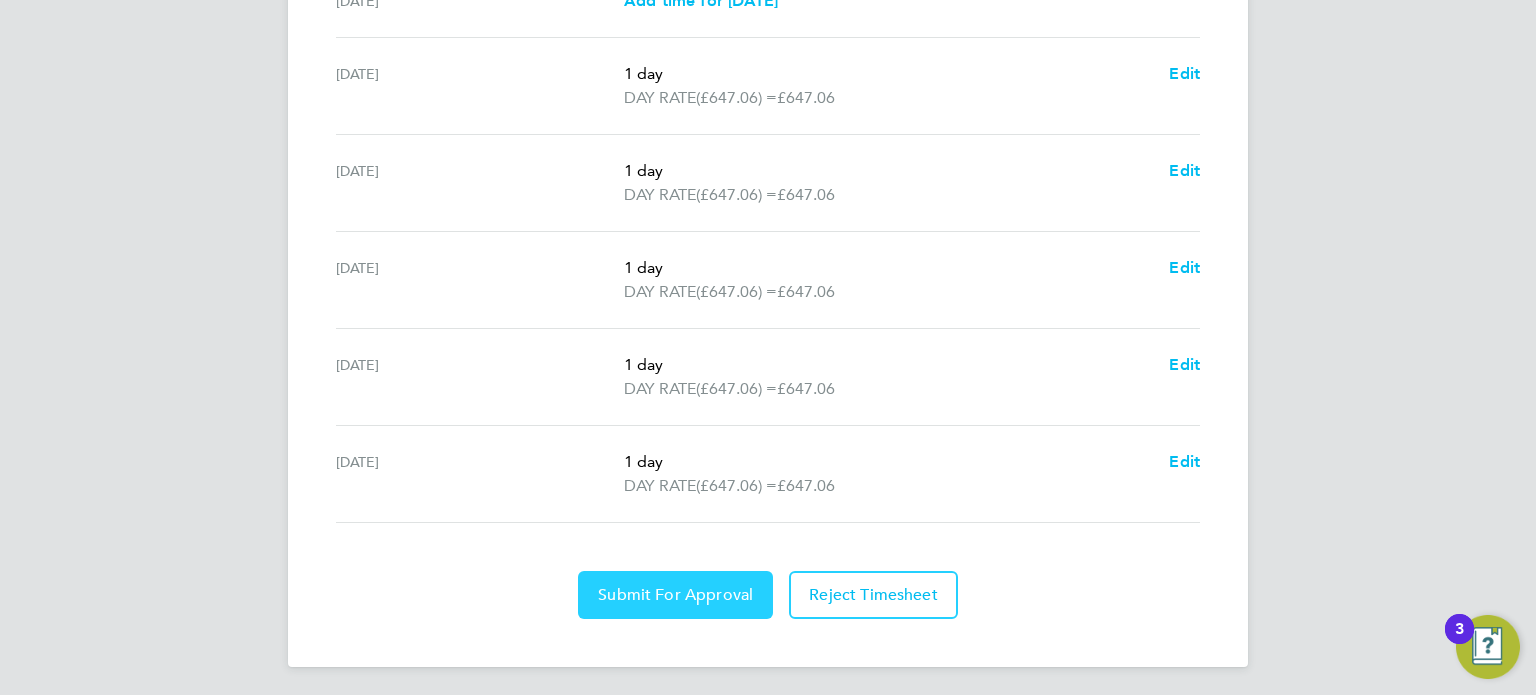 click on "Submit For Approval" 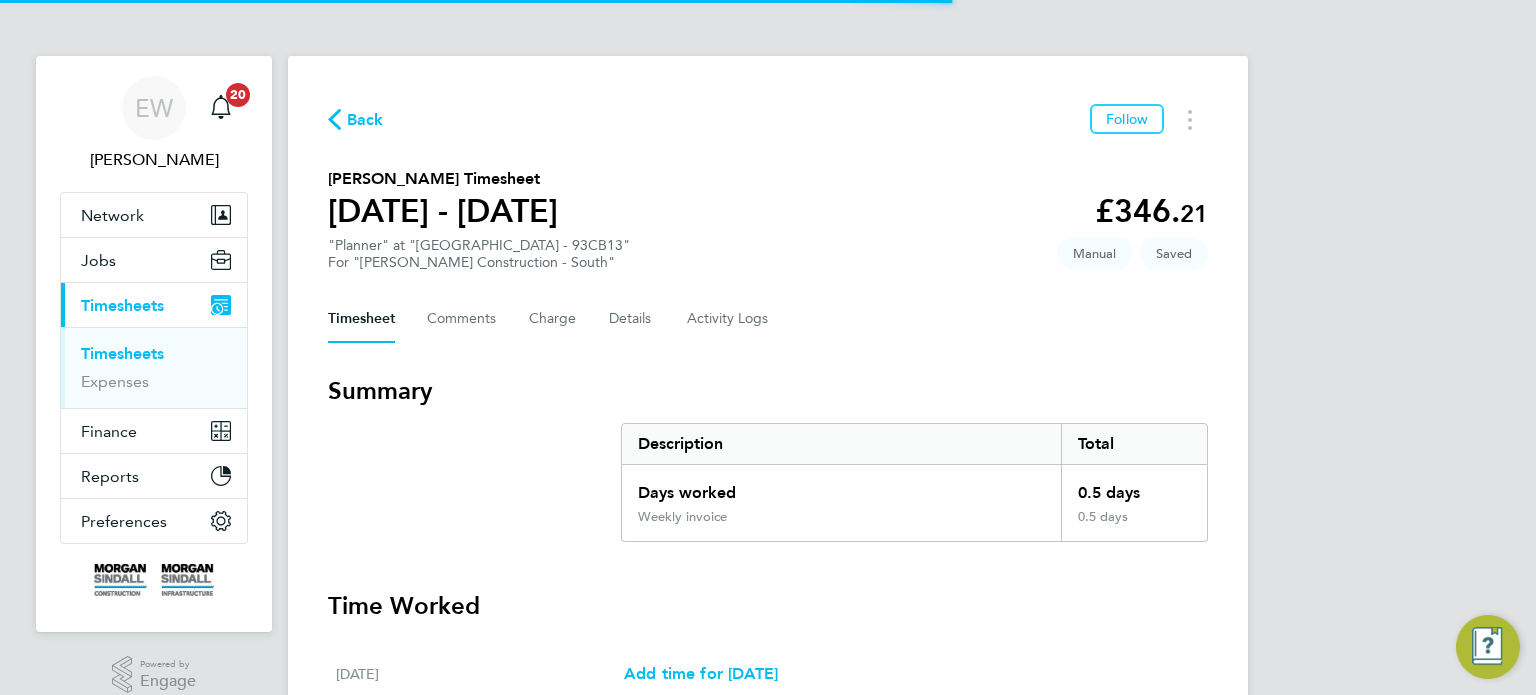 scroll, scrollTop: 650, scrollLeft: 0, axis: vertical 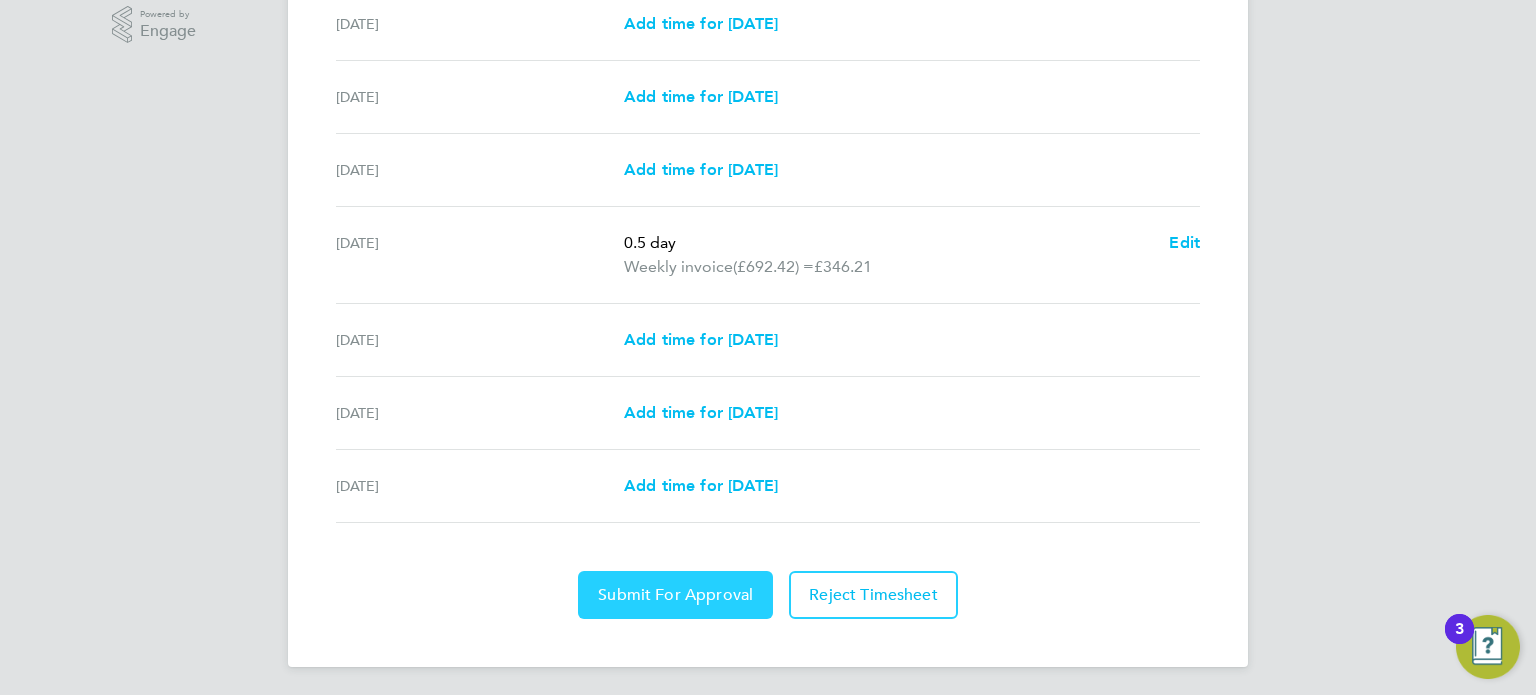 click on "Submit For Approval" 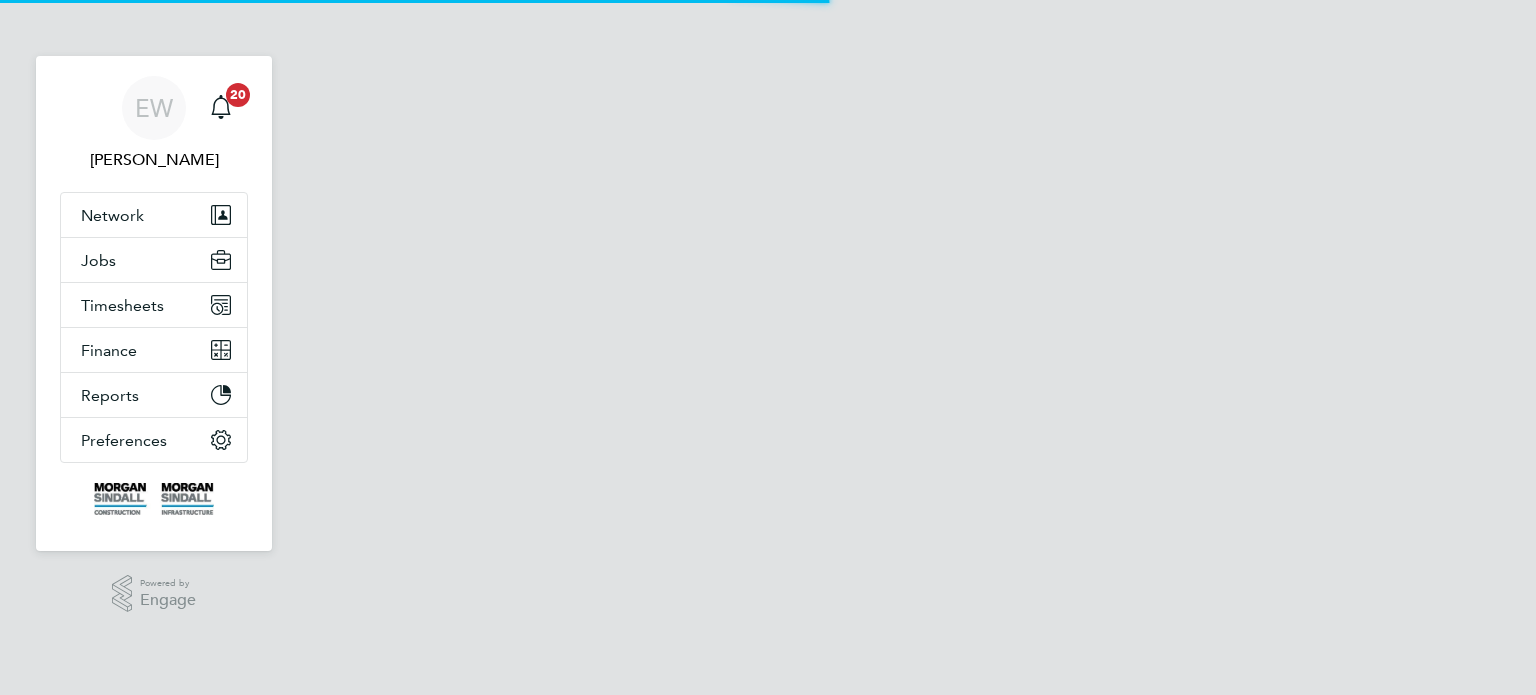 scroll, scrollTop: 0, scrollLeft: 0, axis: both 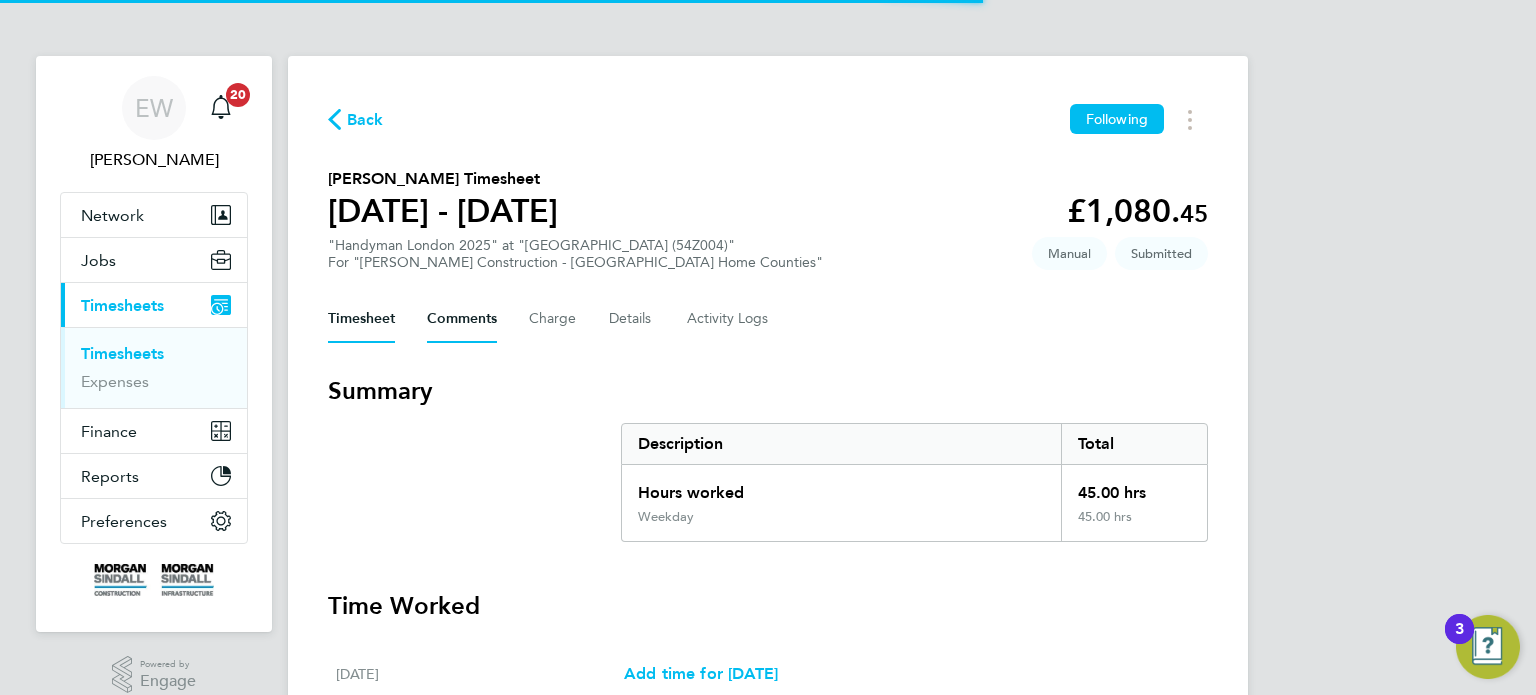 click on "Comments" at bounding box center [462, 319] 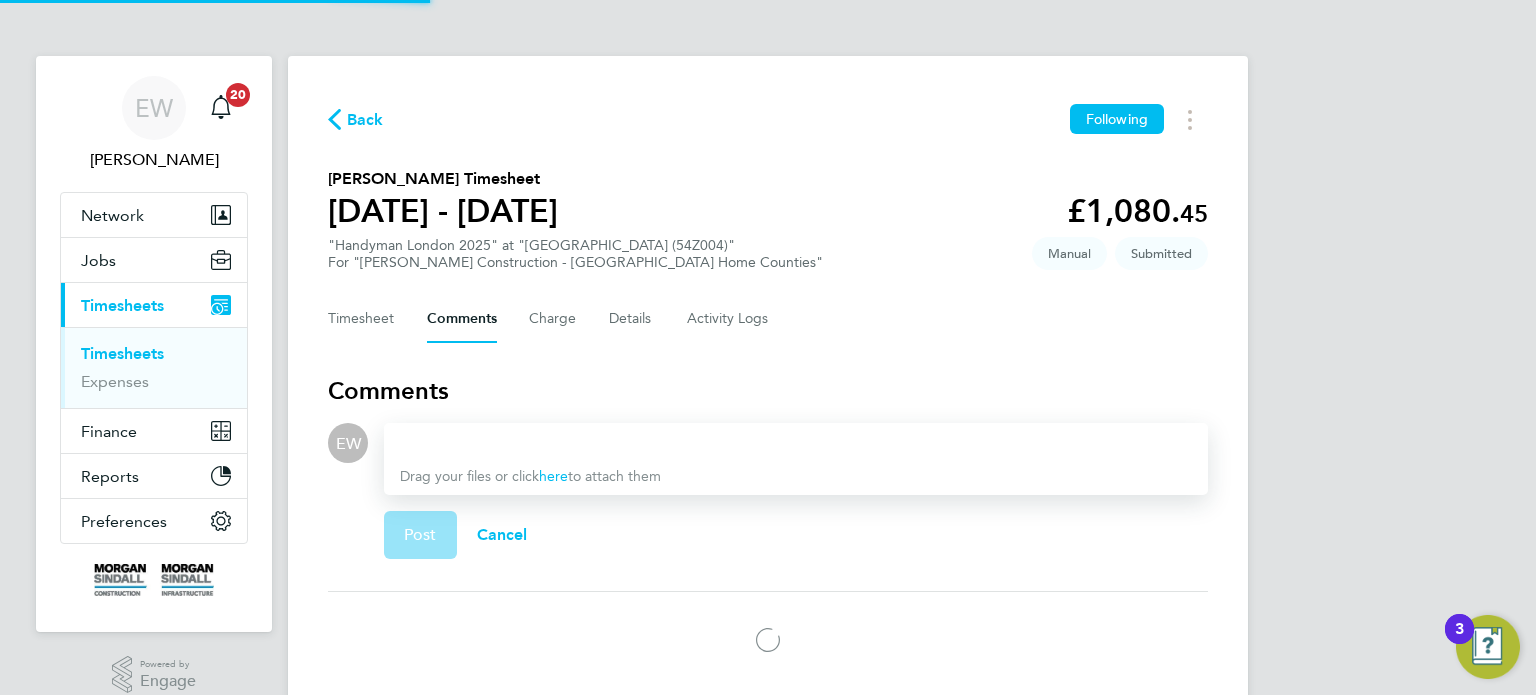 type 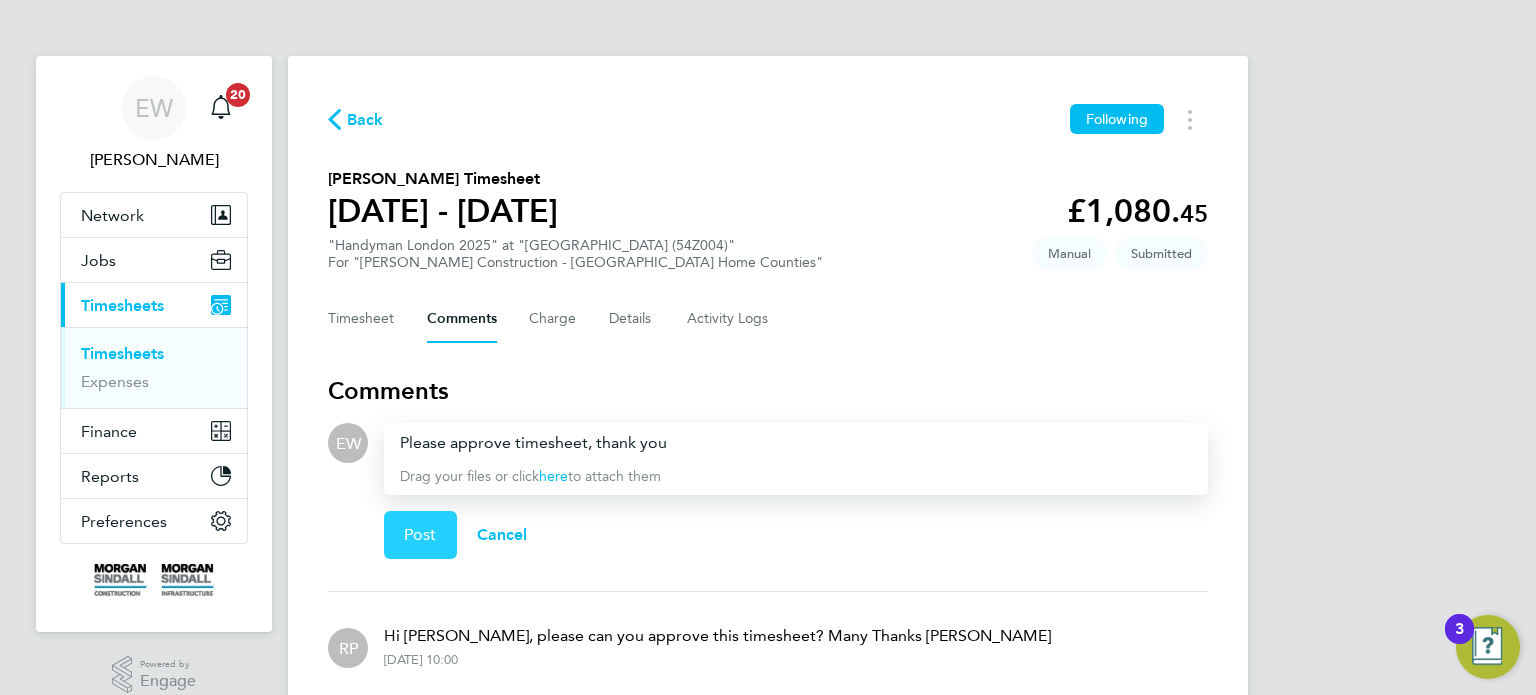 click on "Post" 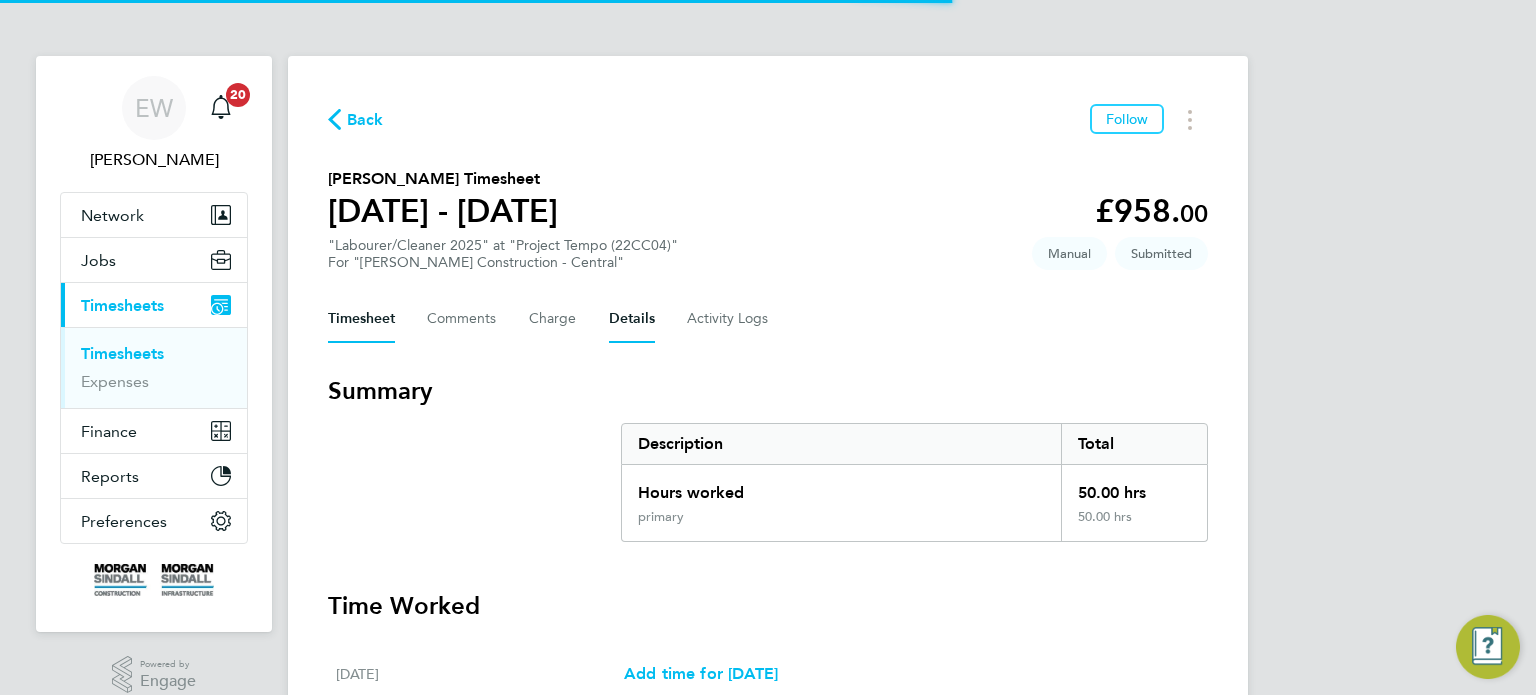 scroll, scrollTop: 0, scrollLeft: 0, axis: both 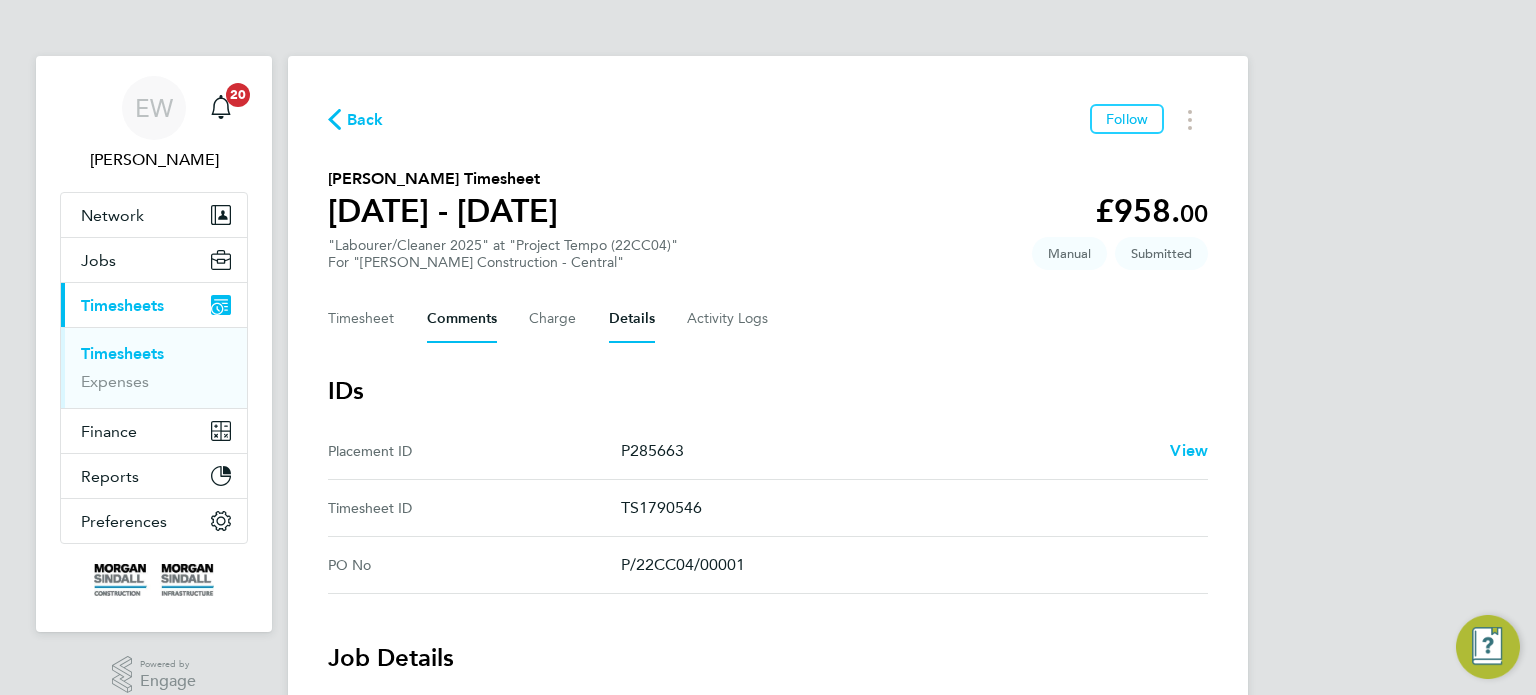 click on "Comments" at bounding box center [462, 319] 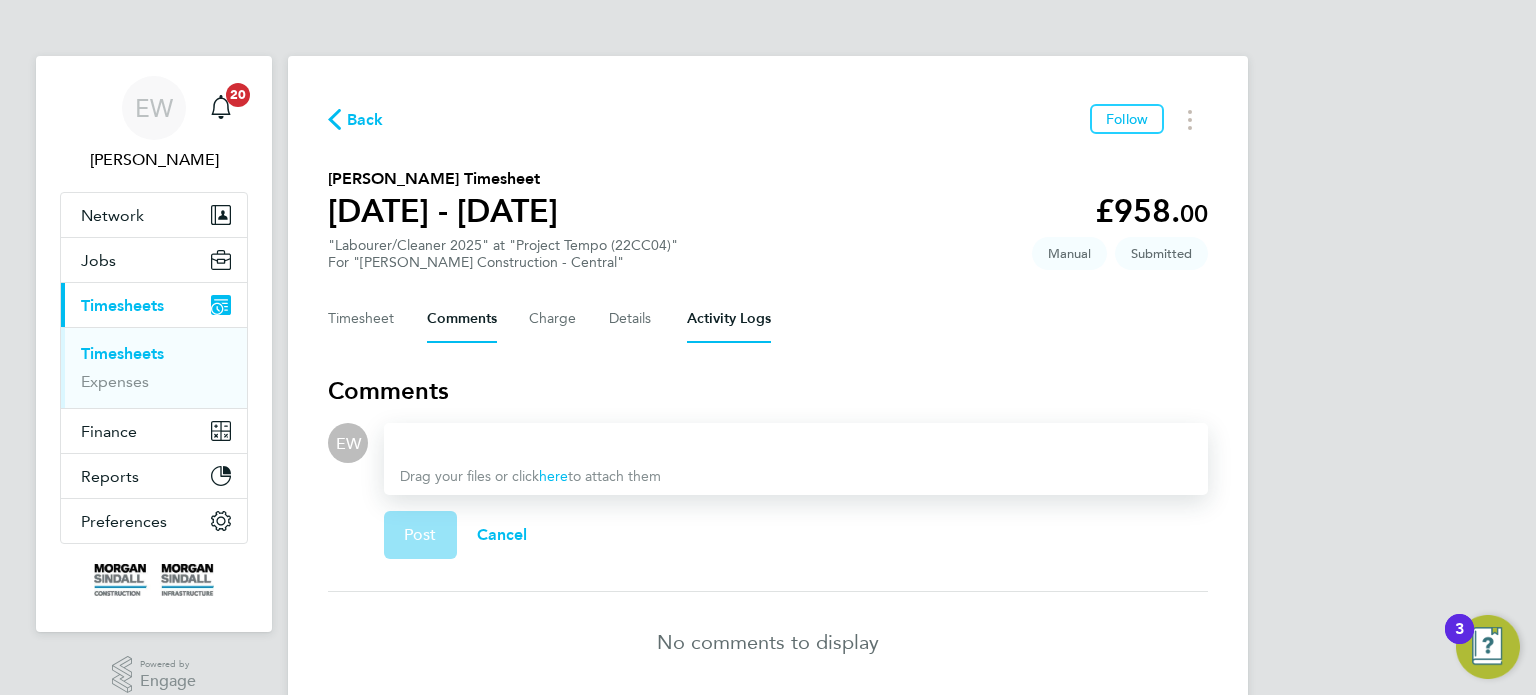 click on "Activity Logs" at bounding box center [729, 319] 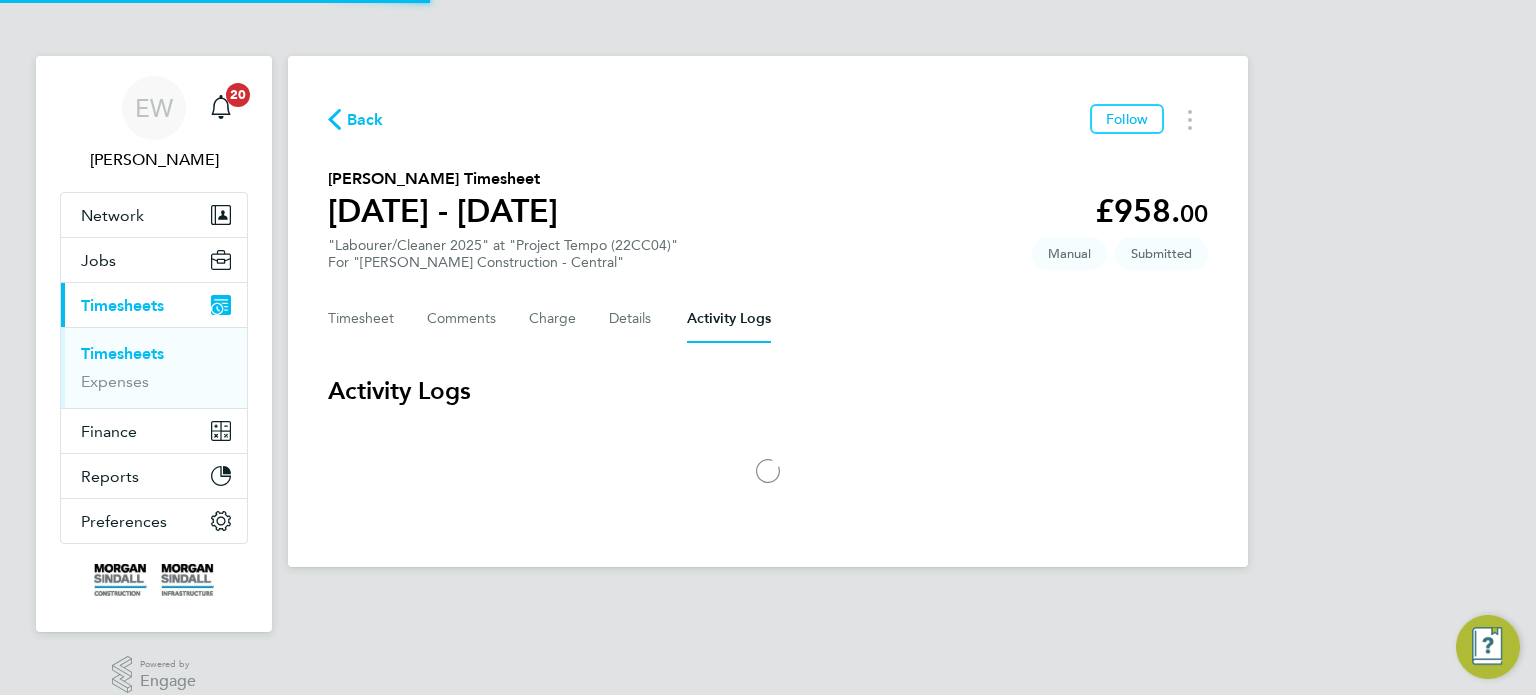 scroll, scrollTop: 20, scrollLeft: 0, axis: vertical 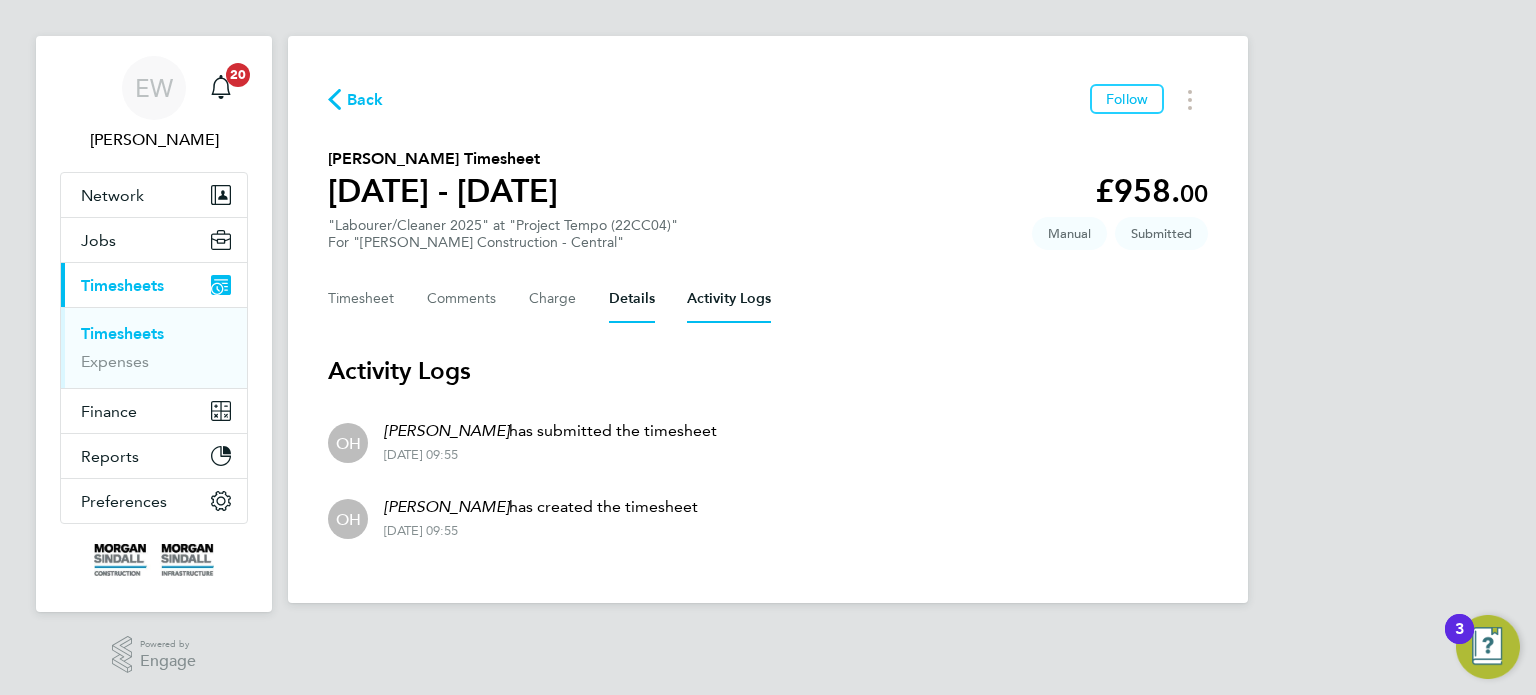 click on "Details" at bounding box center (632, 299) 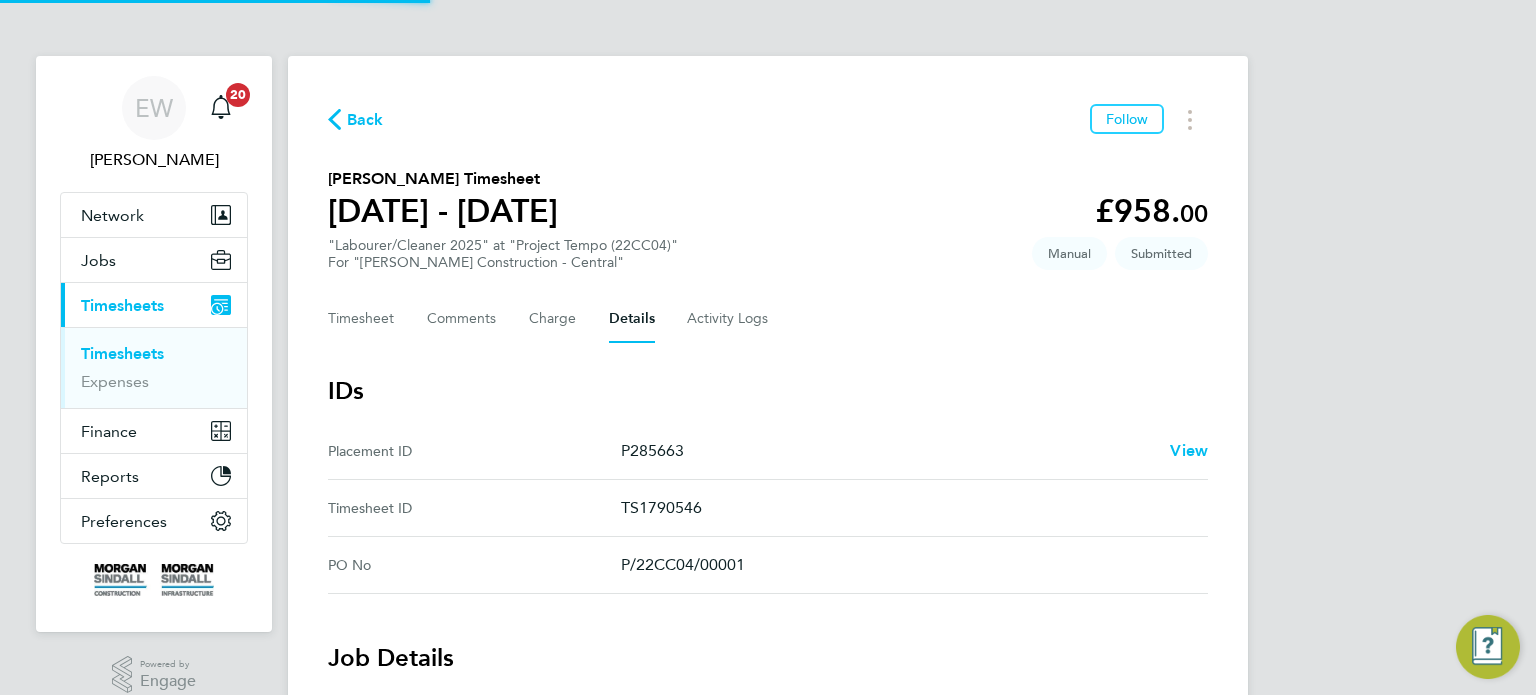 scroll, scrollTop: 952, scrollLeft: 0, axis: vertical 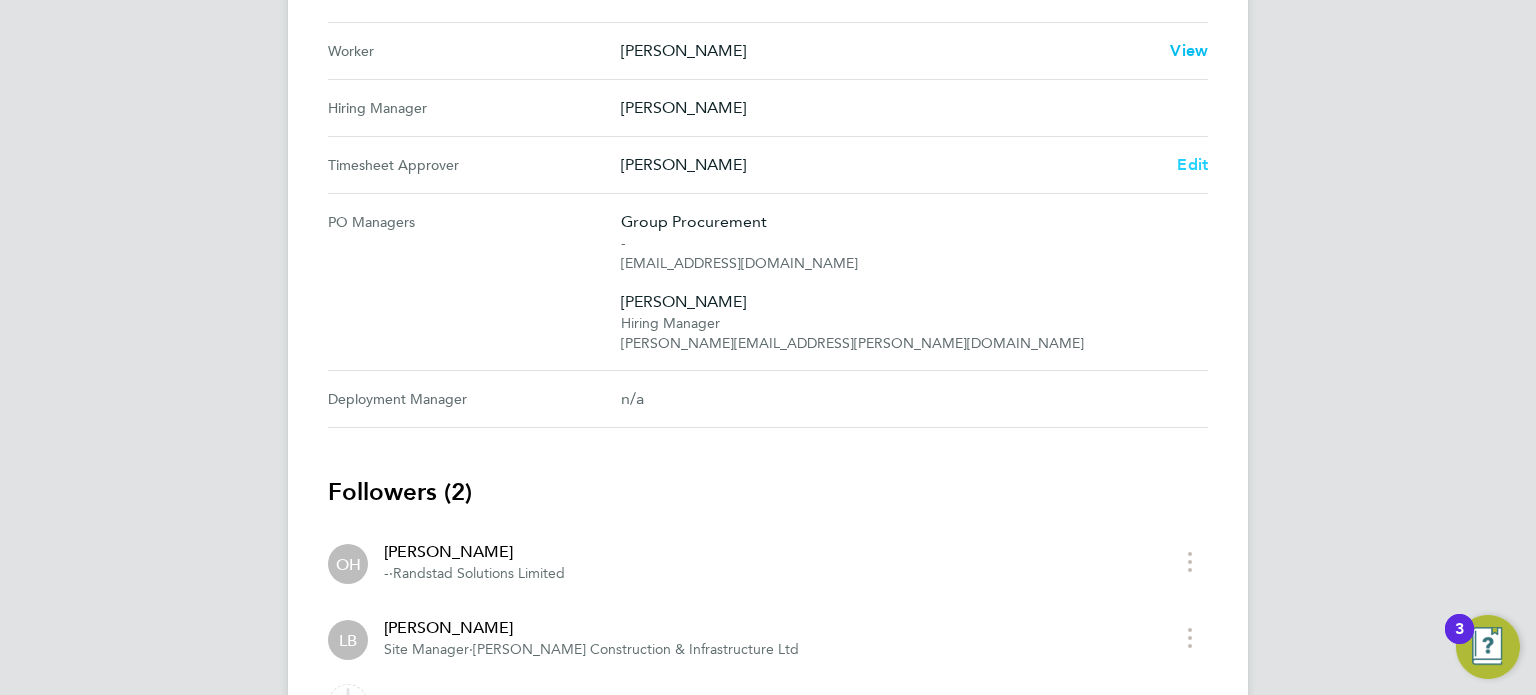 click on "Edit" at bounding box center [1192, 164] 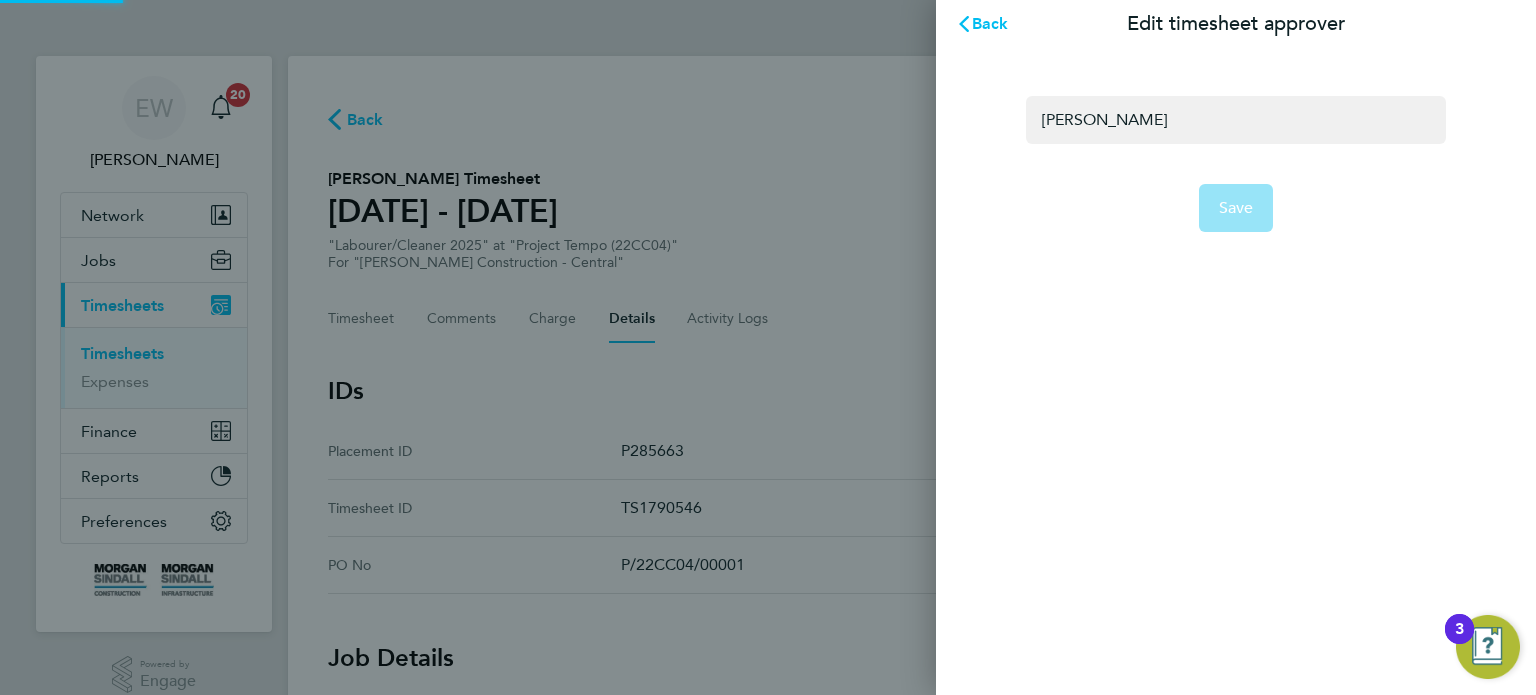 scroll, scrollTop: 0, scrollLeft: 0, axis: both 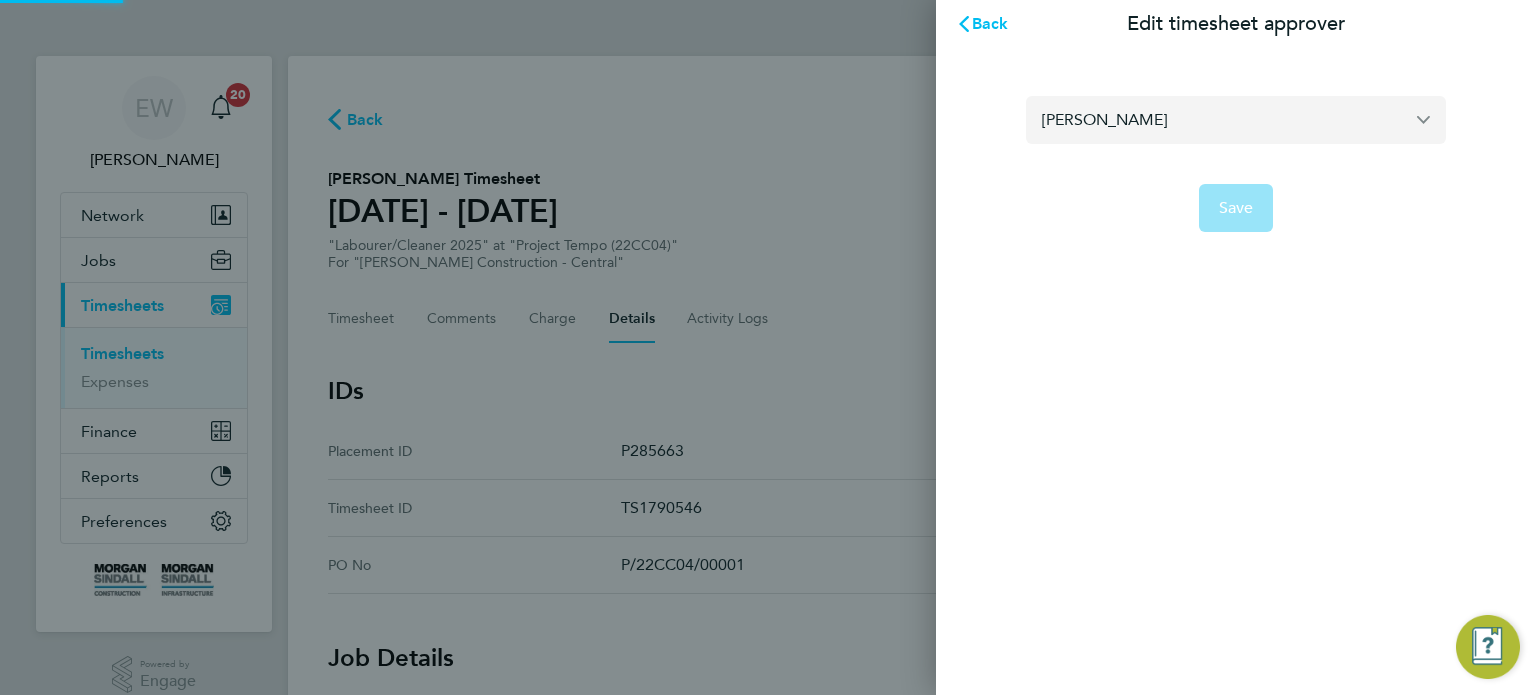 click on "Liam Butler" at bounding box center [1236, 119] 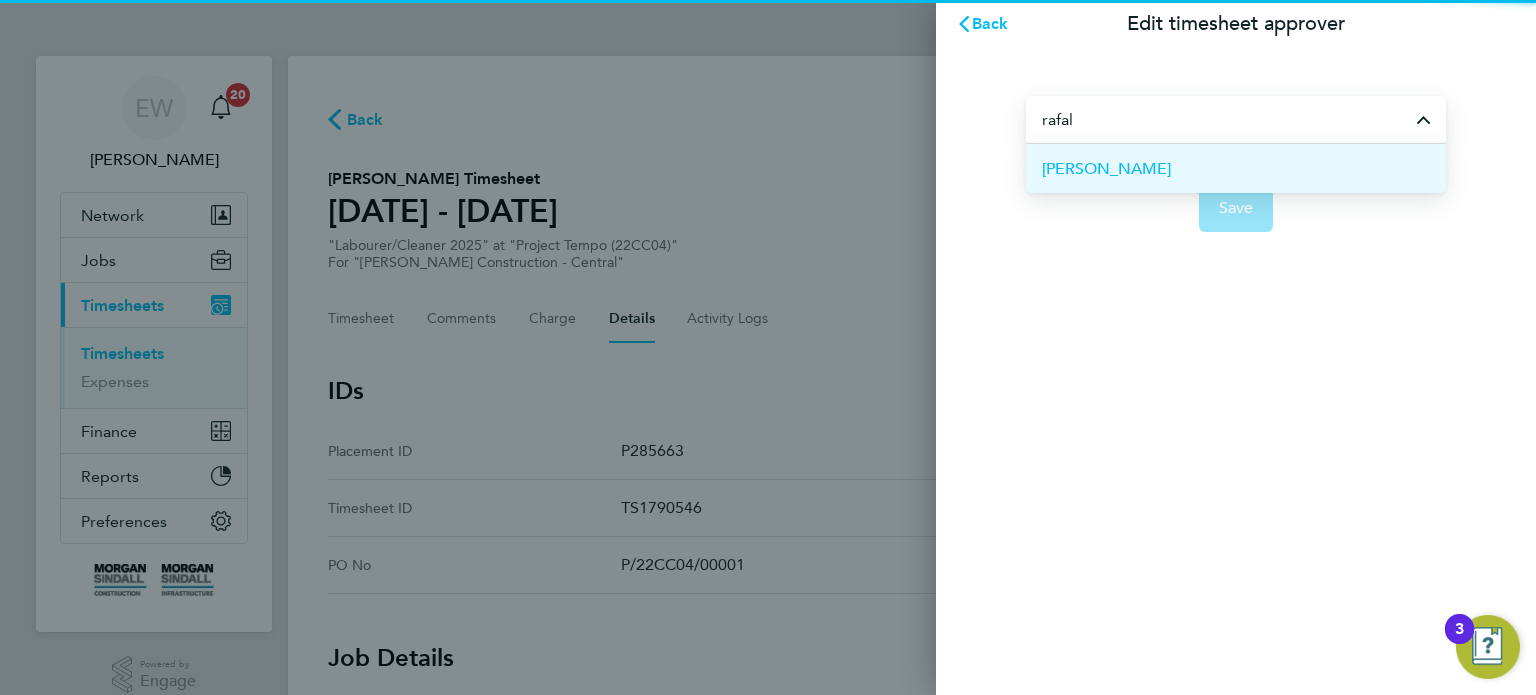 click on "[PERSON_NAME]" at bounding box center (1236, 168) 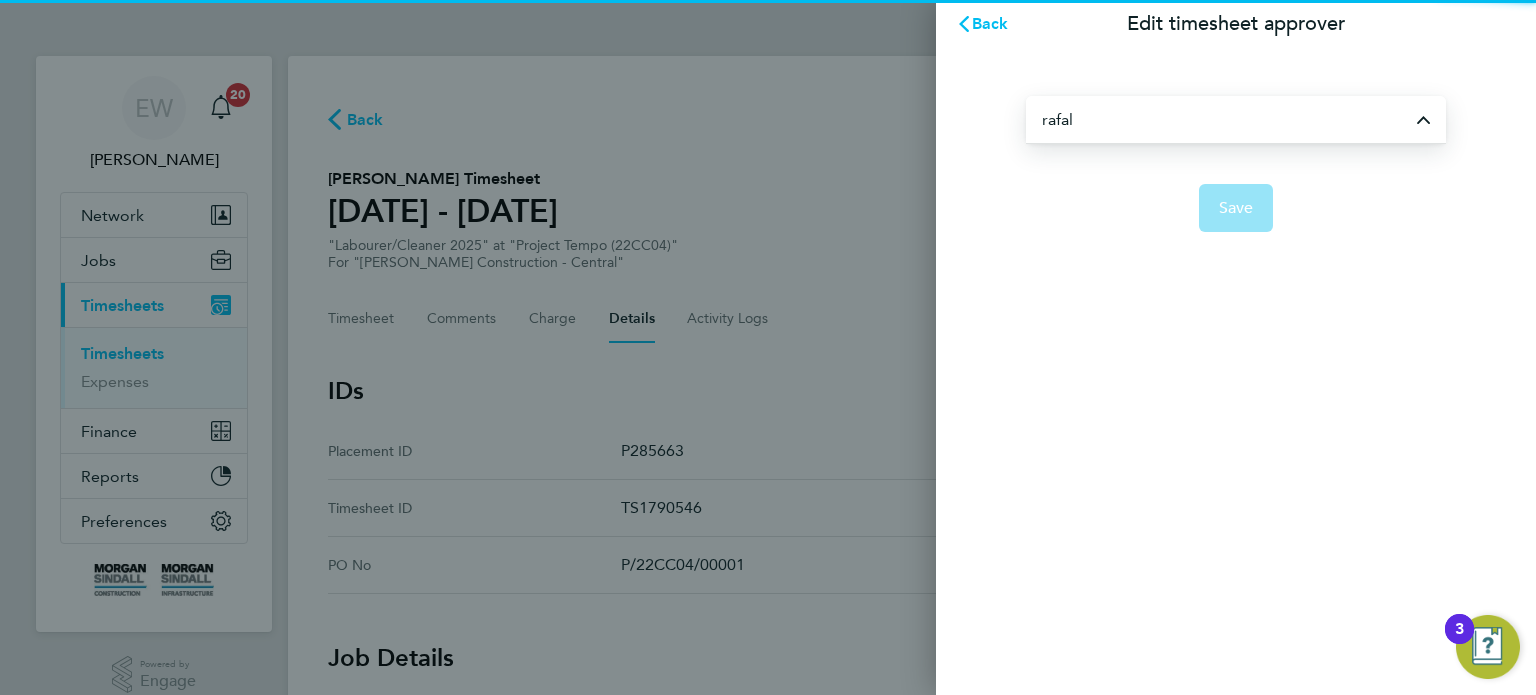 type on "[PERSON_NAME]" 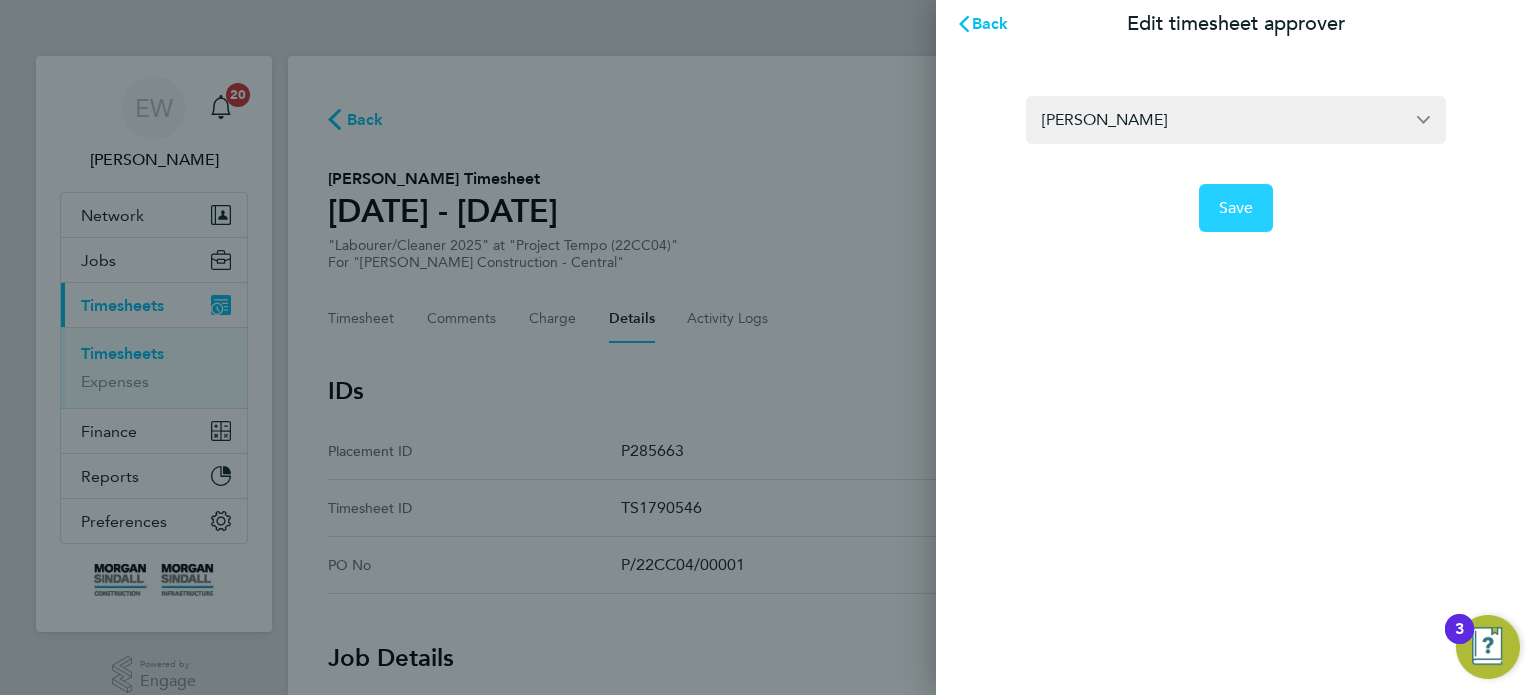 click on "Save" 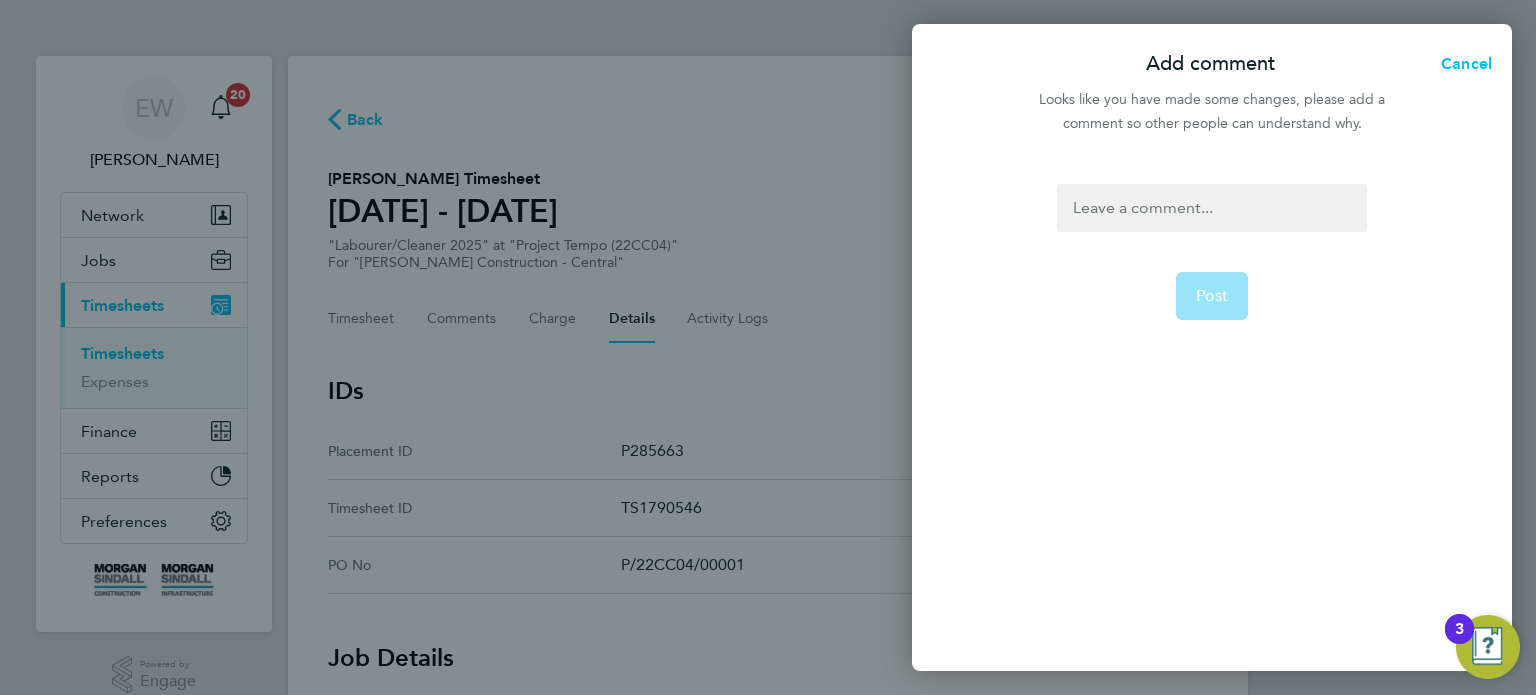 click at bounding box center (1211, 208) 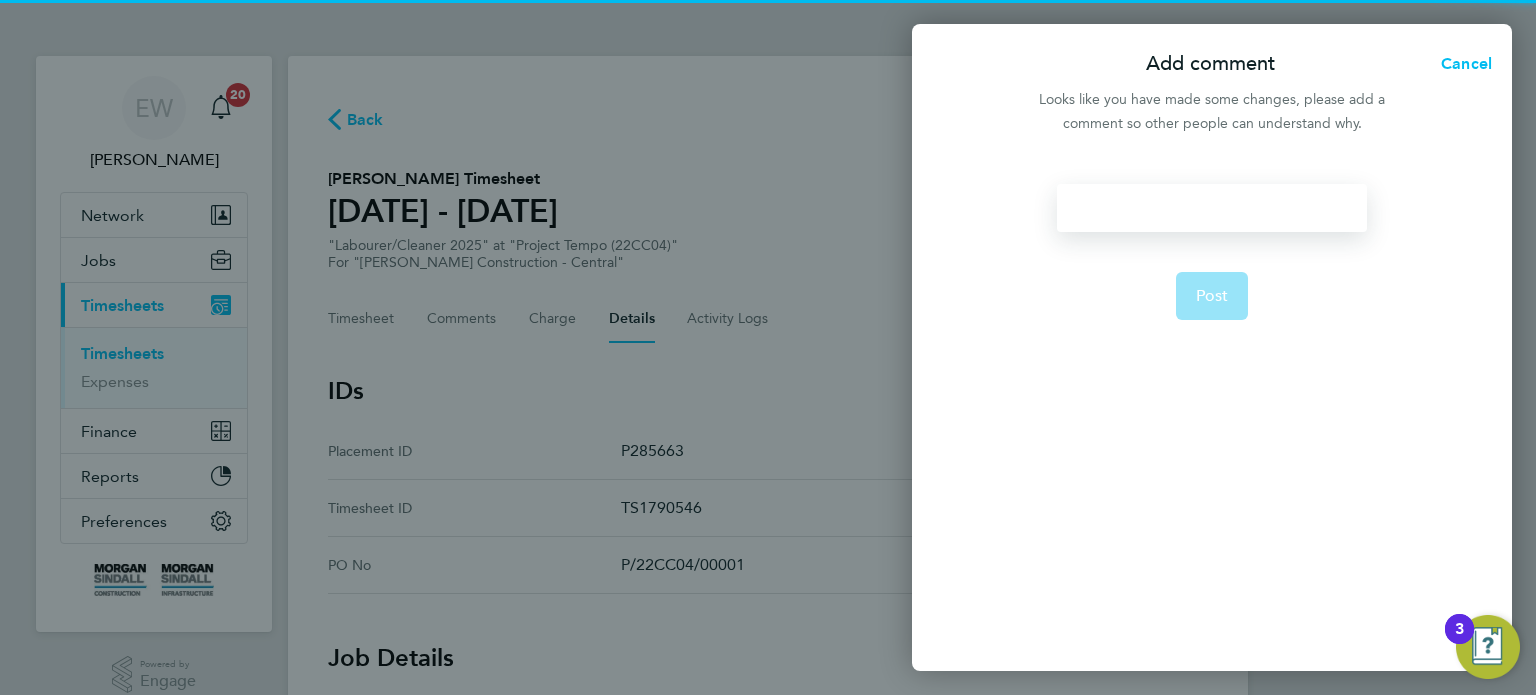 click at bounding box center [1211, 208] 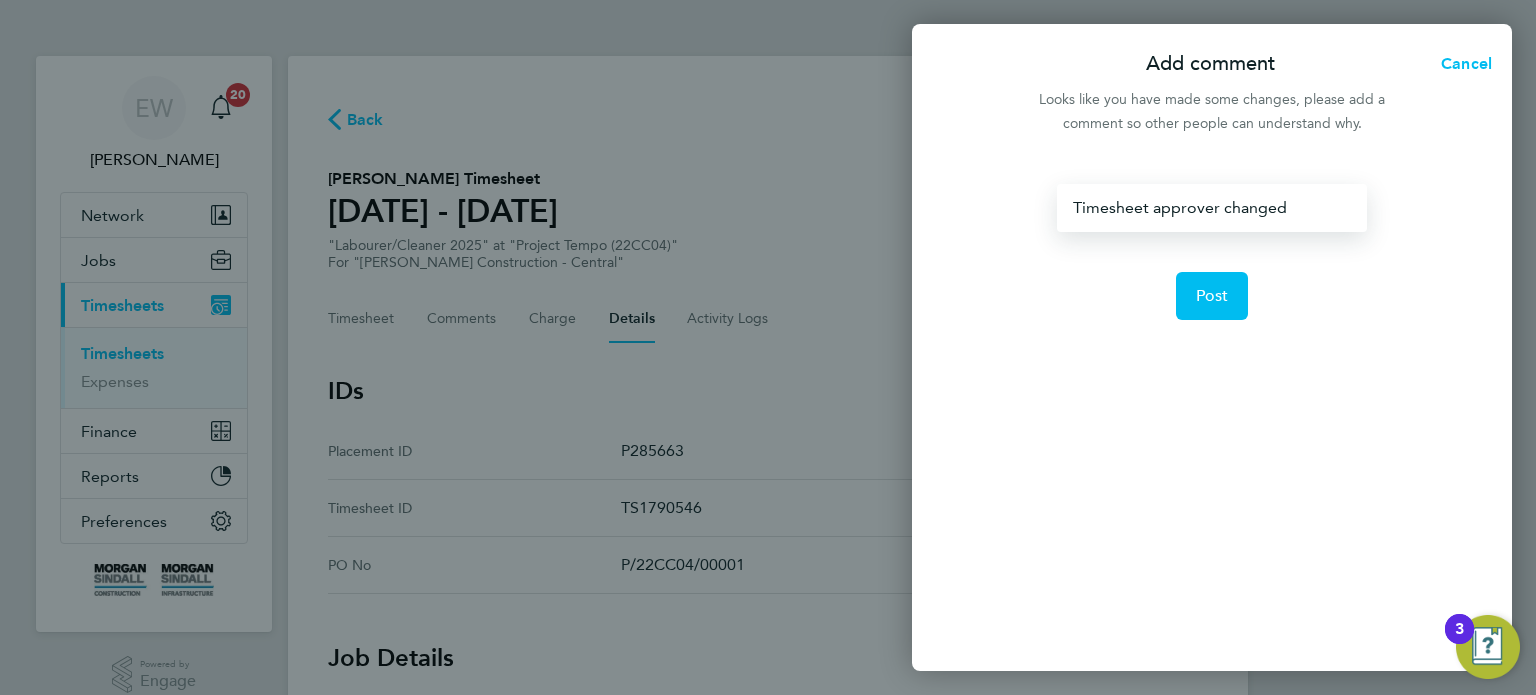 click on "Timesheet approver changed  Post" 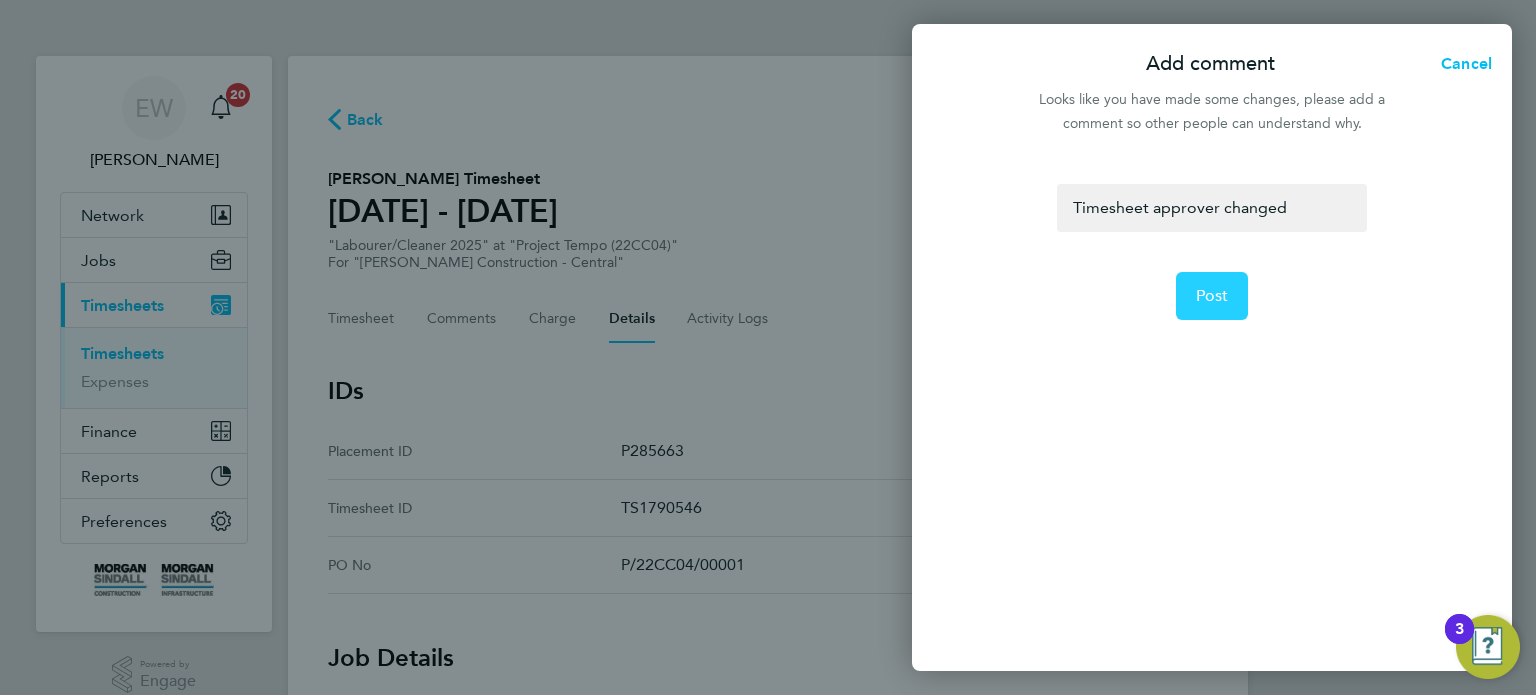 click on "Post" 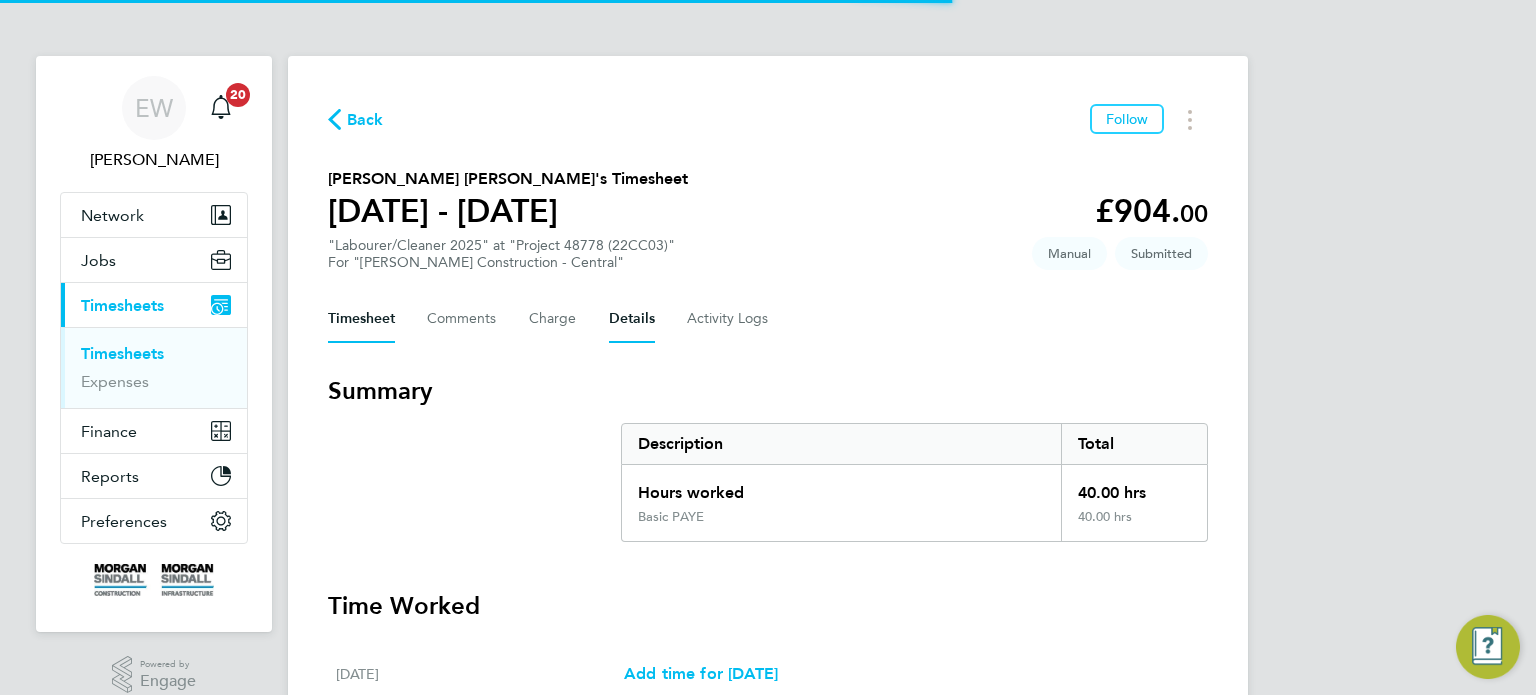 scroll, scrollTop: 0, scrollLeft: 0, axis: both 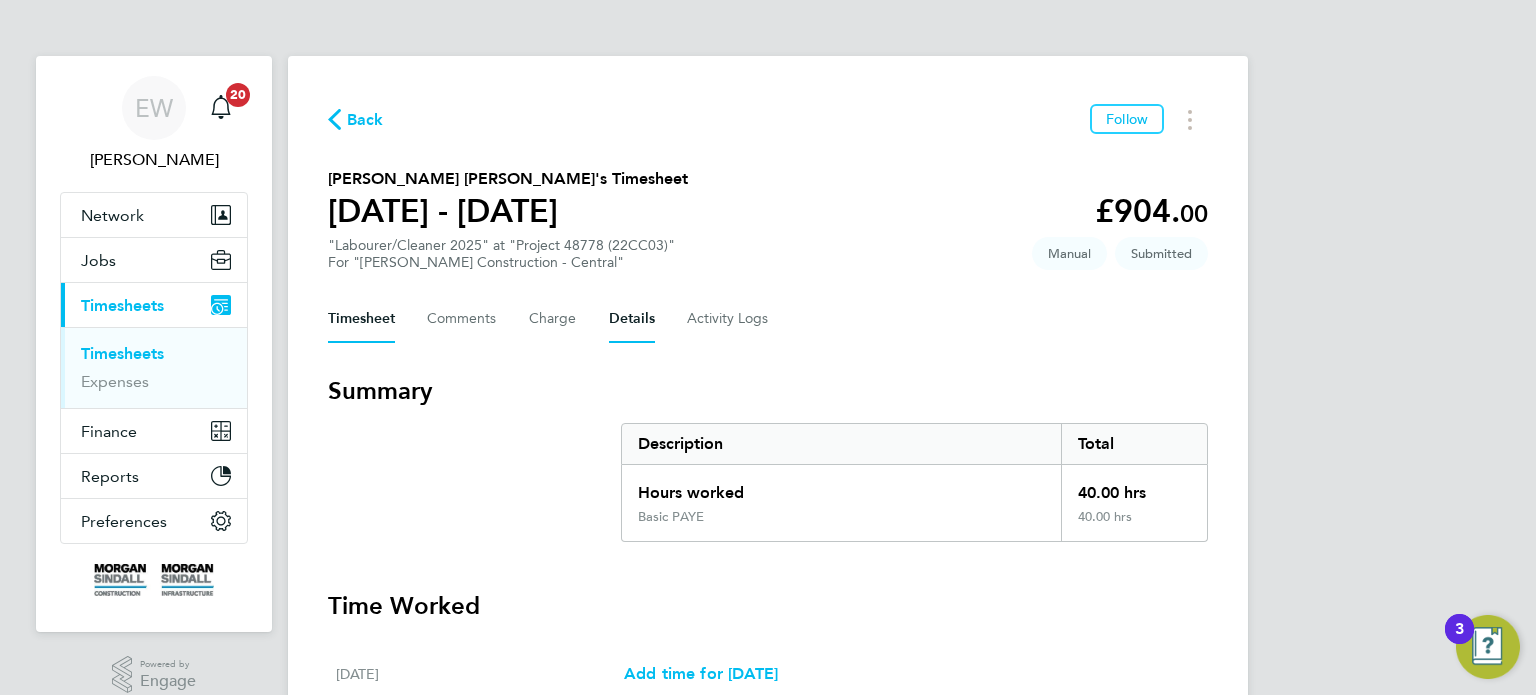 click on "Details" at bounding box center [632, 319] 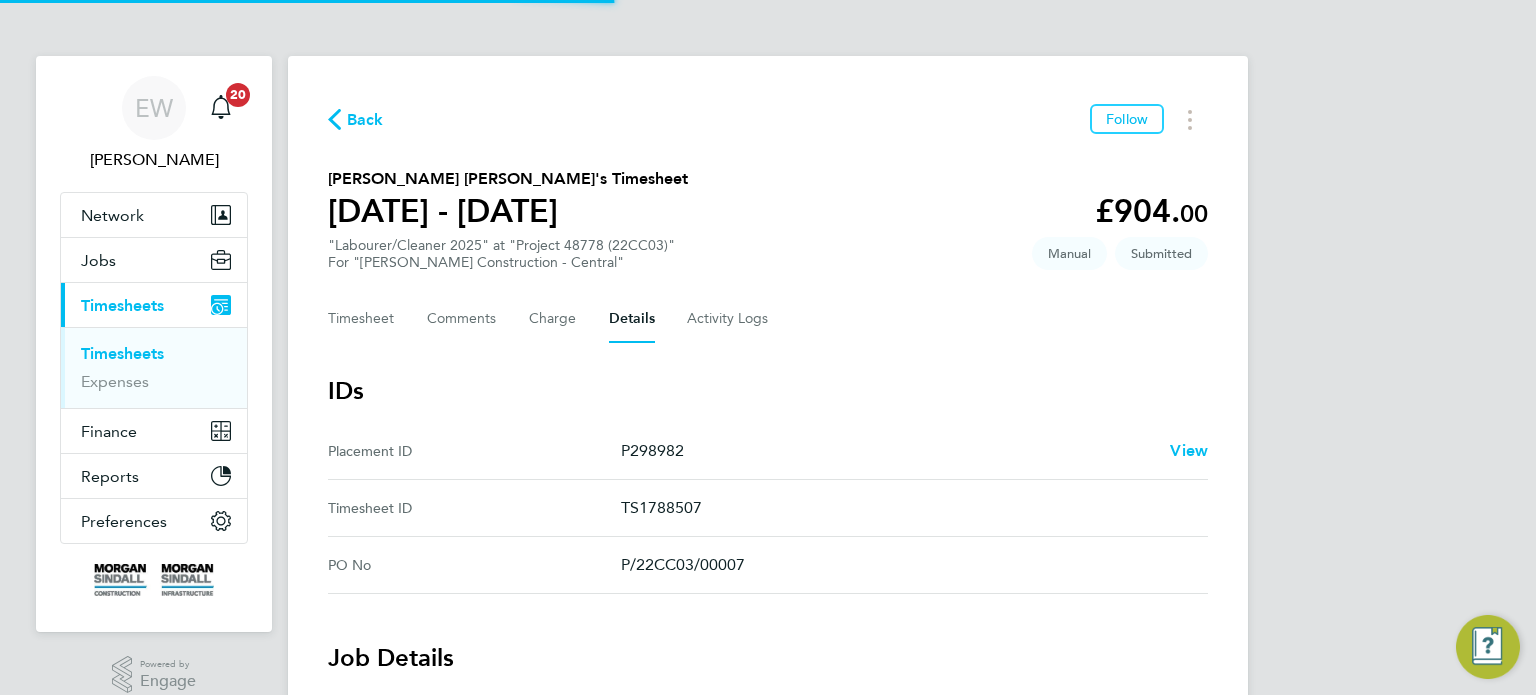scroll, scrollTop: 952, scrollLeft: 0, axis: vertical 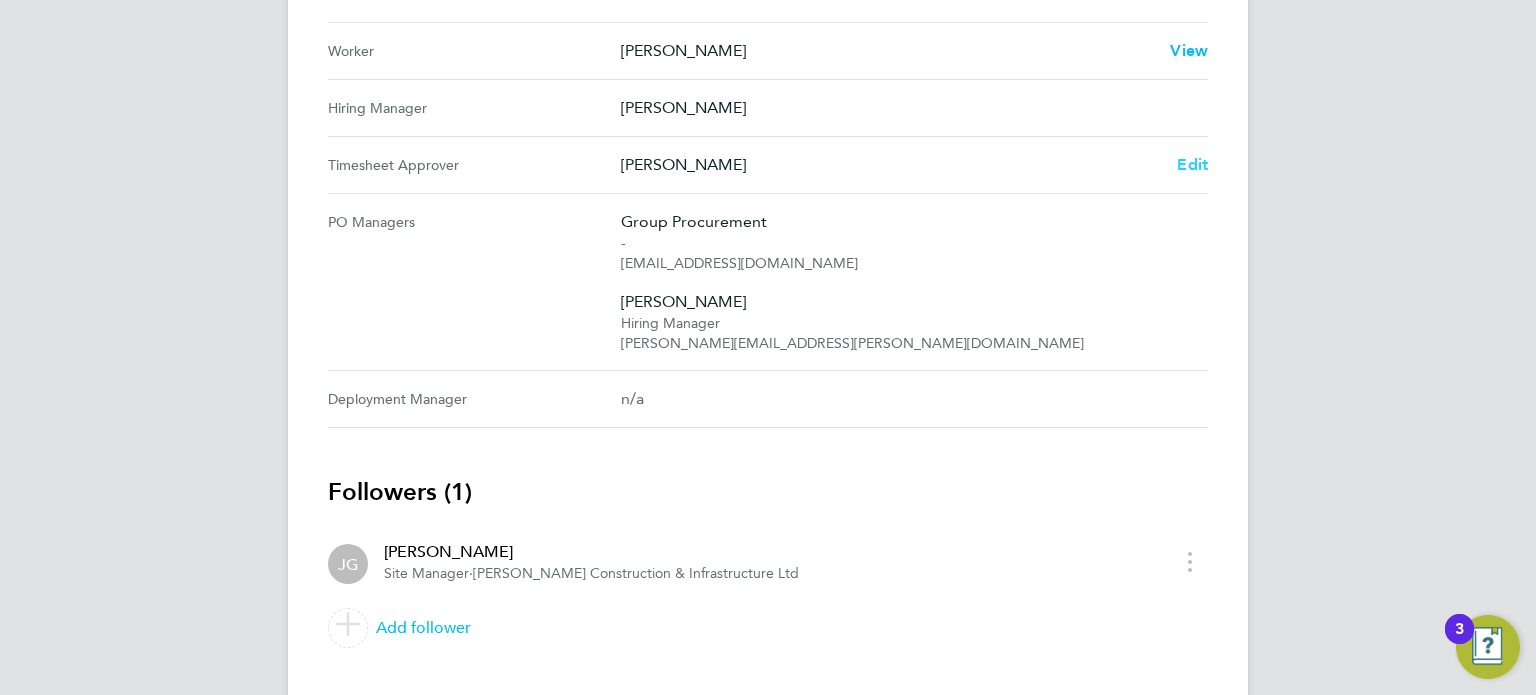click on "Edit" at bounding box center [1192, 164] 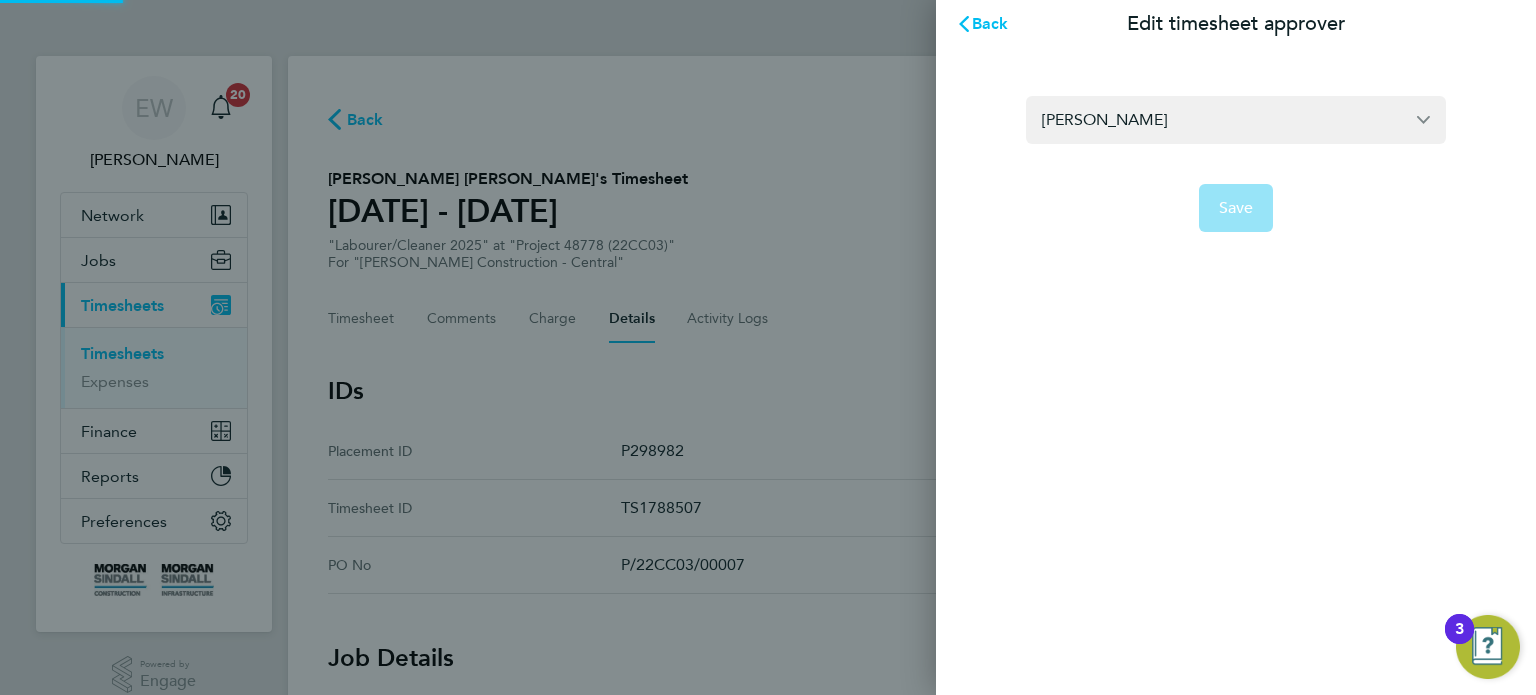 scroll, scrollTop: 0, scrollLeft: 0, axis: both 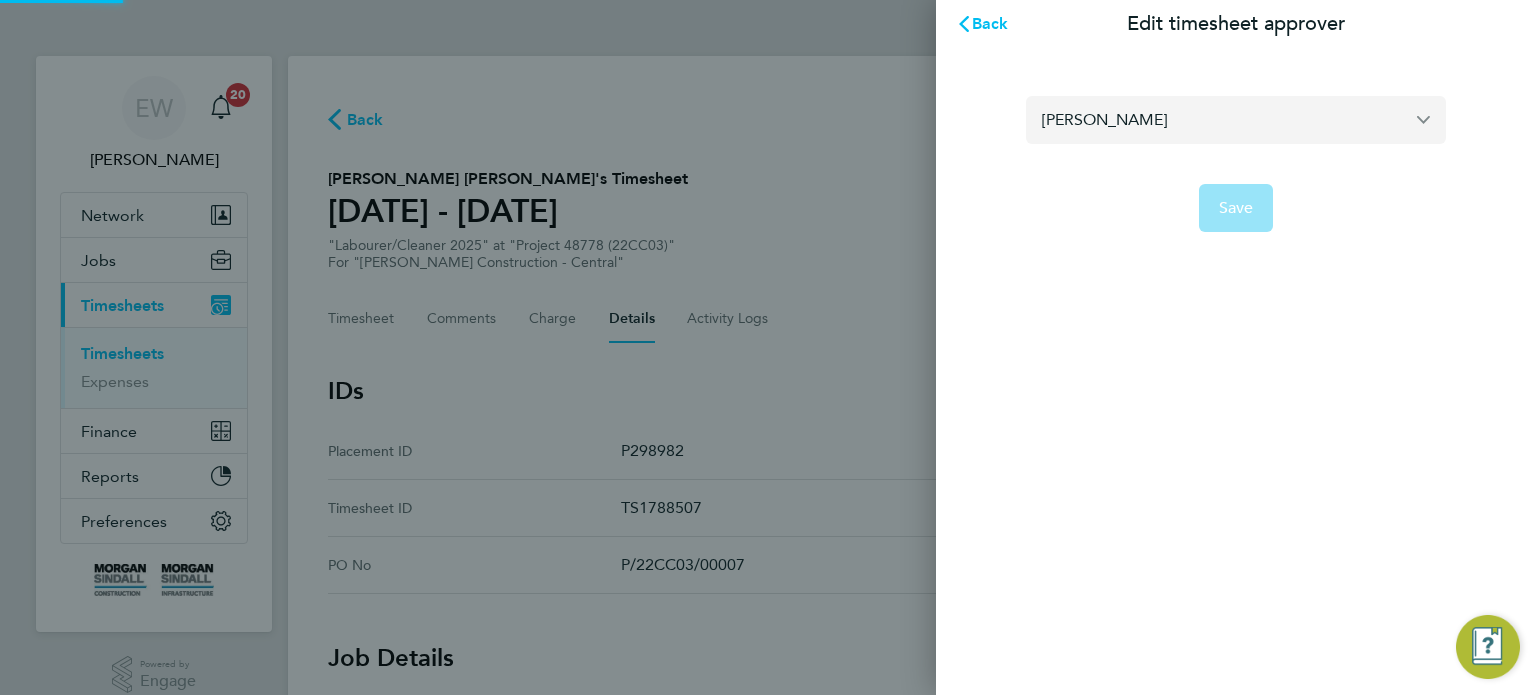click on "[PERSON_NAME]" at bounding box center (1236, 119) 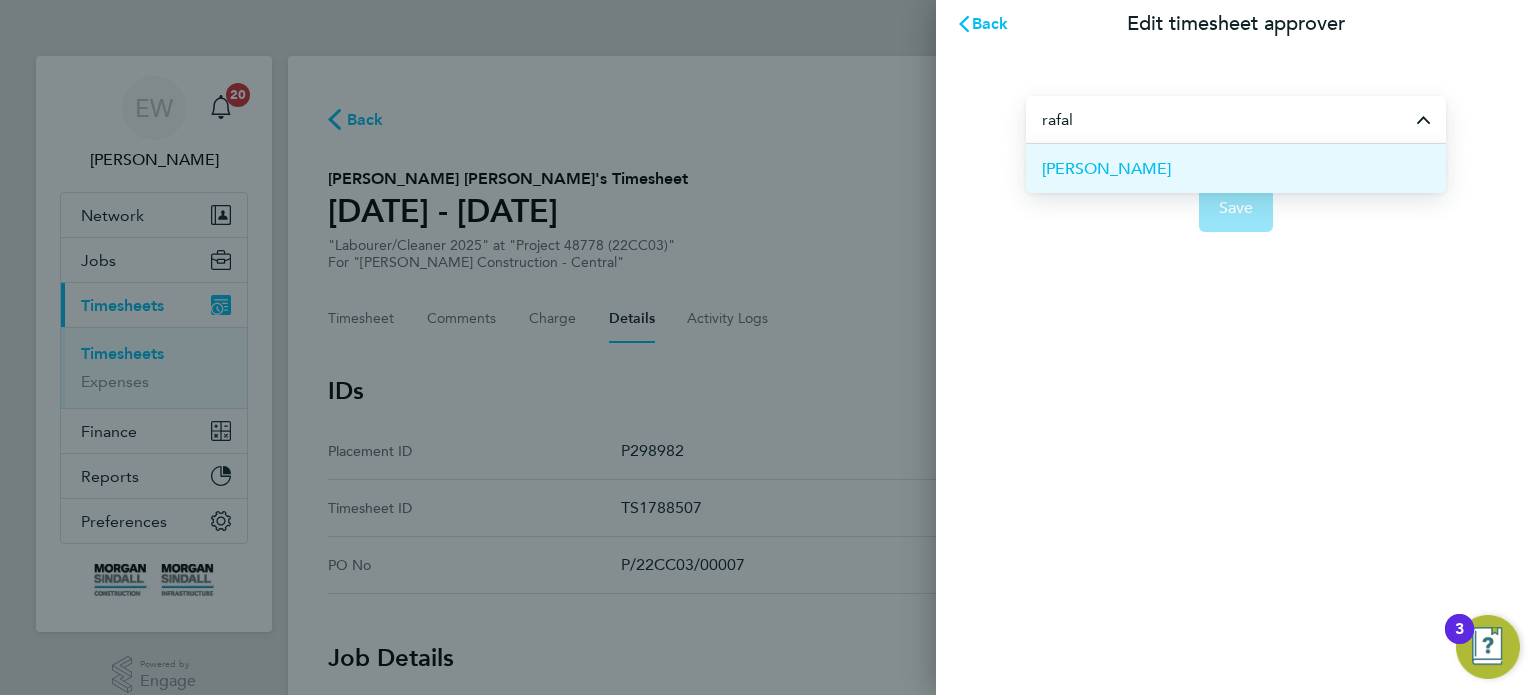 click on "[PERSON_NAME]" at bounding box center (1236, 168) 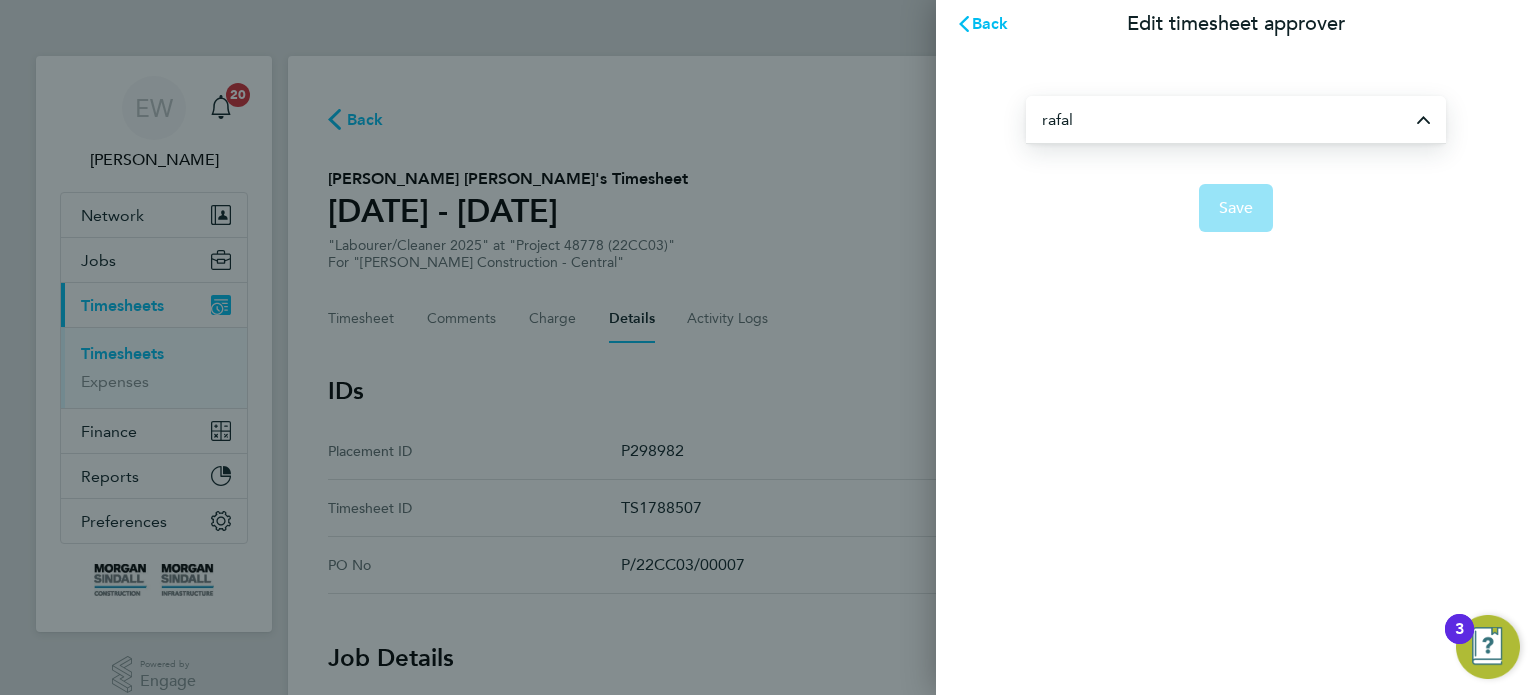 type on "[PERSON_NAME]" 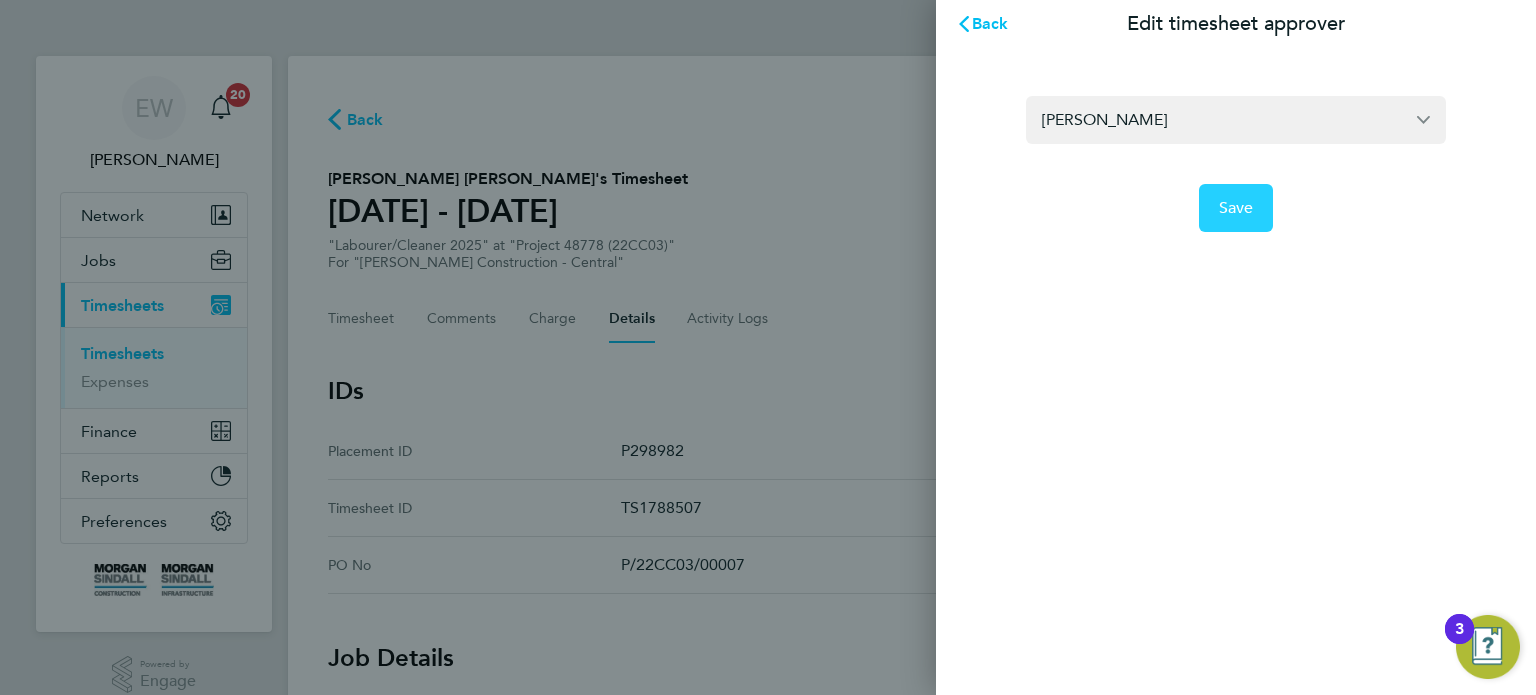click on "Save" 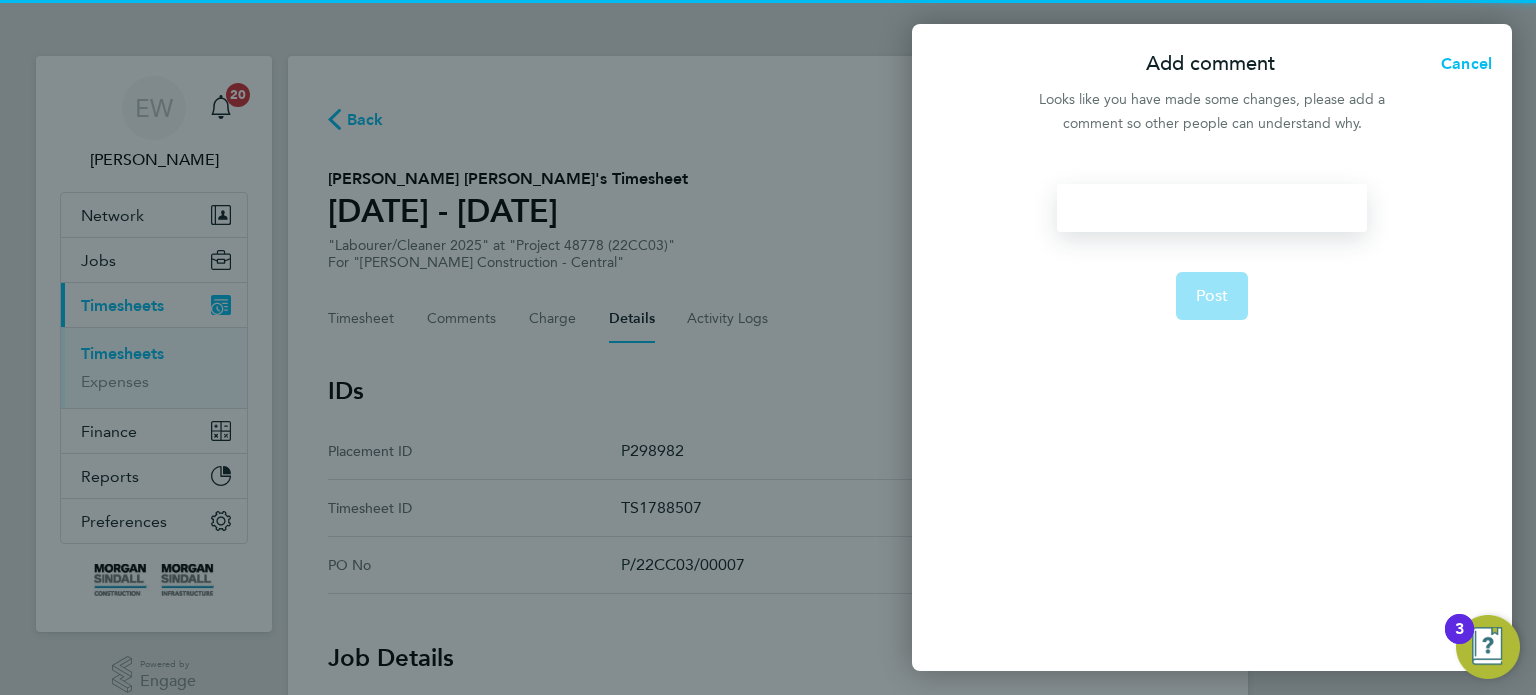 click at bounding box center [1211, 208] 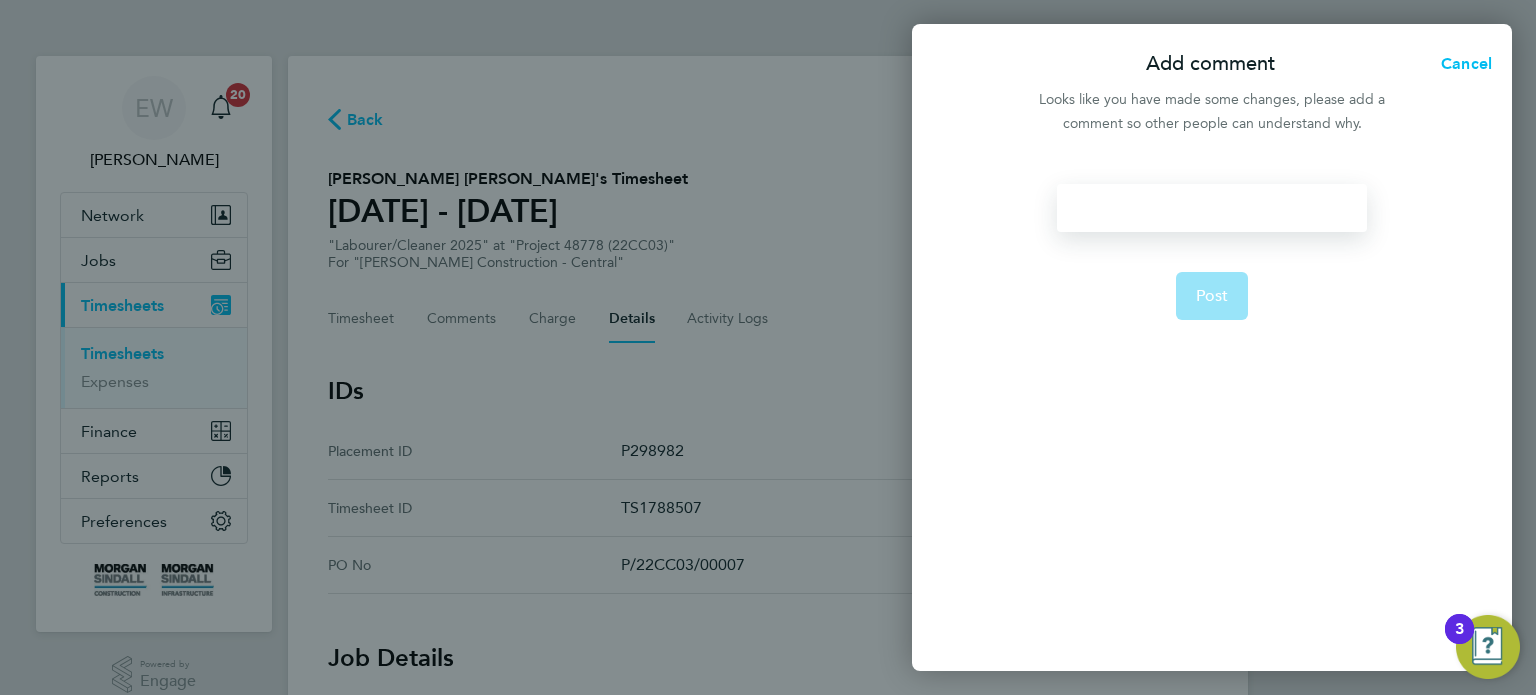 type 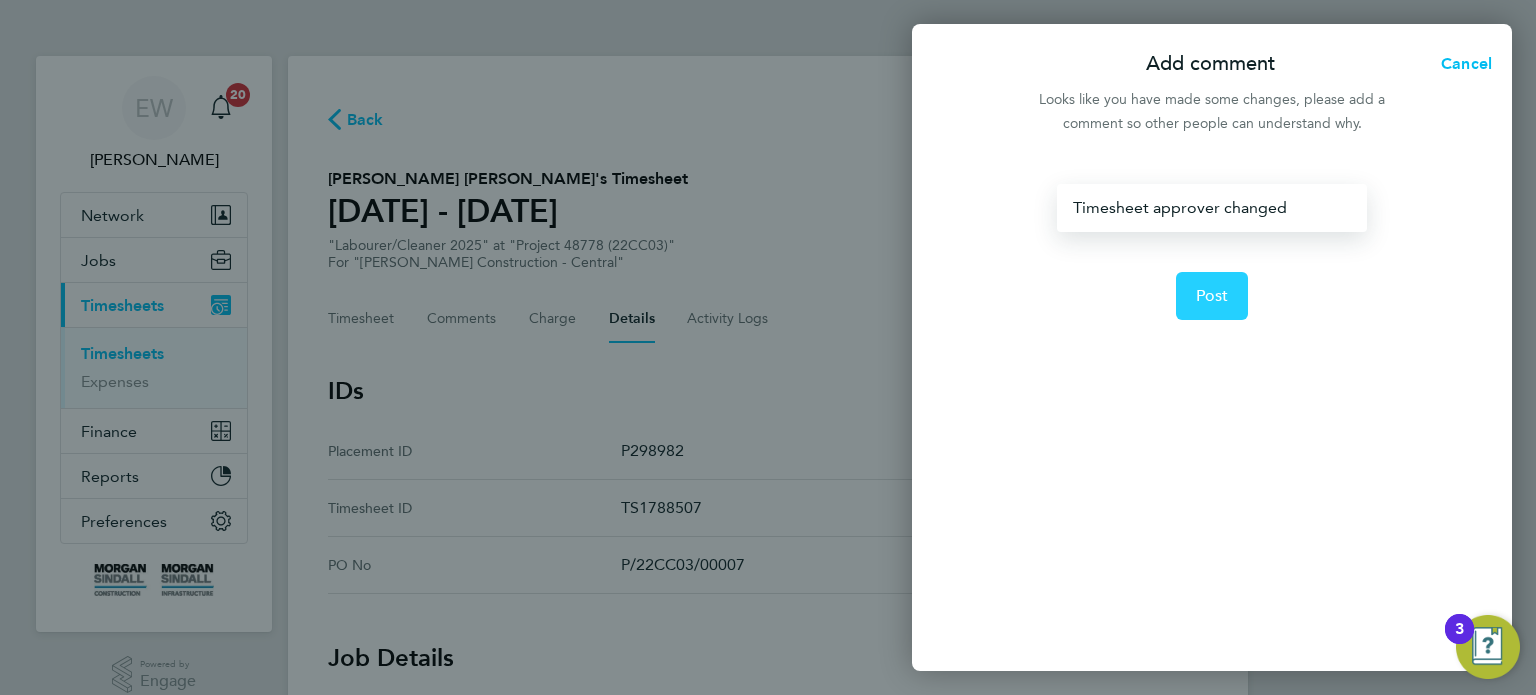 click on "Post" 